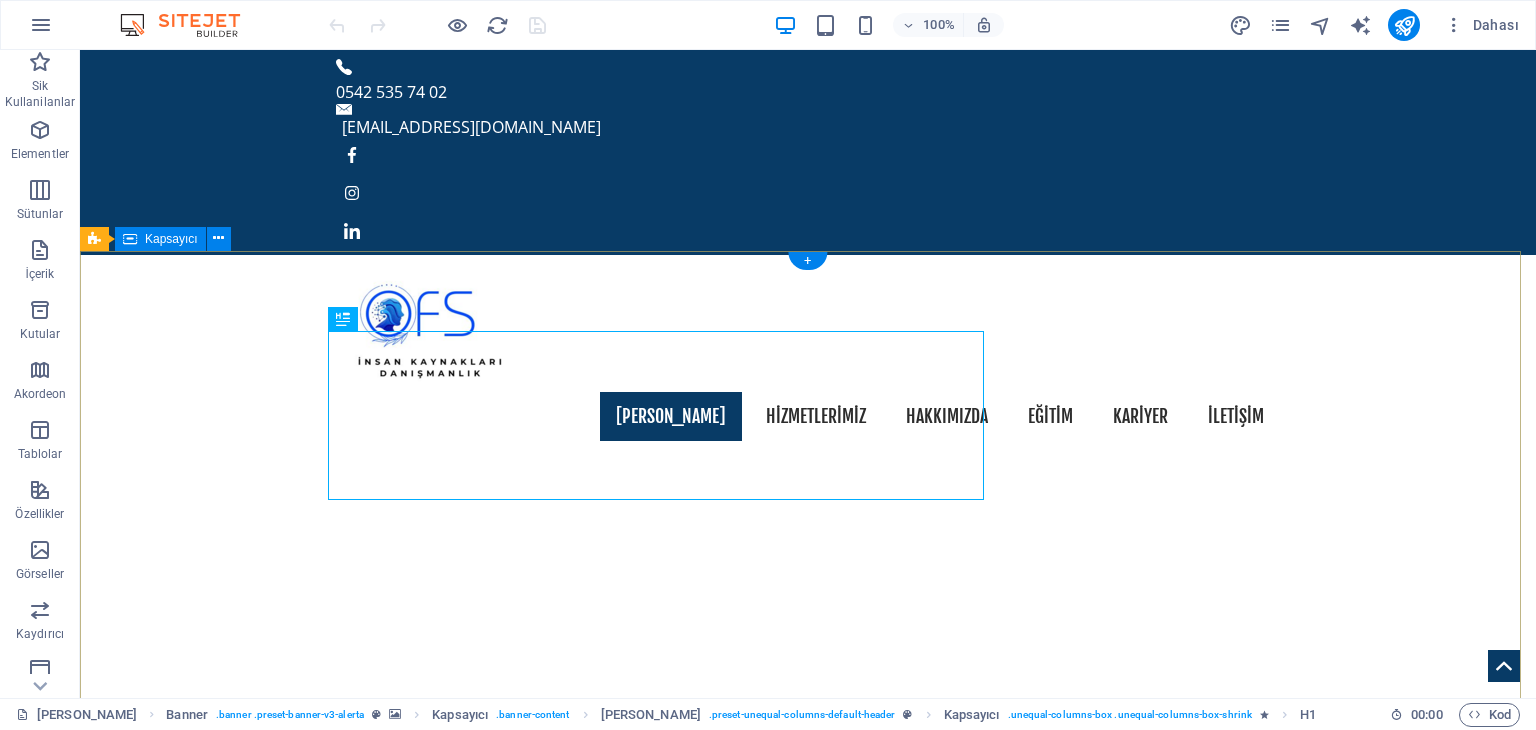 scroll, scrollTop: 0, scrollLeft: 0, axis: both 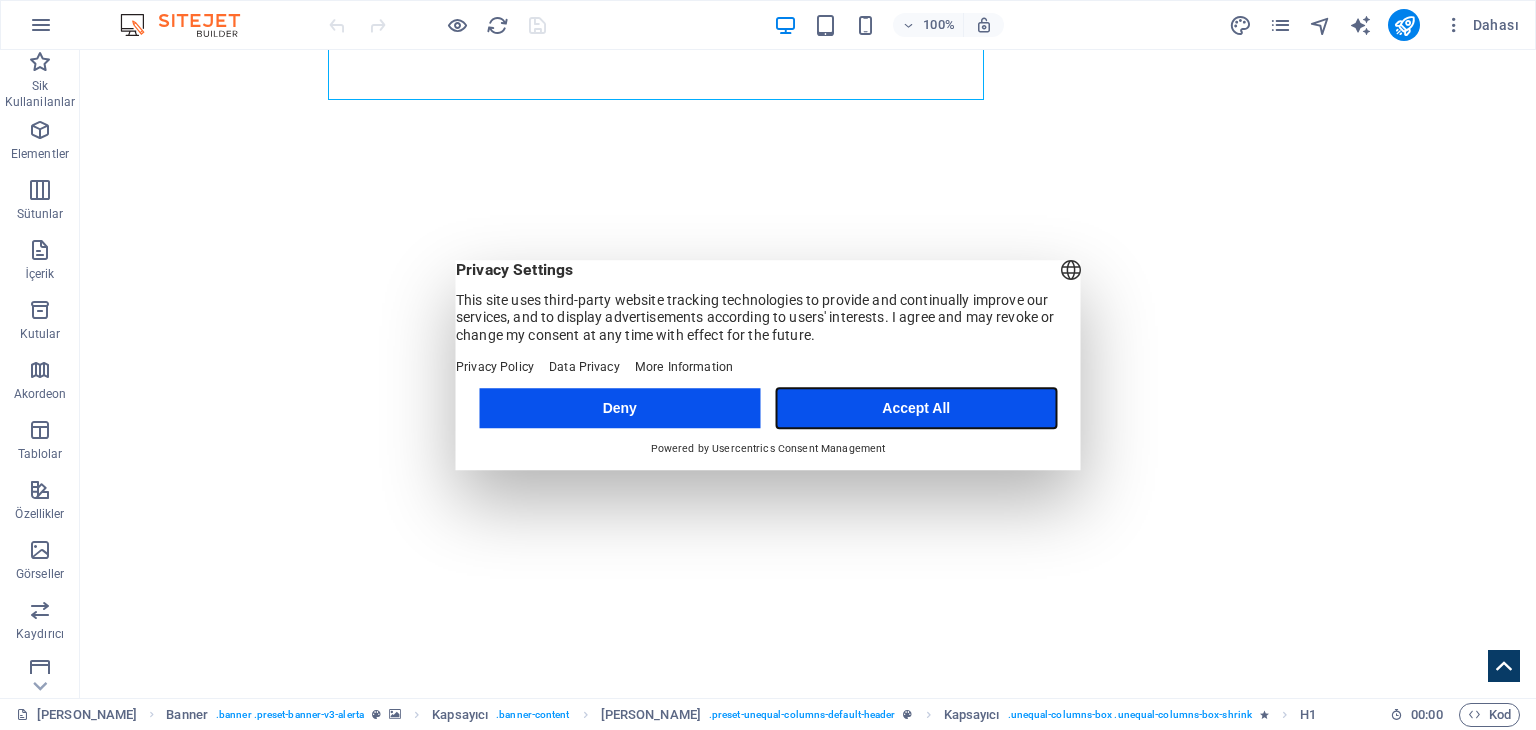 click on "Accept All" at bounding box center [916, 408] 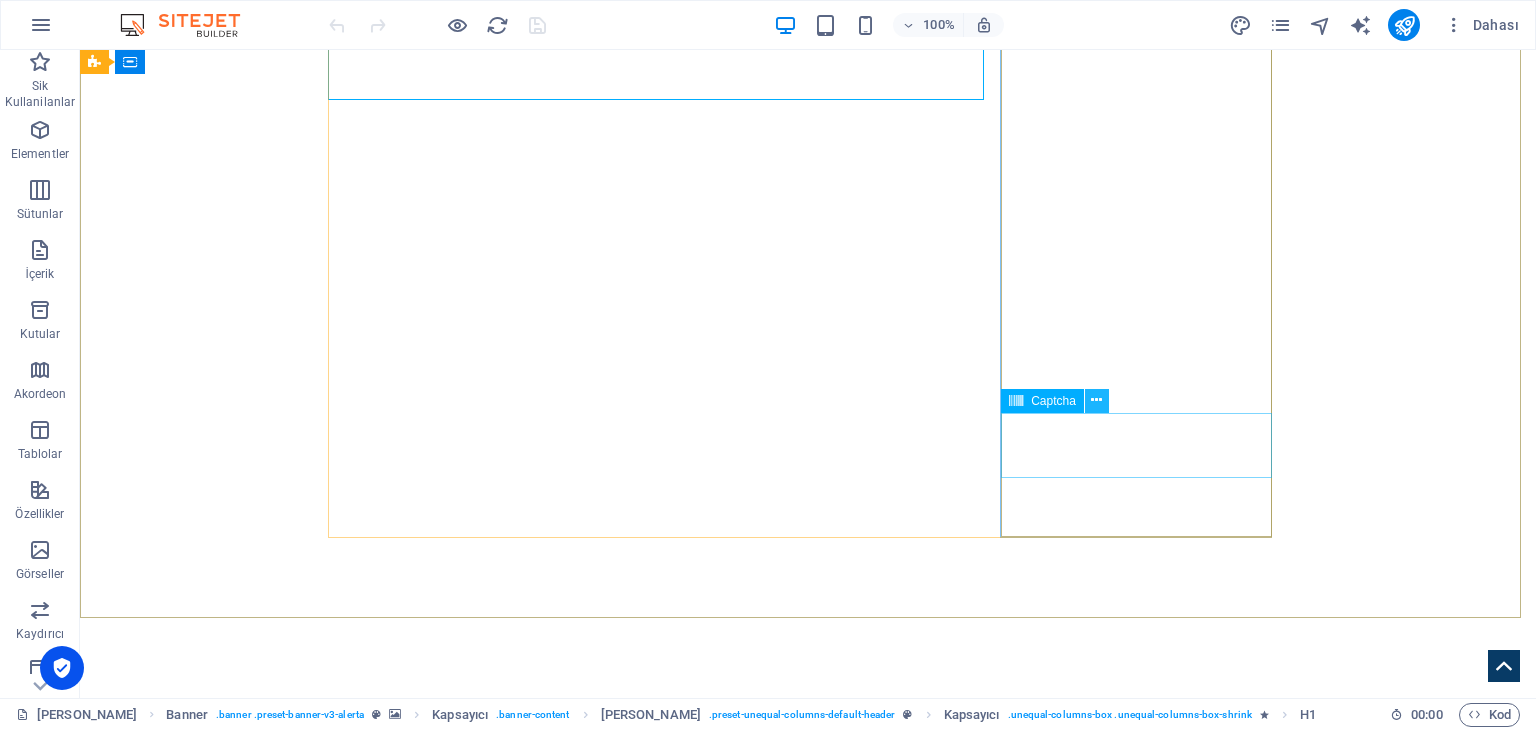 click at bounding box center (1096, 400) 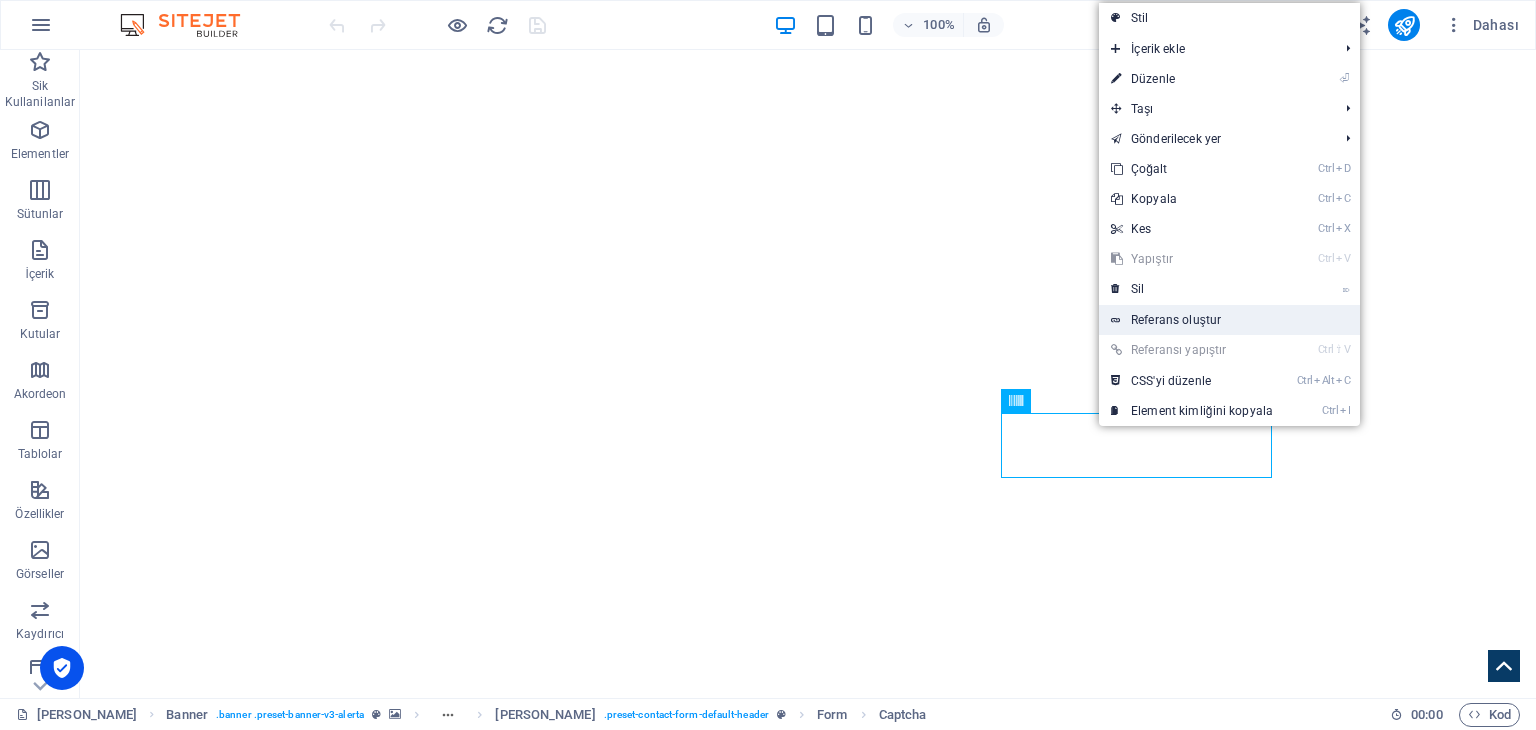 click on "Referans oluştur" at bounding box center (1229, 320) 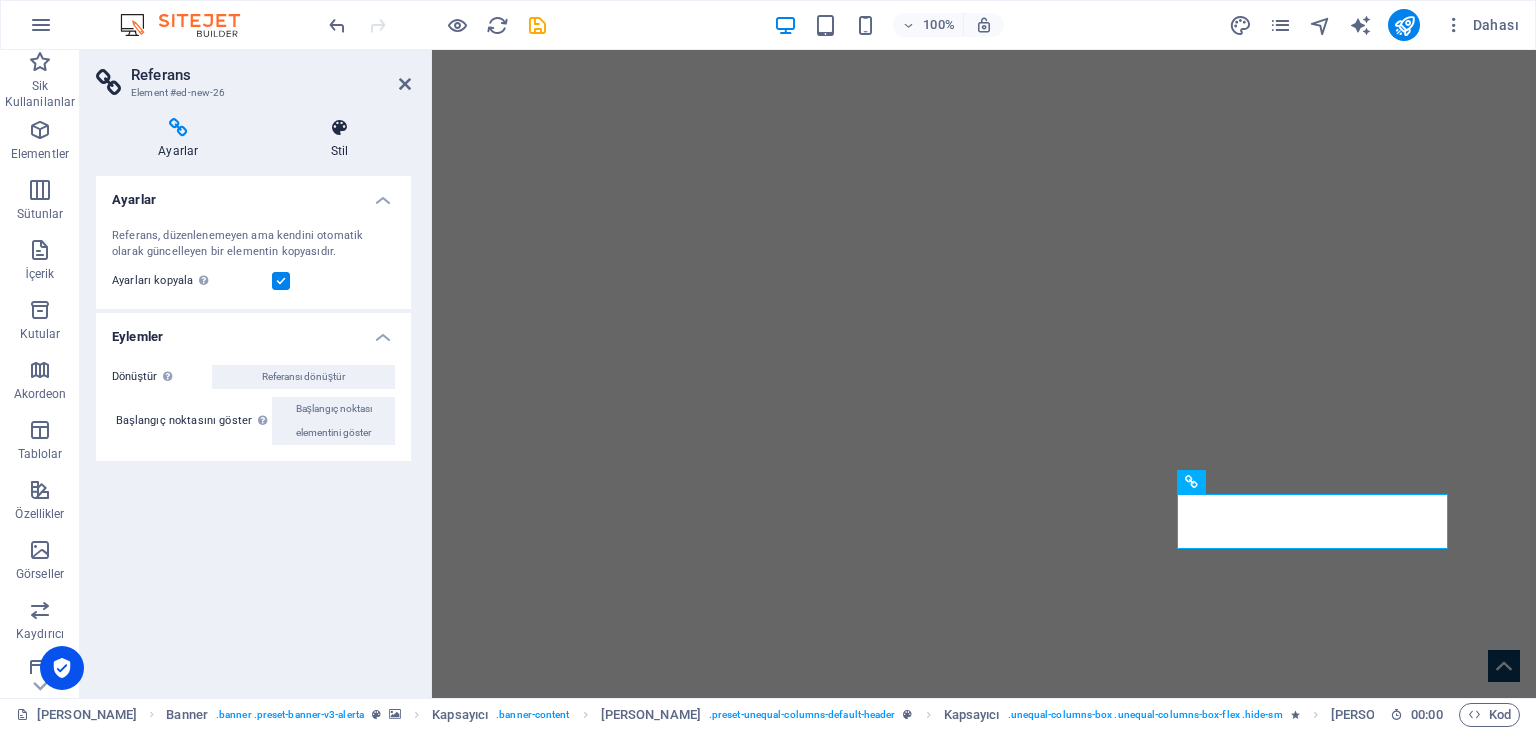 click on "Stil" at bounding box center (340, 139) 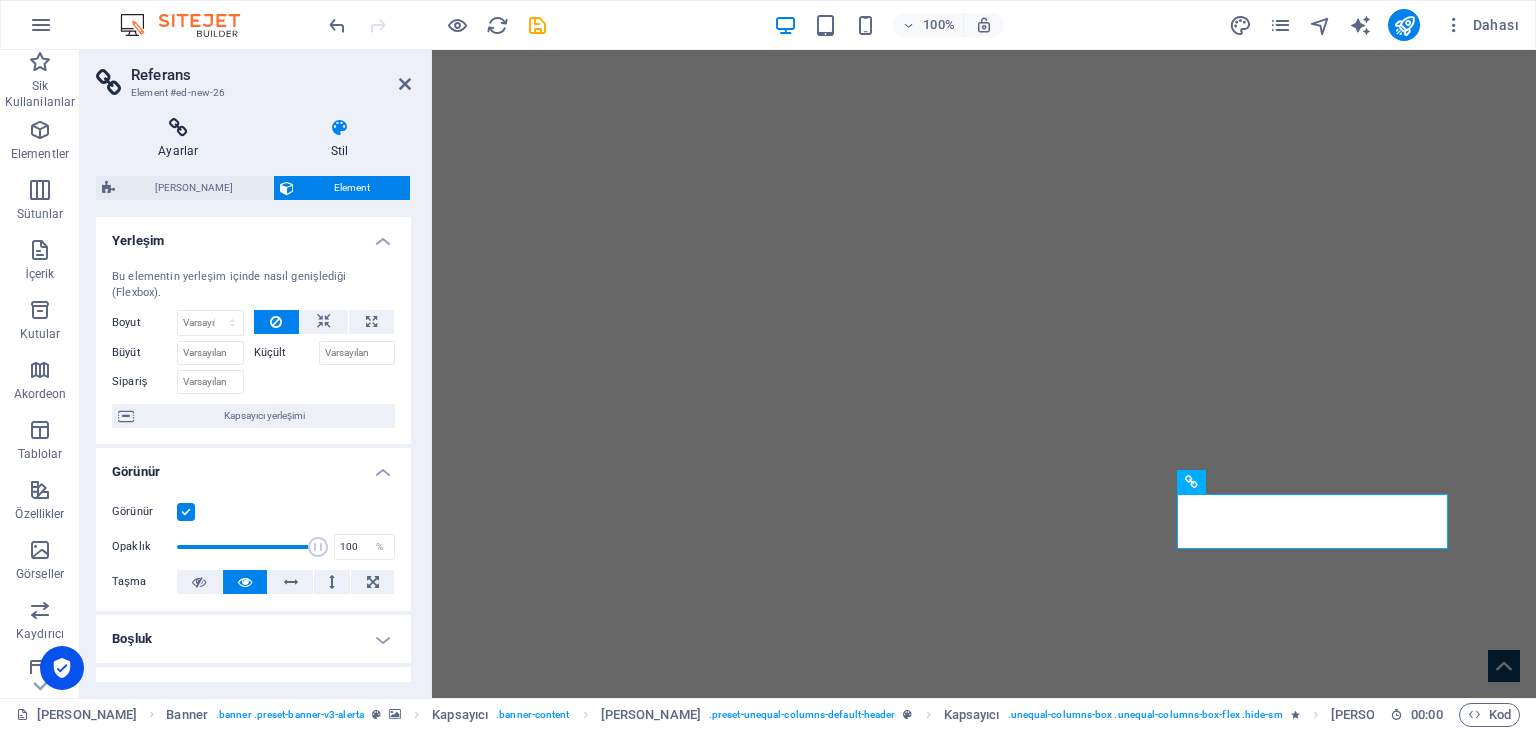 click at bounding box center [178, 128] 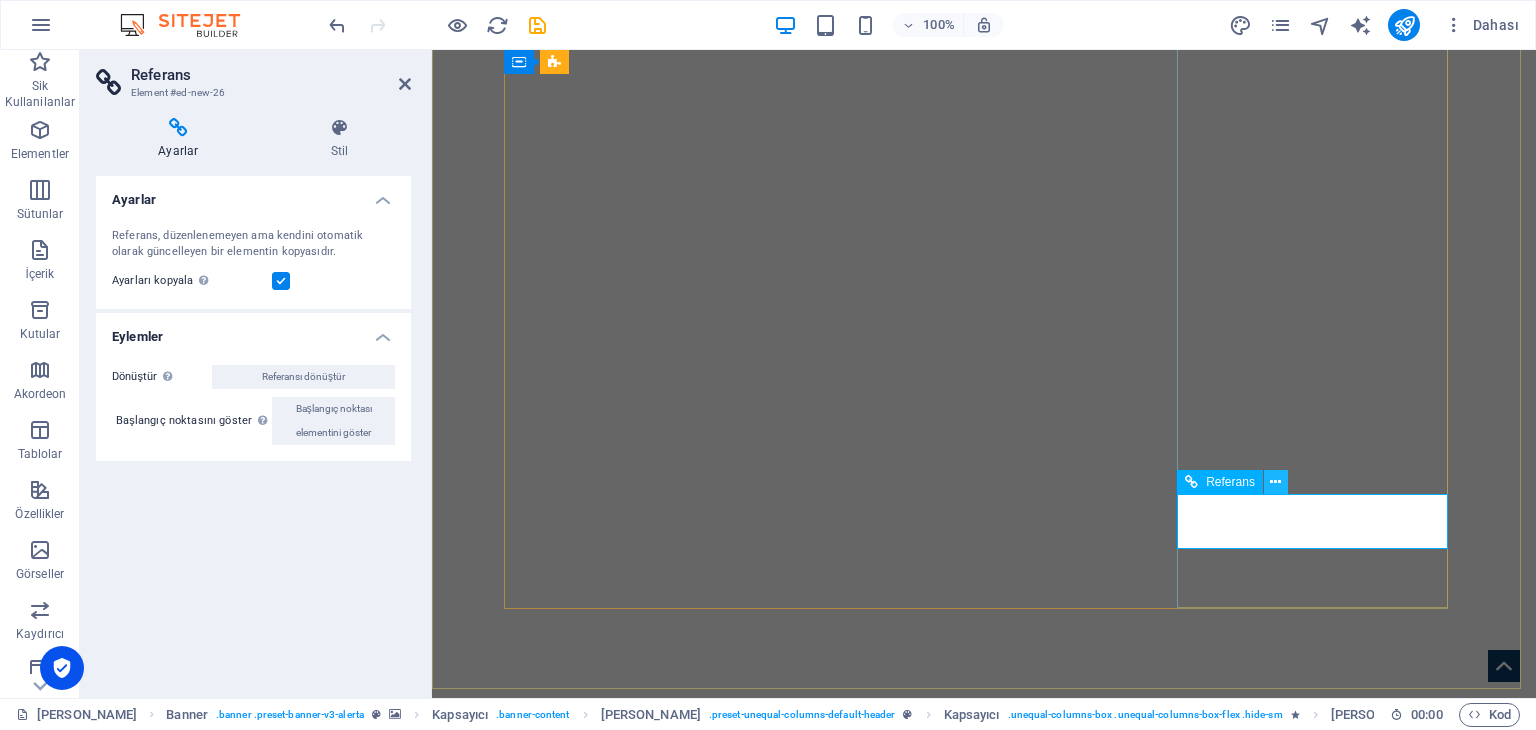 click at bounding box center [1275, 482] 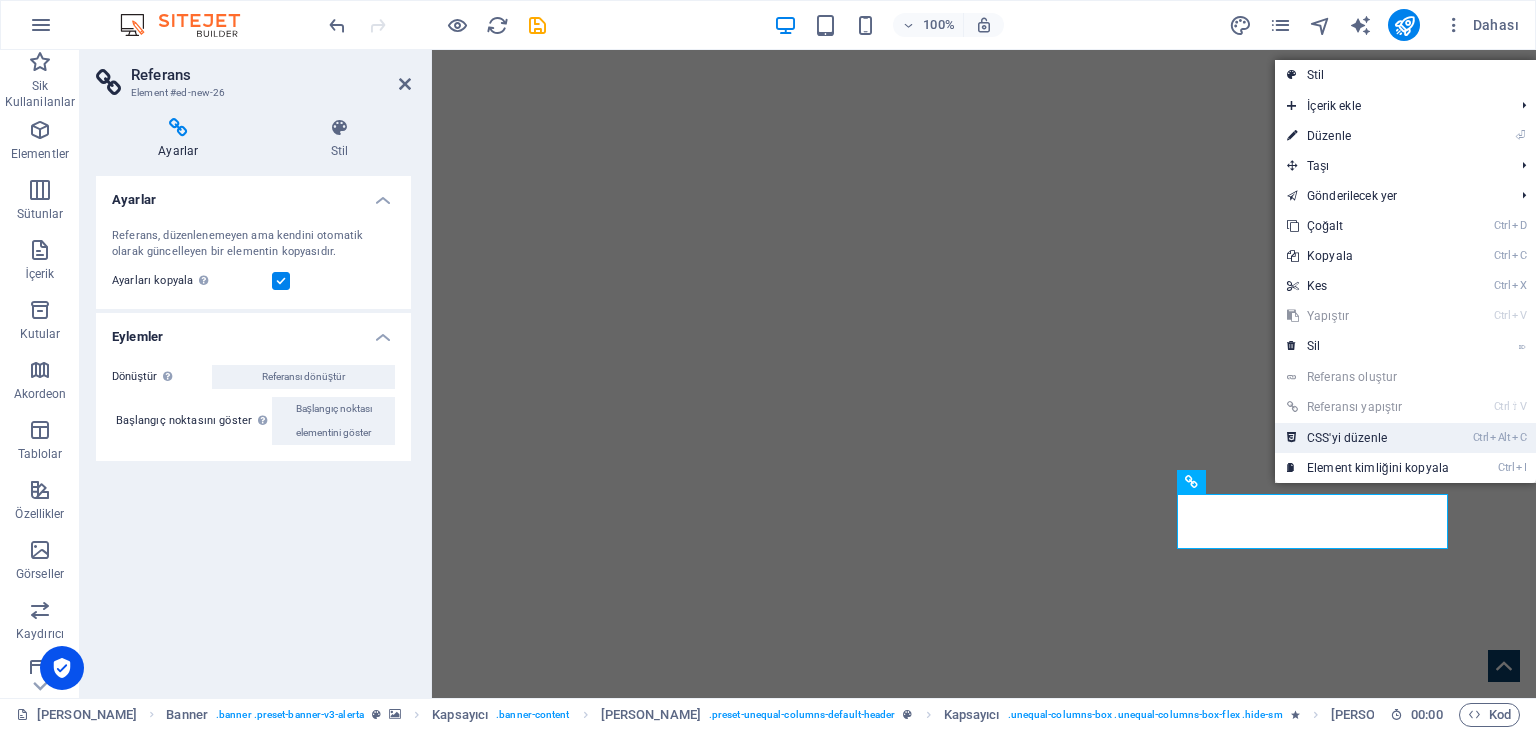 click on "Ctrl Alt C  CSS'yi düzenle" at bounding box center (1368, 438) 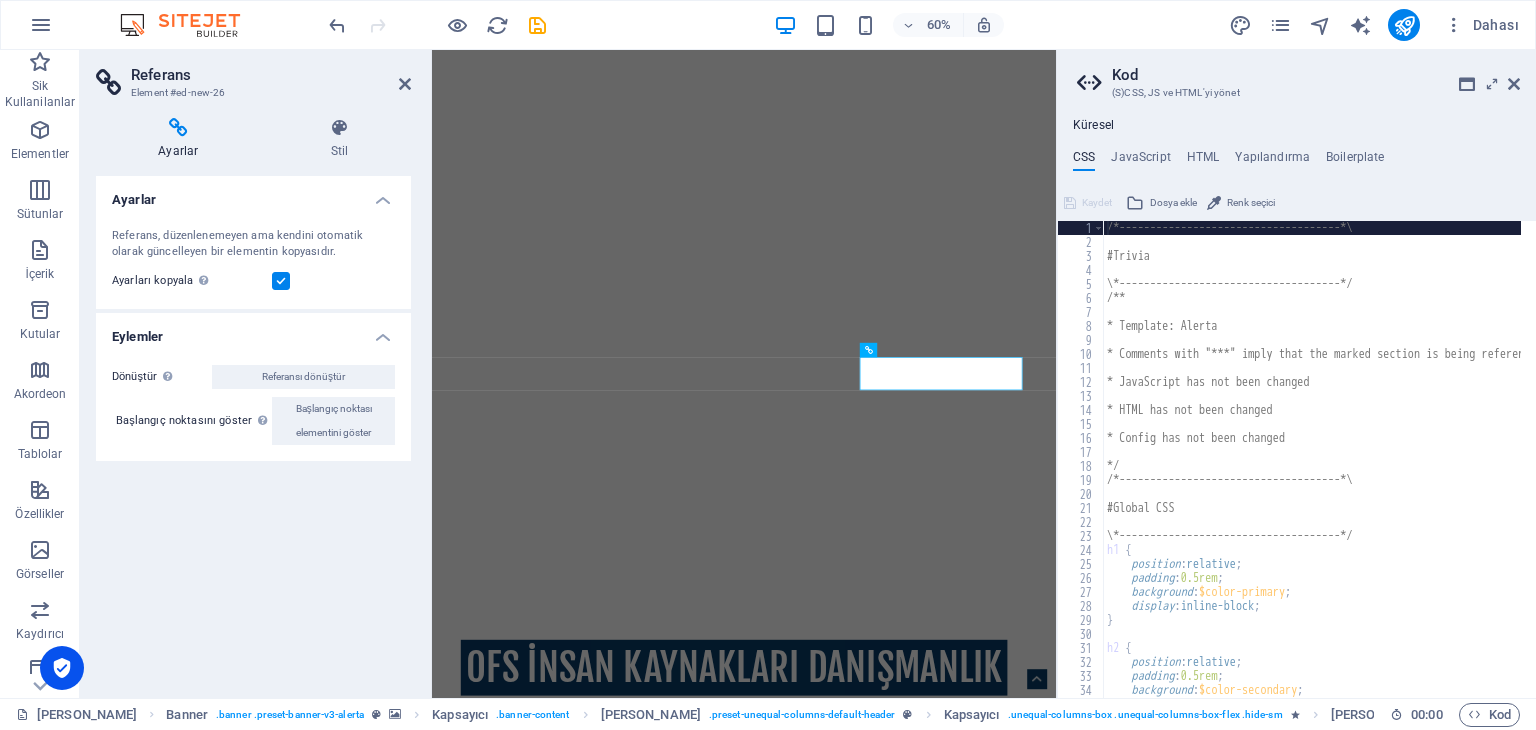 scroll, scrollTop: 360, scrollLeft: 0, axis: vertical 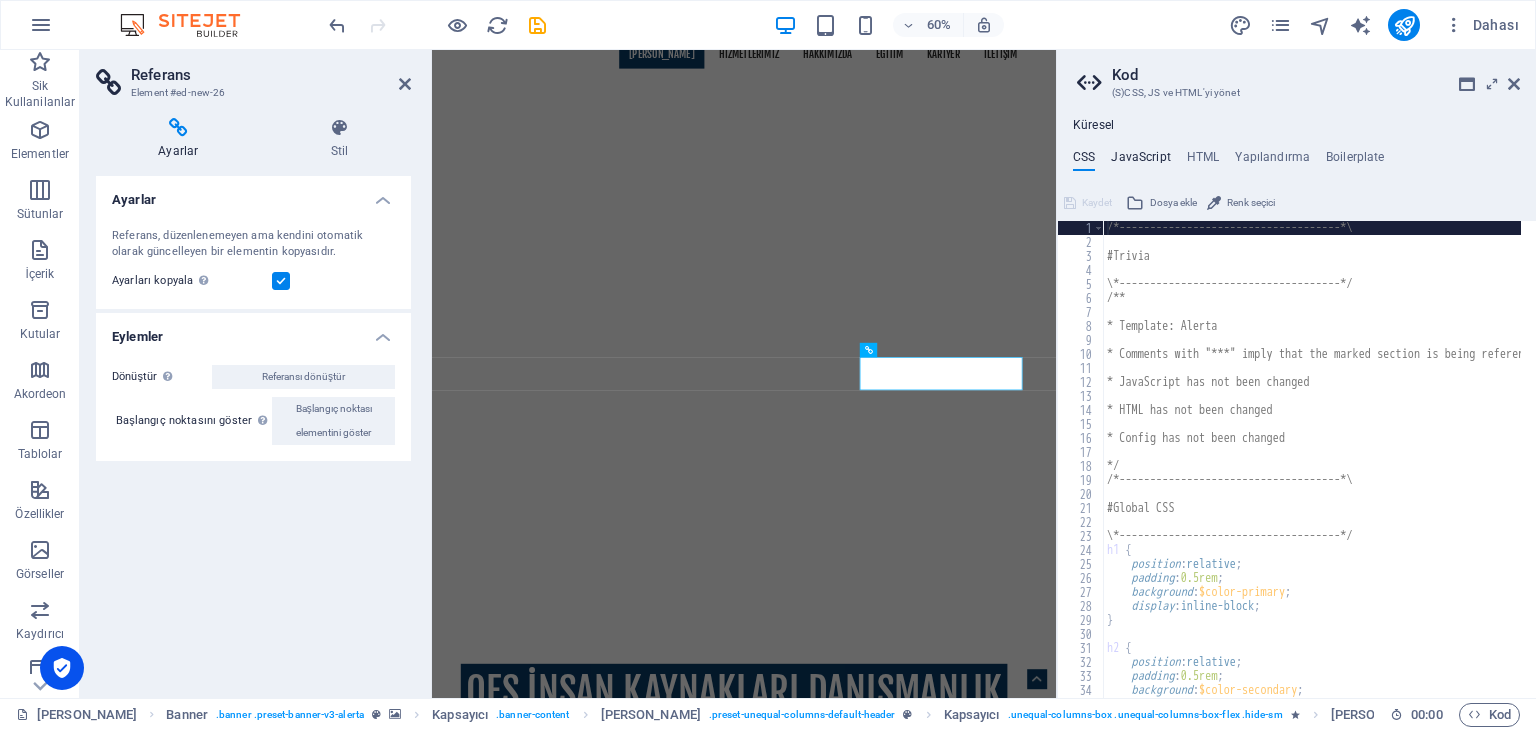 click on "JavaScript" at bounding box center [1140, 161] 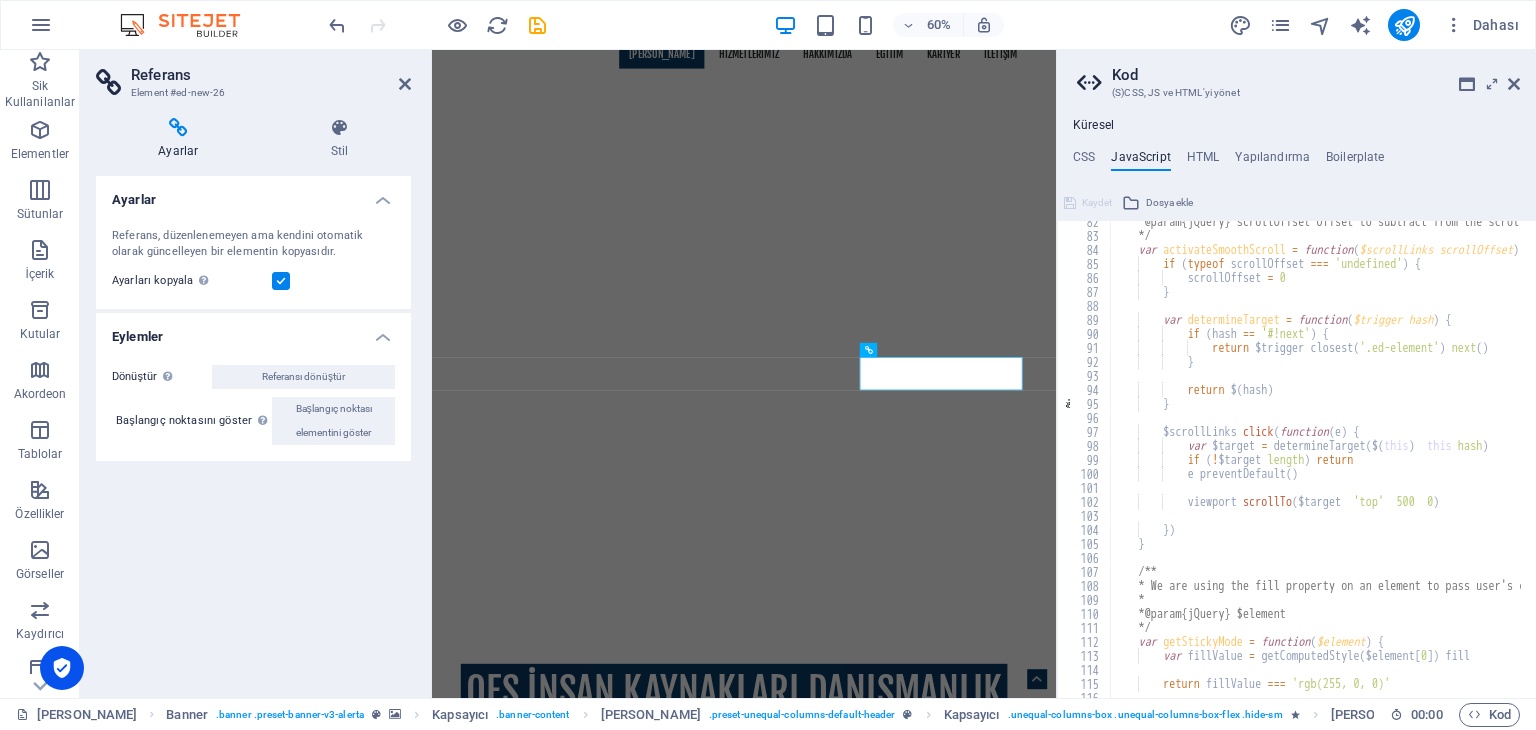 scroll, scrollTop: 1140, scrollLeft: 0, axis: vertical 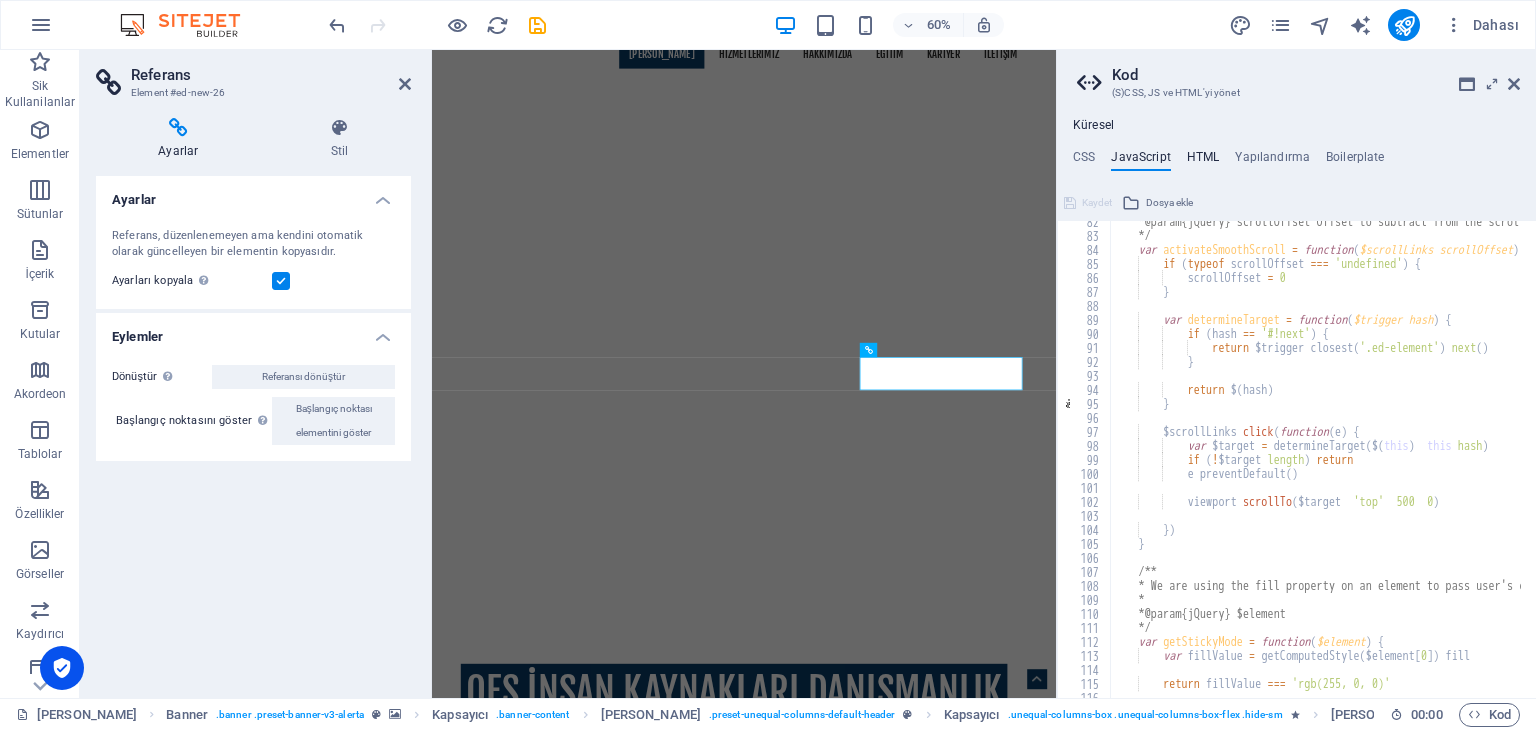 click on "HTML" at bounding box center (1203, 161) 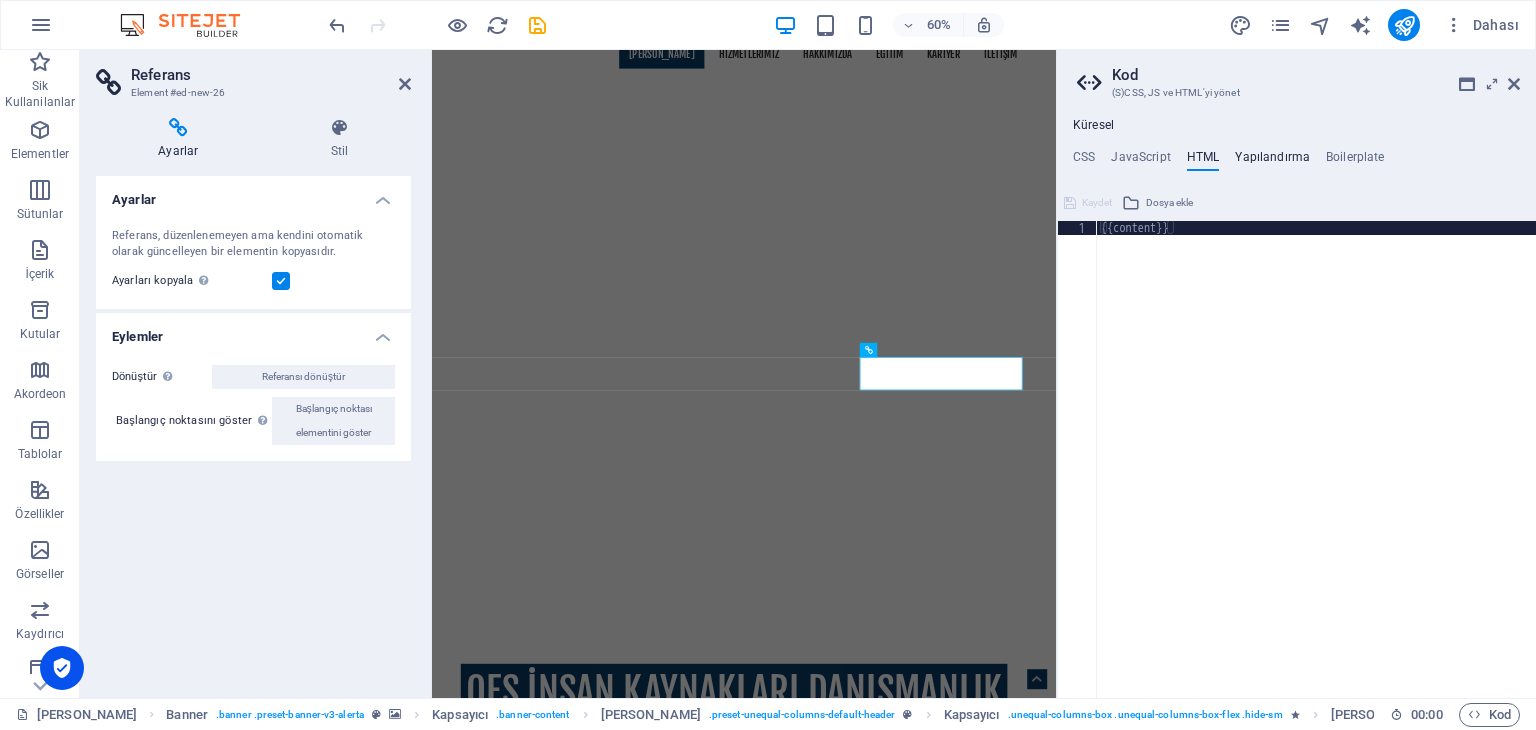 click on "Yapılandırma" at bounding box center (1272, 161) 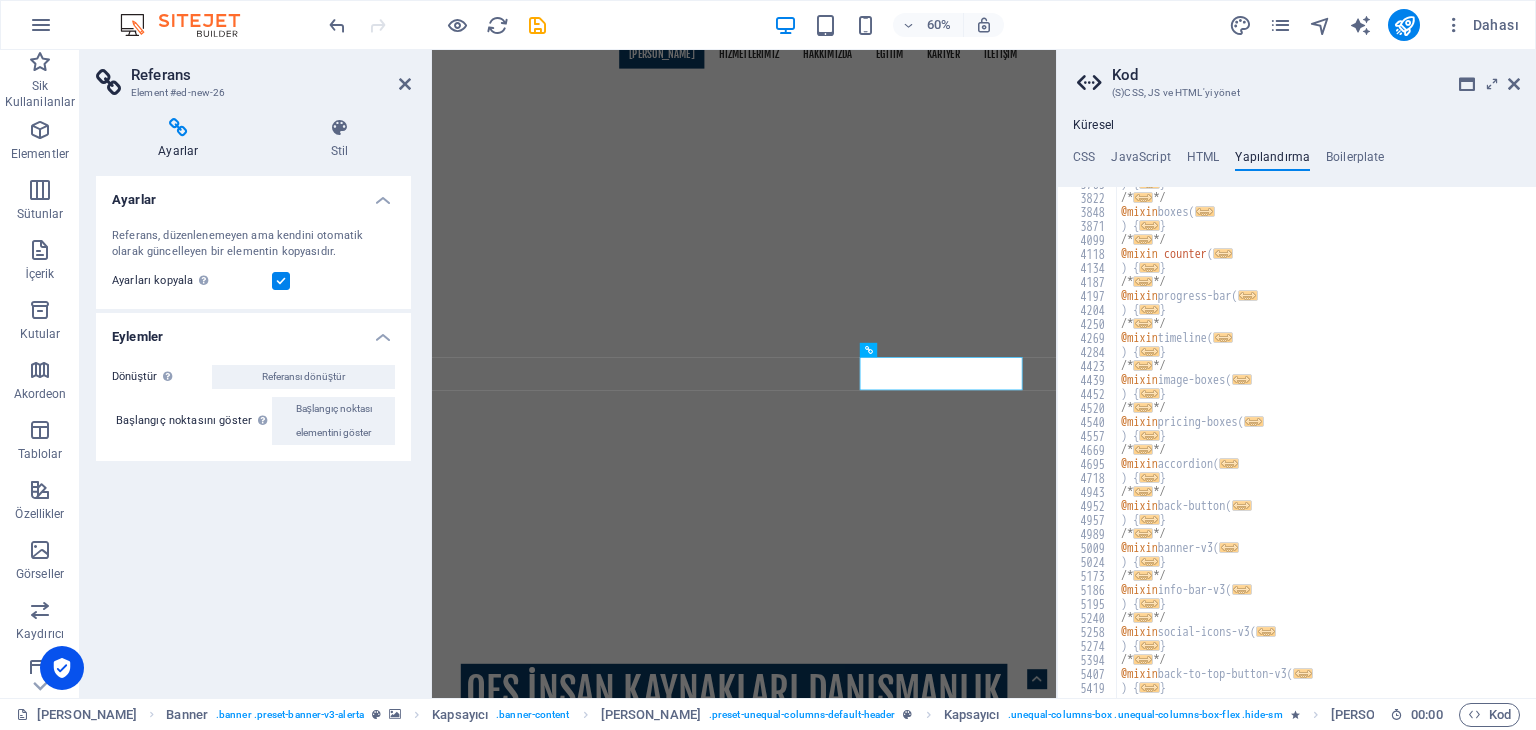 scroll, scrollTop: 834, scrollLeft: 0, axis: vertical 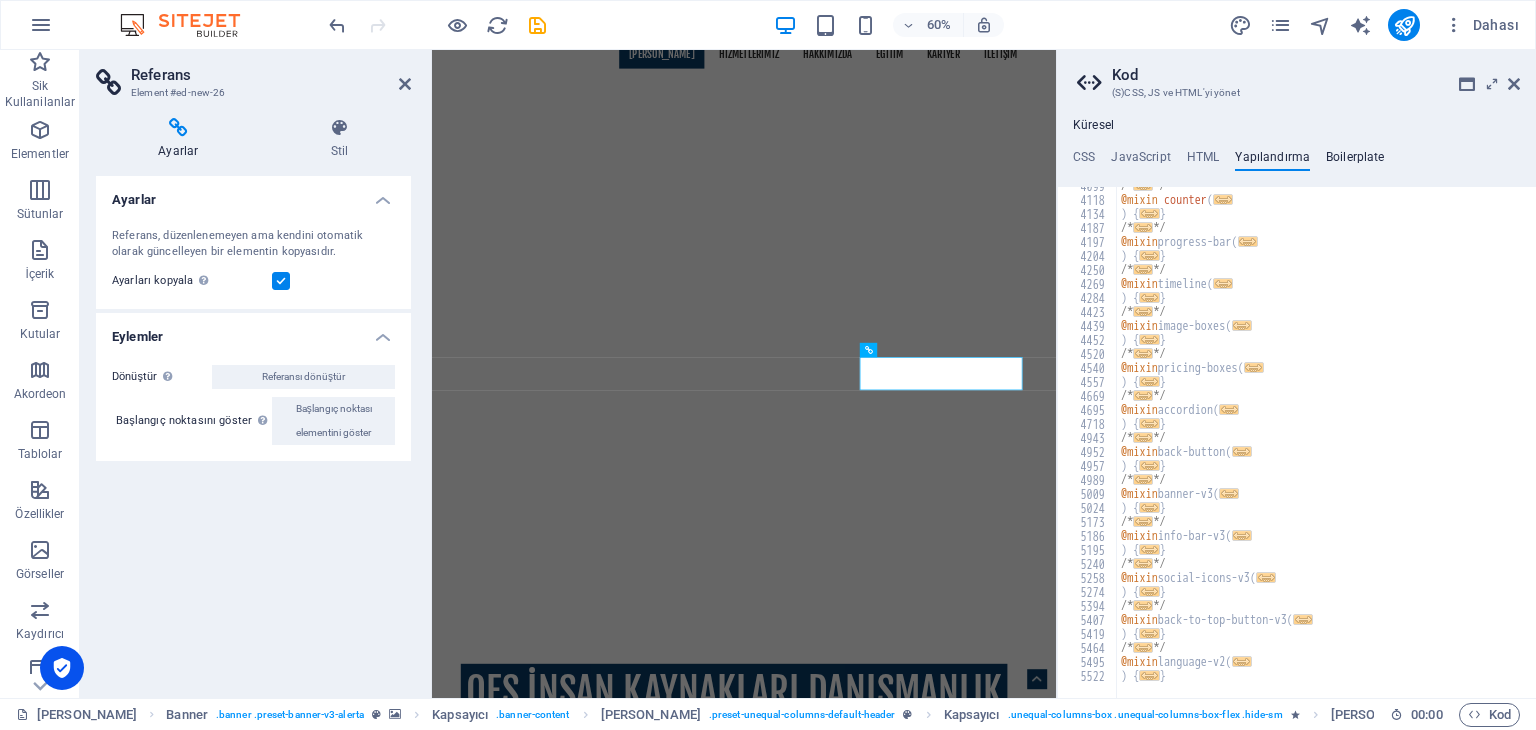 click on "Boilerplate" at bounding box center [1355, 161] 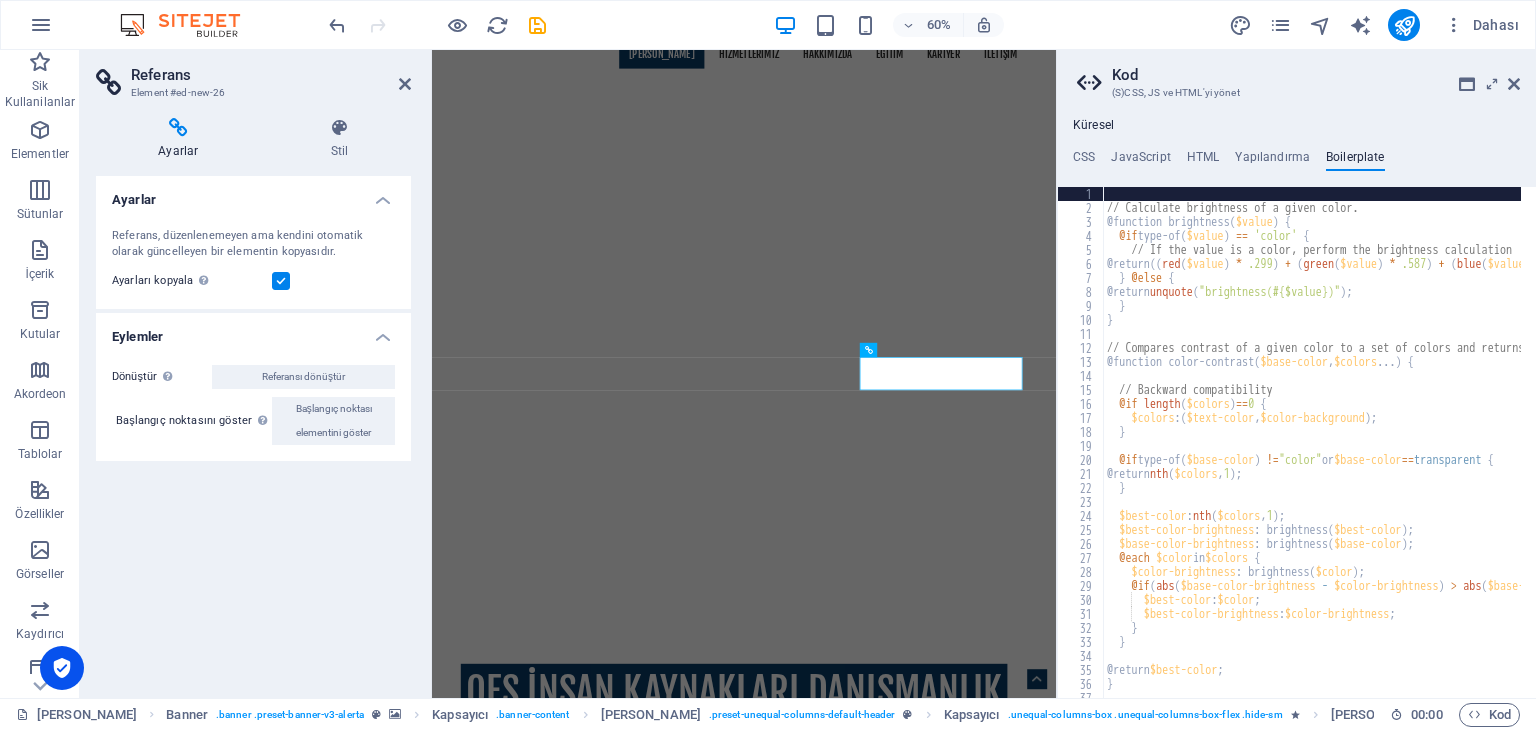 click on "(S)CSS, JS ve HTML'yi yönet" at bounding box center (1296, 93) 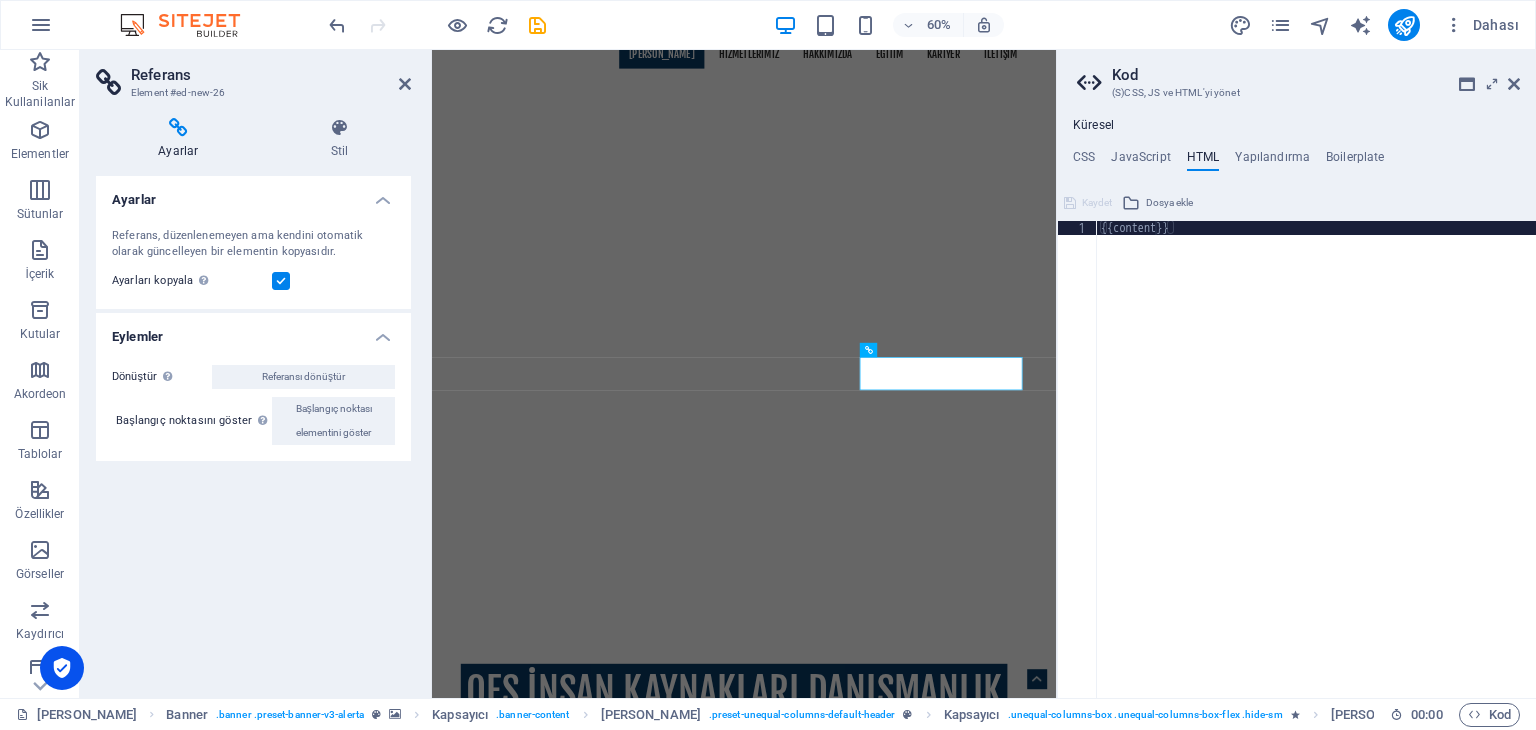 click on "{{content}}" at bounding box center [1316, 473] 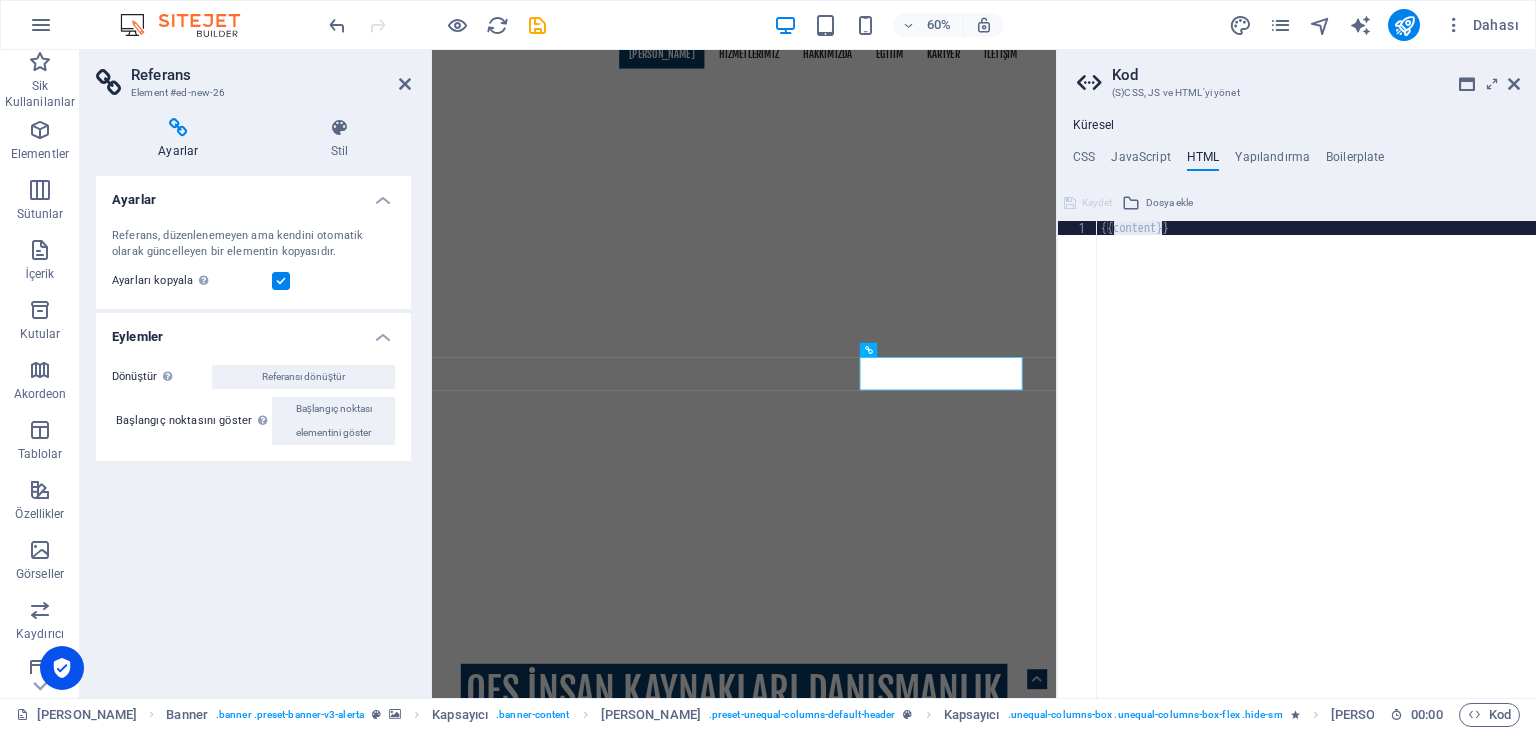 click on "{{content}}" at bounding box center (1316, 473) 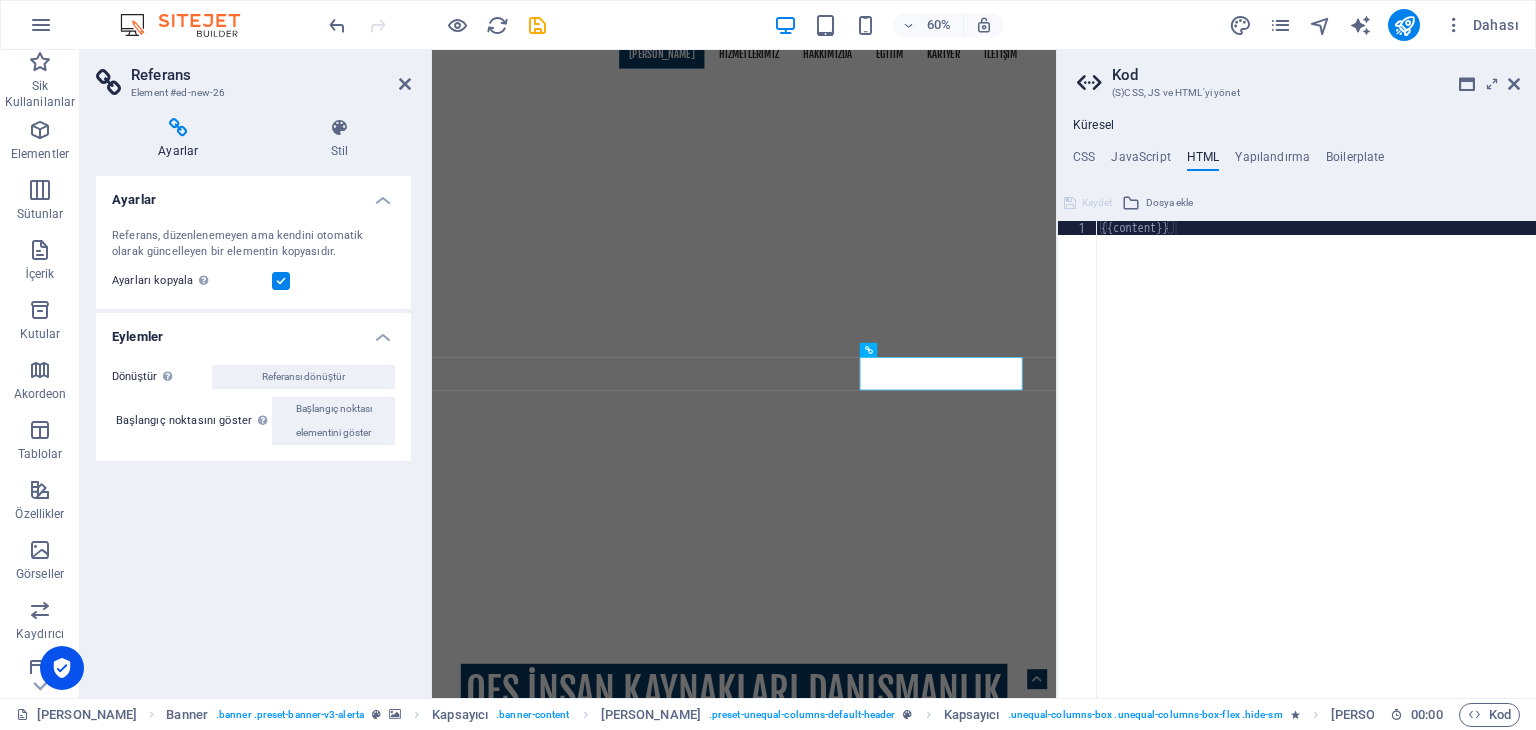 click on "{{content}}" at bounding box center [1316, 473] 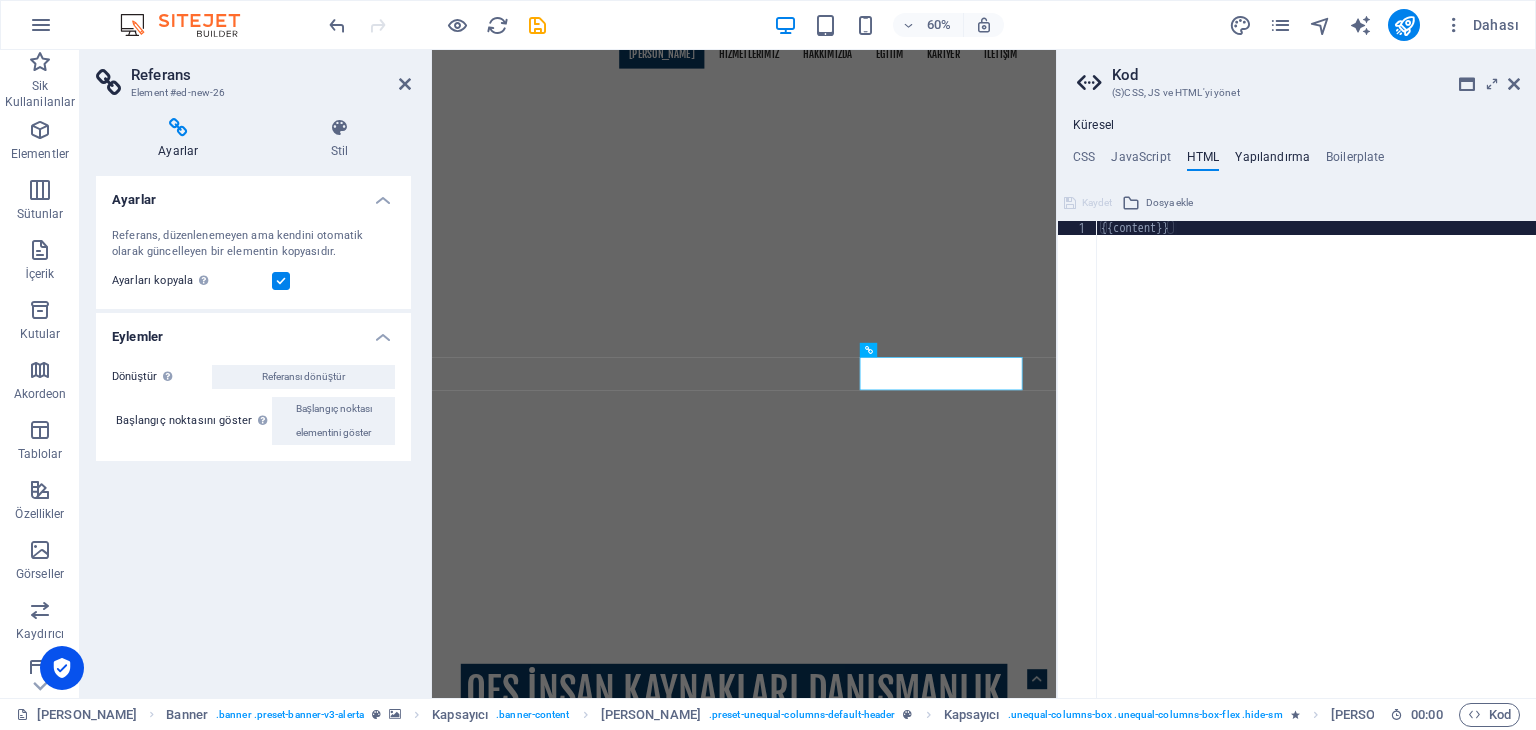 click on "Yapılandırma" at bounding box center (1272, 161) 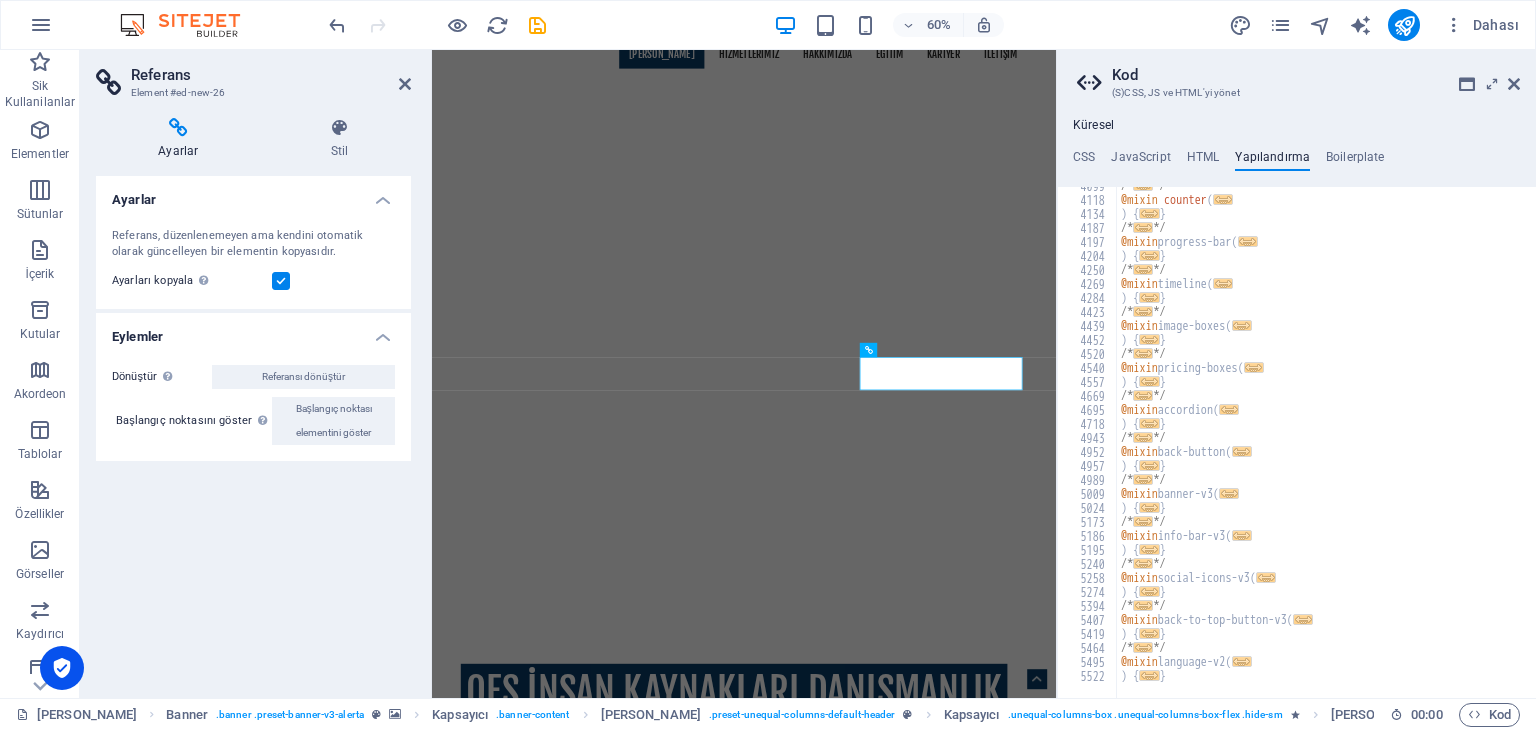click on "Küresel CSS JavaScript HTML Yapılandırma Boilerplate /*------------------------------------*\ 1 2 3 4 5 6 7 8 9 10 11 12 13 14 15 16 17 18 19 20 21 22 23 24 25 26 27 28 29 30 31 32 33 34 35 36 /*------------------------------------*\     #Trivia  \*------------------------------------*/ /**   * Template: Alerta   * Comments with "***" imply that the marked section is being referenced somewhere else   * JavaScript has not been changed   * HTML has not been changed   * Config has not been changed   */ /*------------------------------------*\     #Global CSS \*------------------------------------*/ h1   {      position :  relative ;      padding :  0.5rem ;      background :  $color-primary ;      display :  inline-block ; } h2   {      position :  relative ;      padding :  0.5rem ;      background :  $color-secondary ;     Kaydet Dosya ekle Renk seçici /* JS for preset "Menu V2" */ 82 83 84 85 86 87 88 89 90 91 92 93 94 95 96 97 98 99 100 101 102 103 104 105 106 107 108 109 110 111 112 113 114 115 116" at bounding box center [1296, 408] 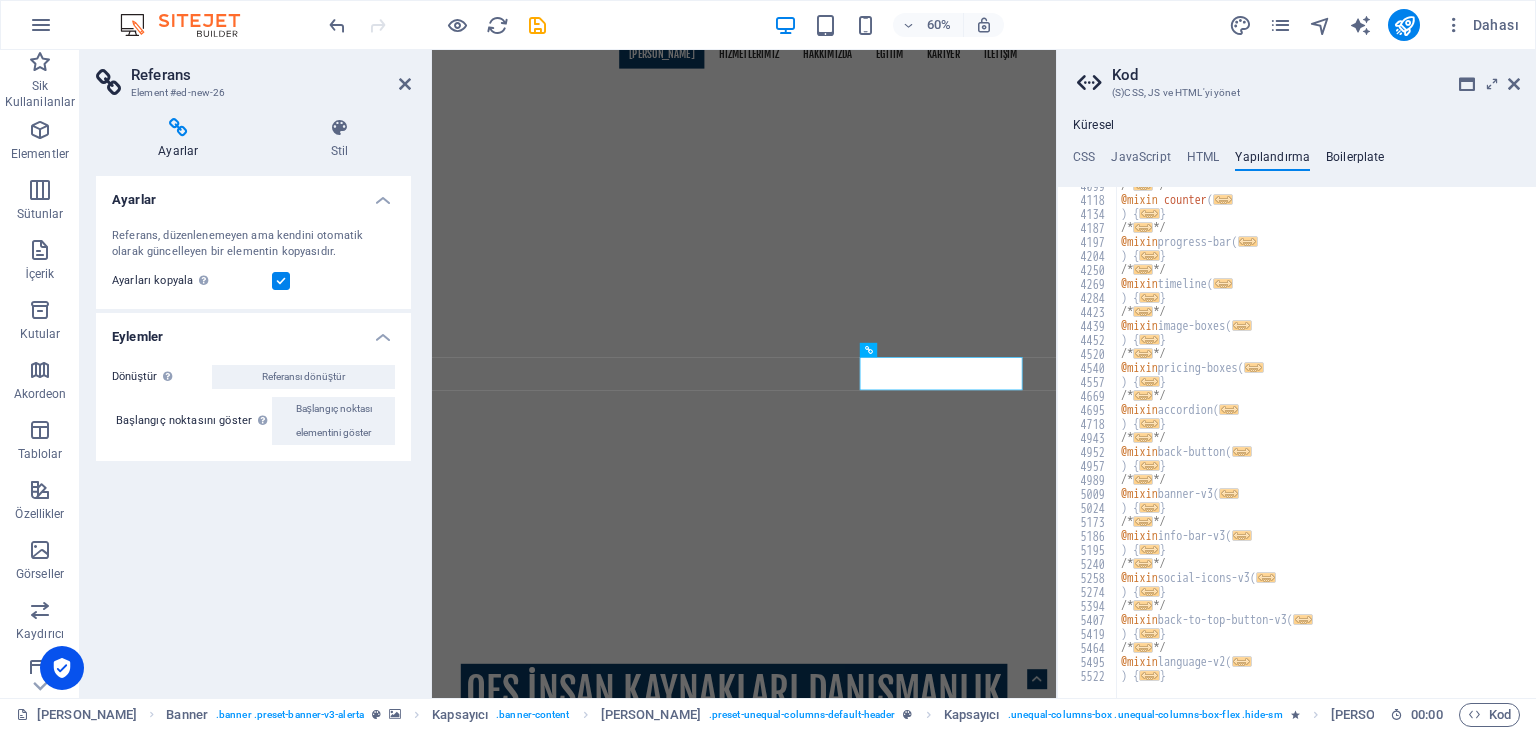 click on "Boilerplate" at bounding box center [1355, 161] 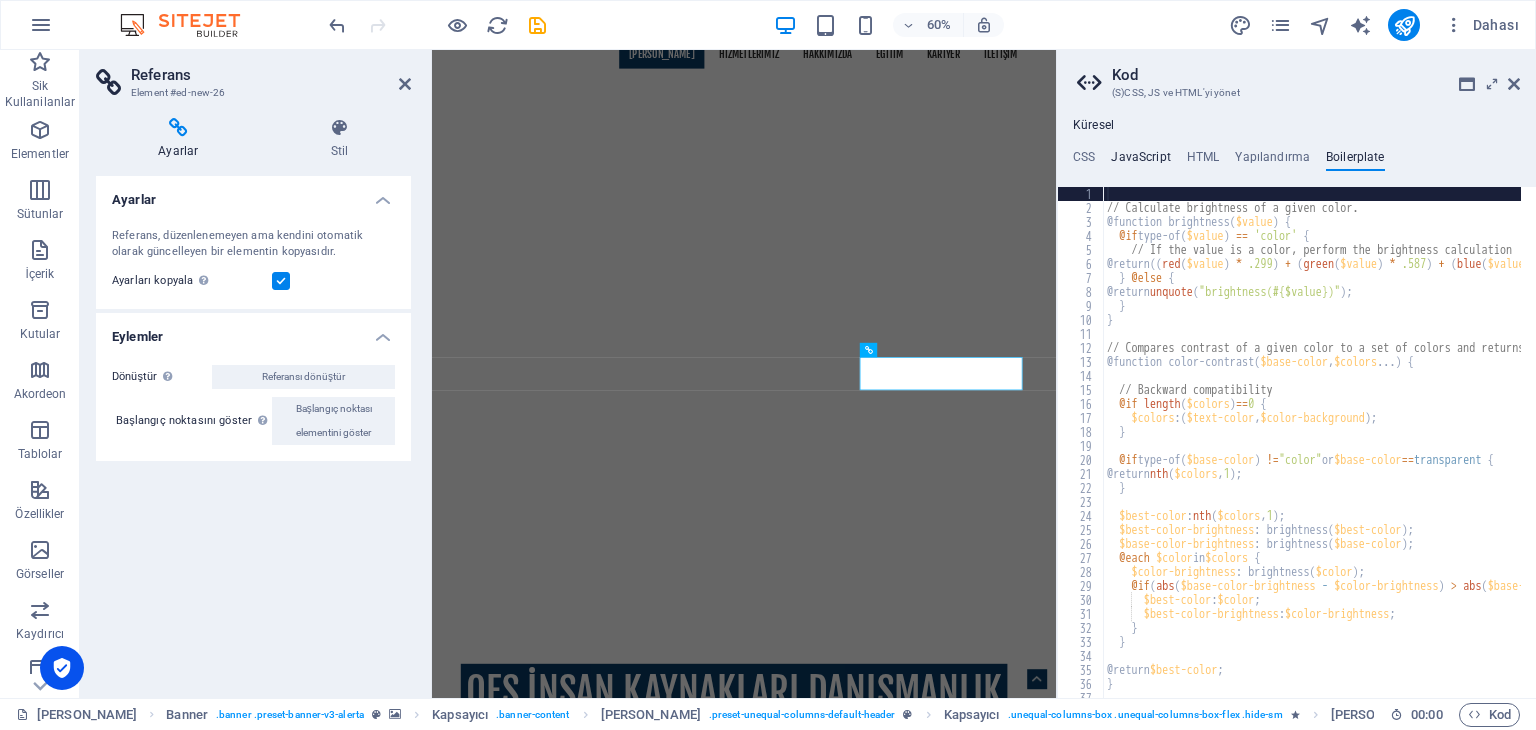 click on "JavaScript" at bounding box center [1140, 161] 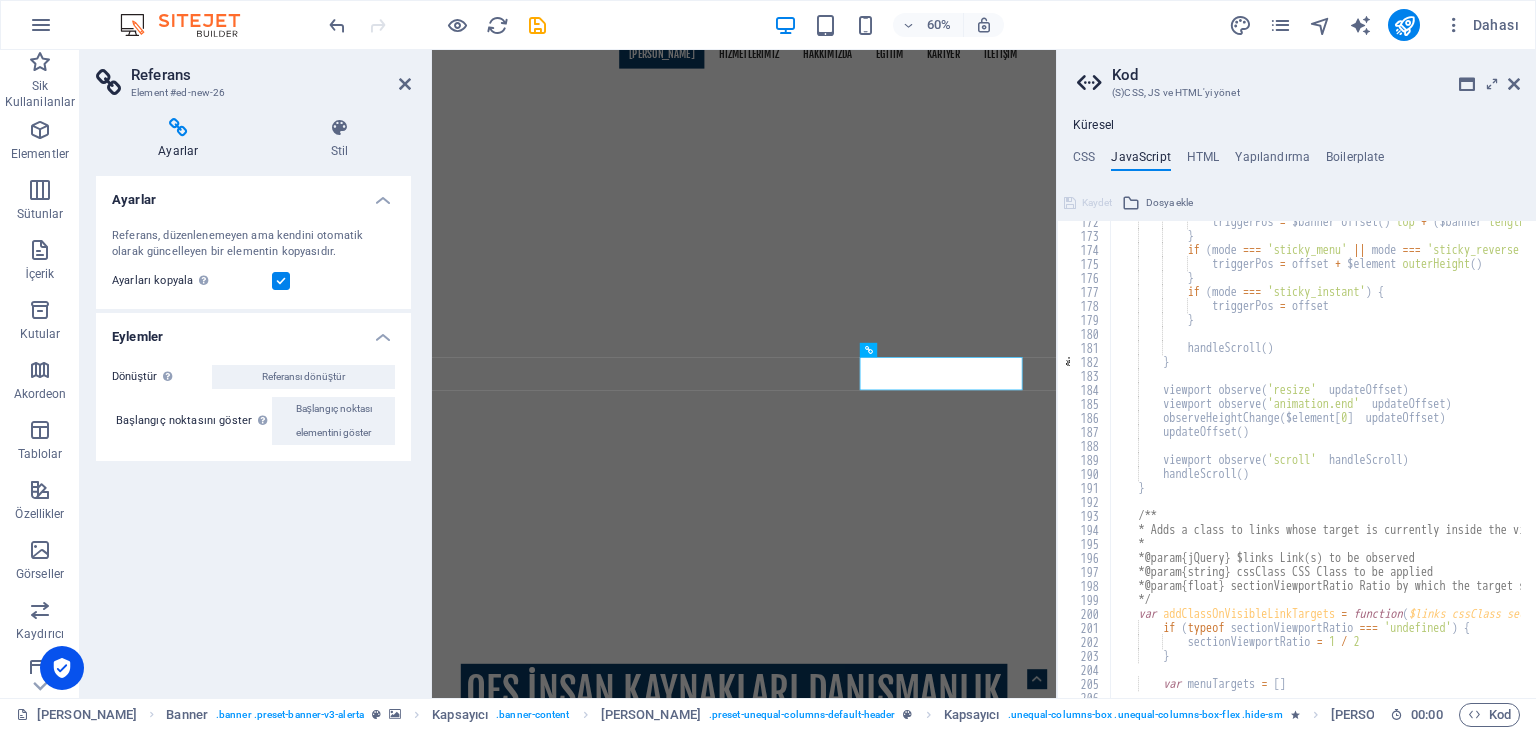 scroll, scrollTop: 2400, scrollLeft: 0, axis: vertical 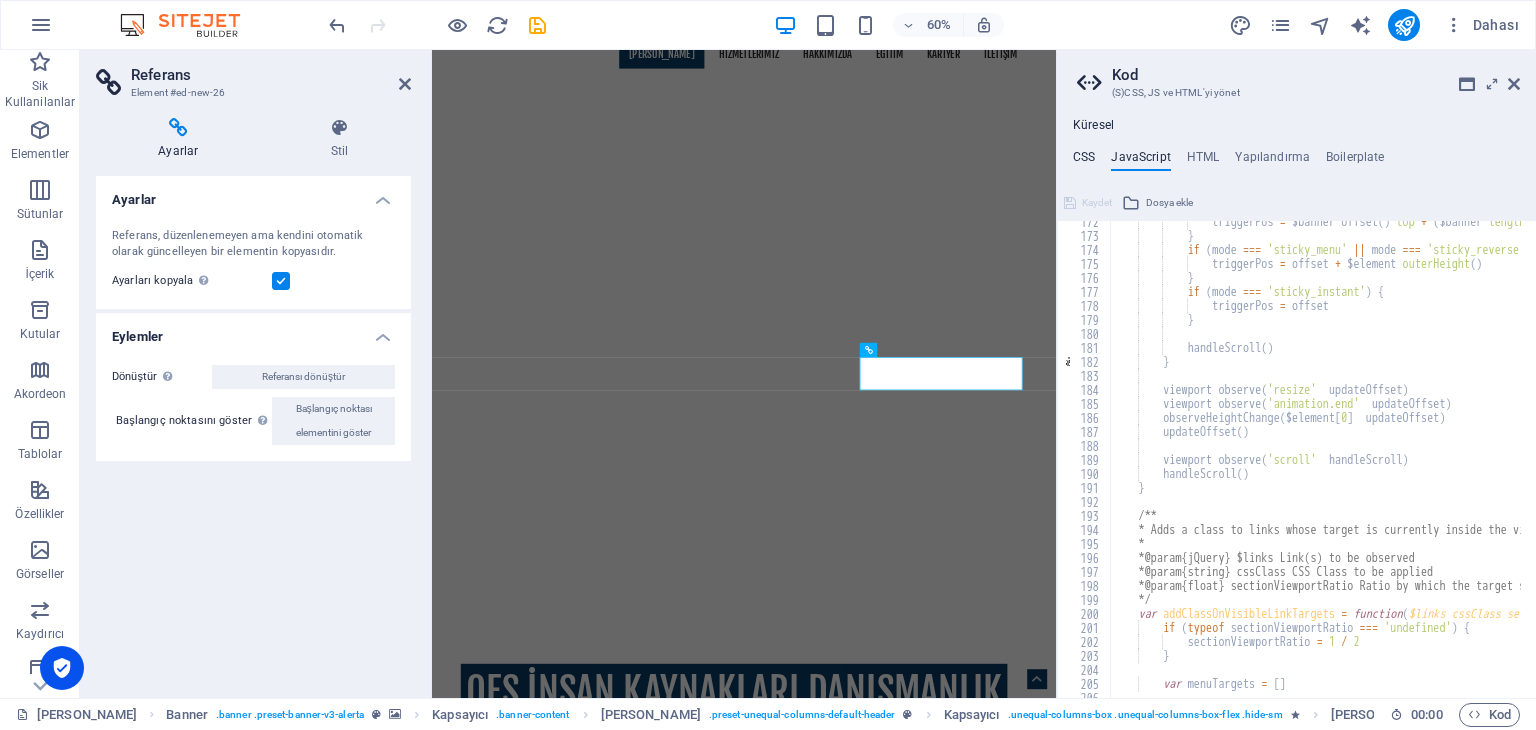 click on "CSS" at bounding box center [1084, 161] 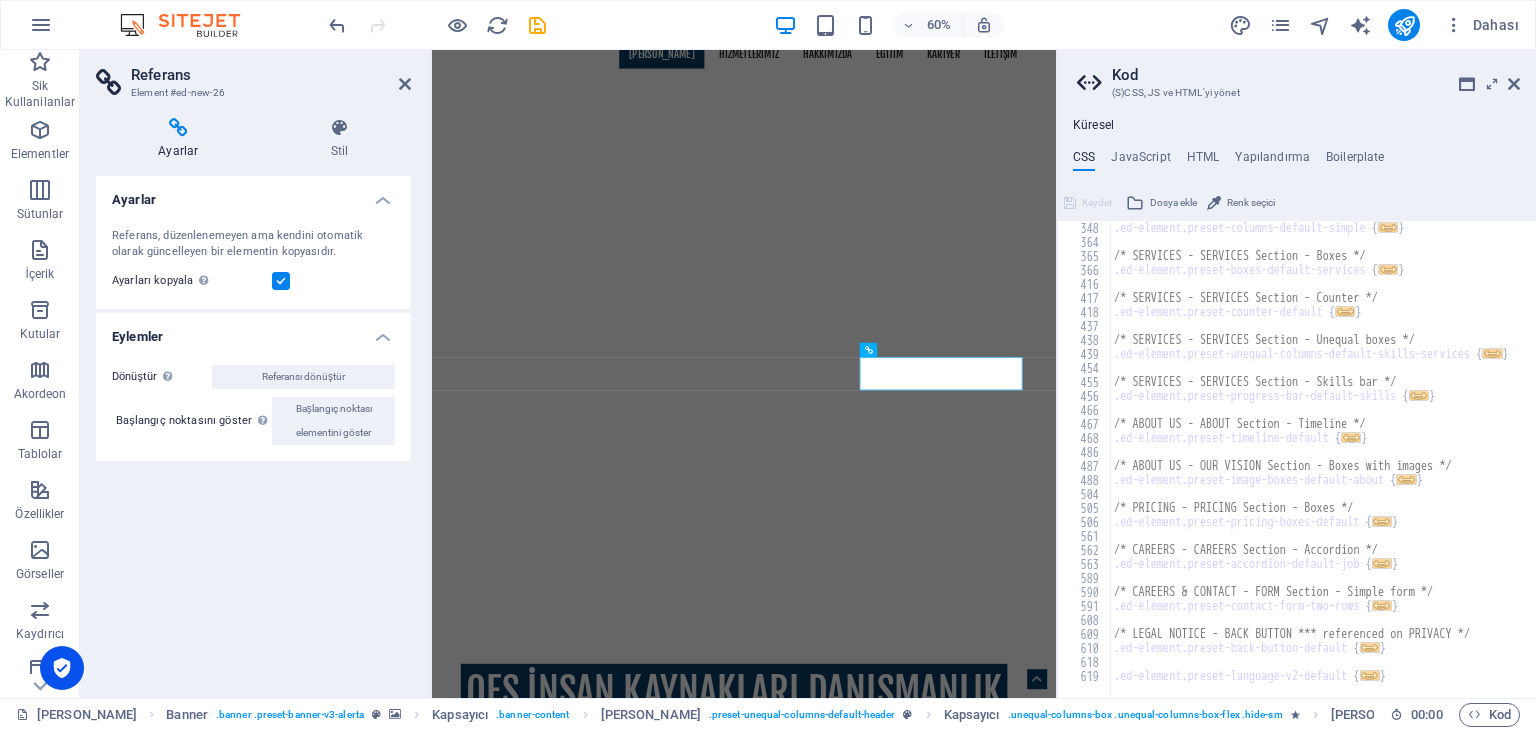 scroll, scrollTop: 1848, scrollLeft: 0, axis: vertical 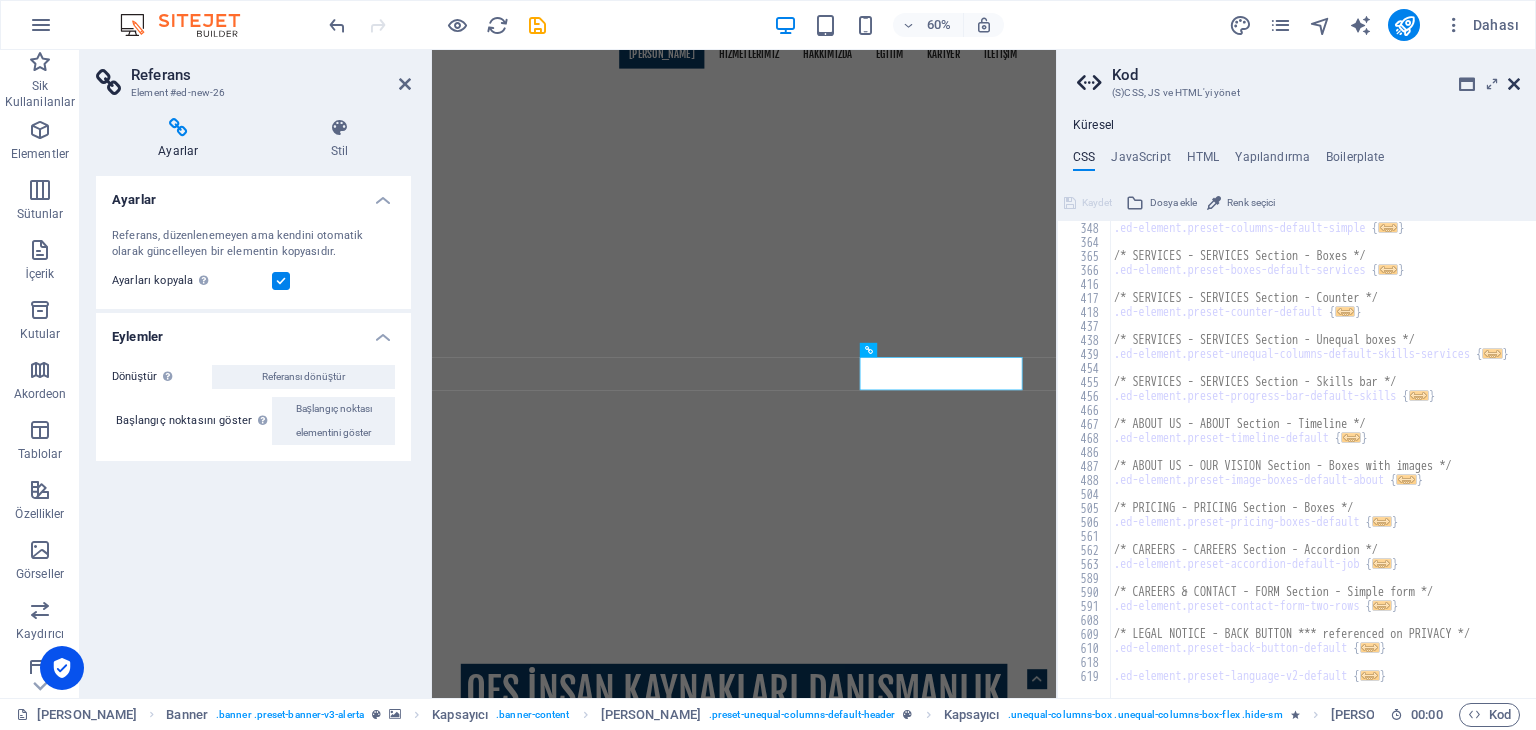 click at bounding box center (1514, 84) 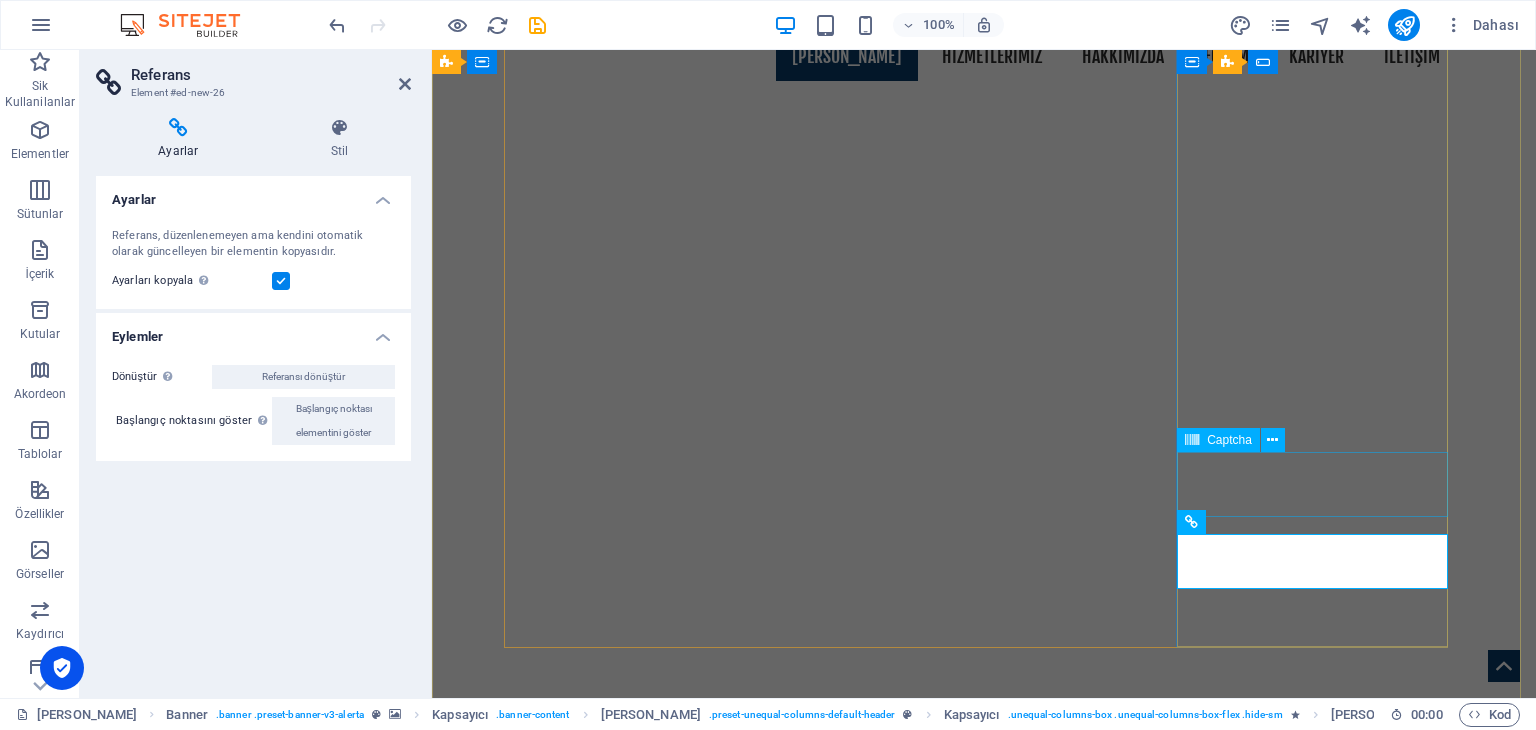 click on "Unreadable? Regenerate" at bounding box center (984, 1914) 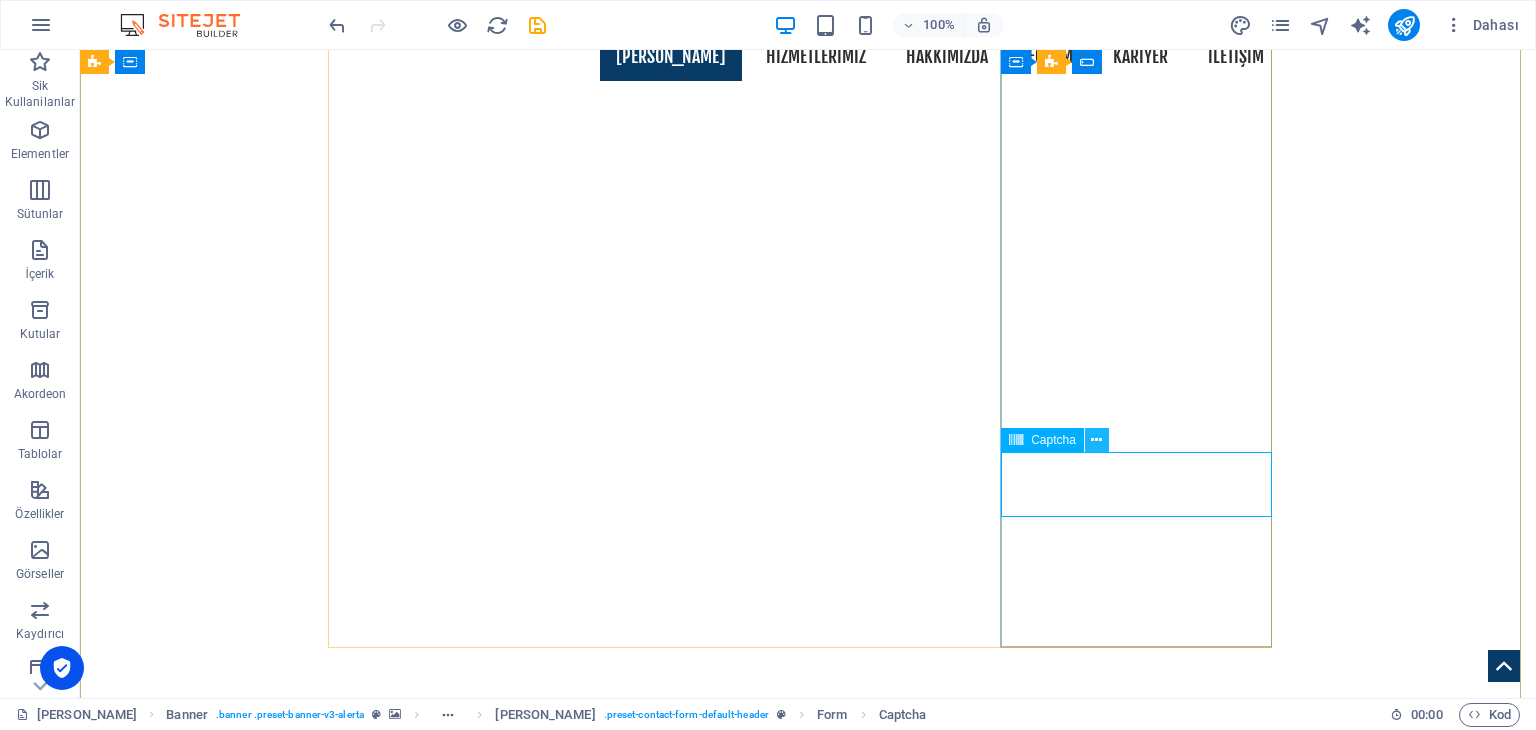 click at bounding box center [1096, 440] 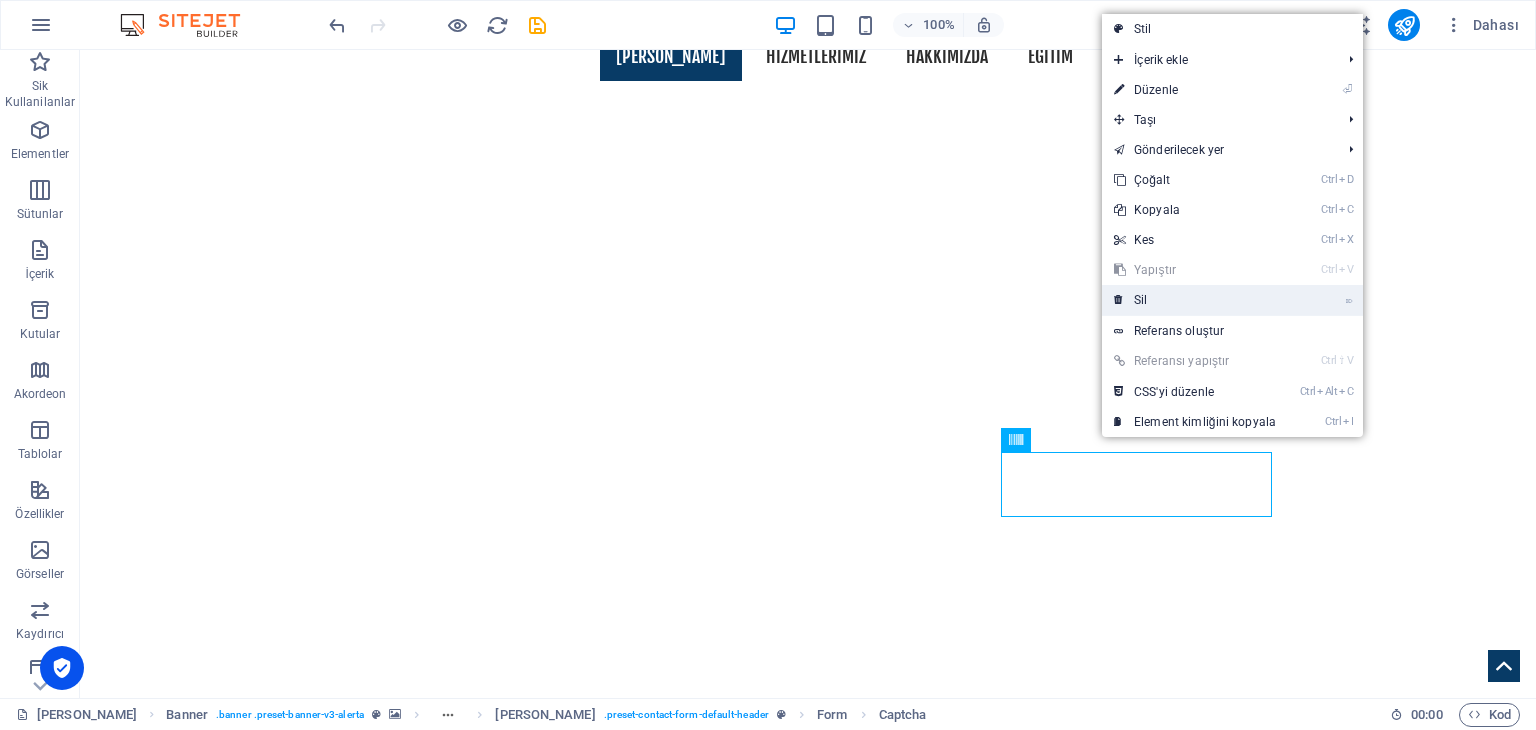click on "⌦  Sil" at bounding box center [1195, 300] 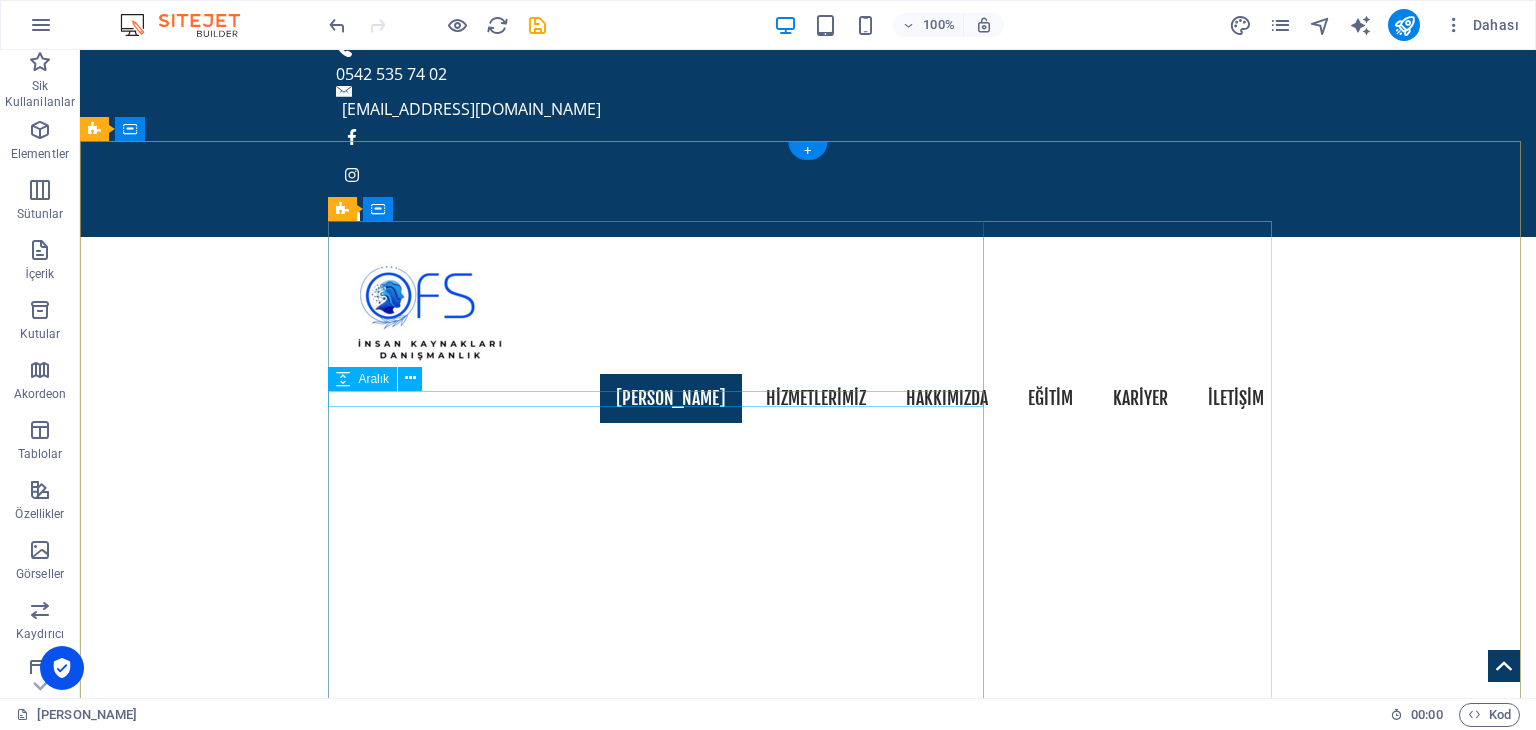 scroll, scrollTop: 0, scrollLeft: 0, axis: both 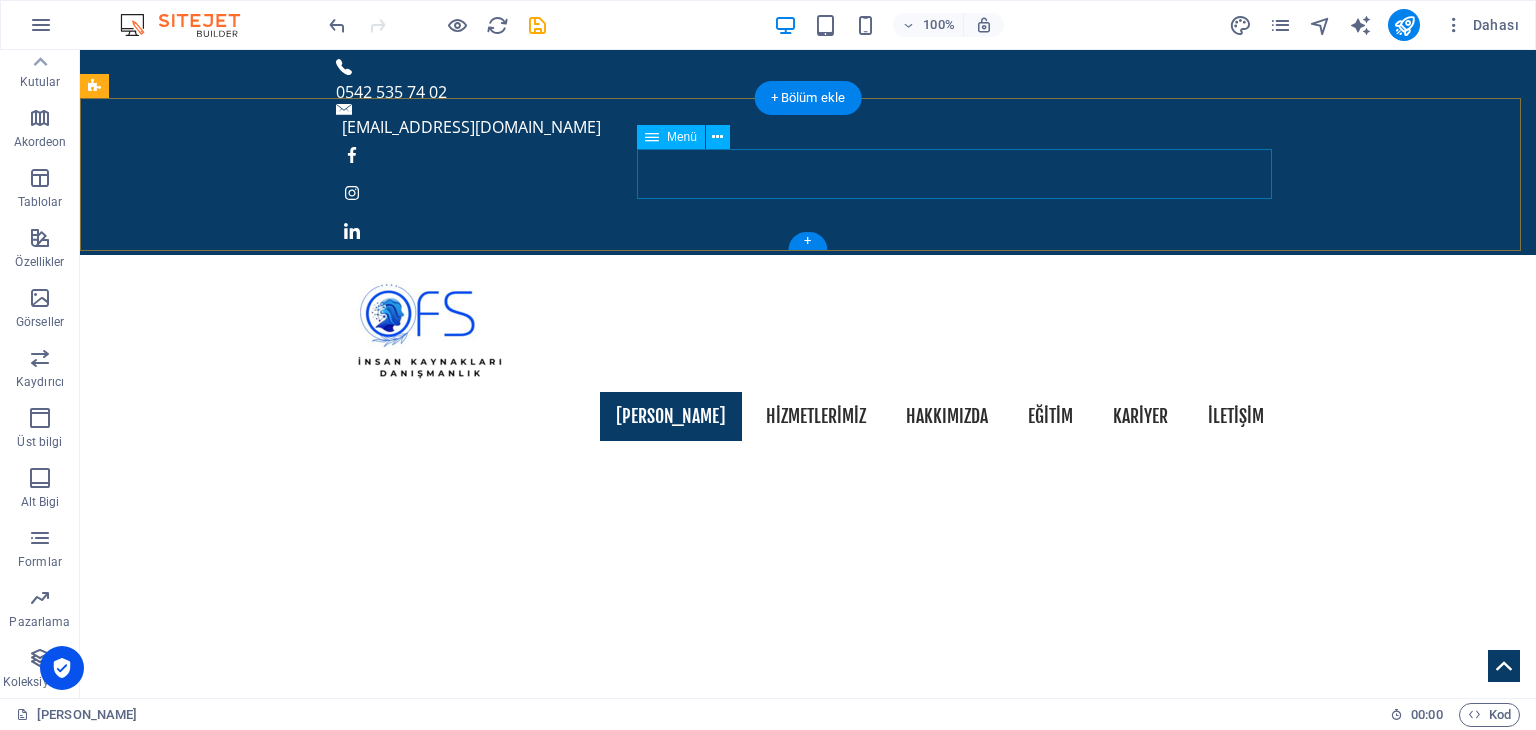 click on "[PERSON_NAME] HİZMETLERİMİZ HAKKIMIZDA EĞİTİM KARİYER İLETİŞİM" at bounding box center [808, 417] 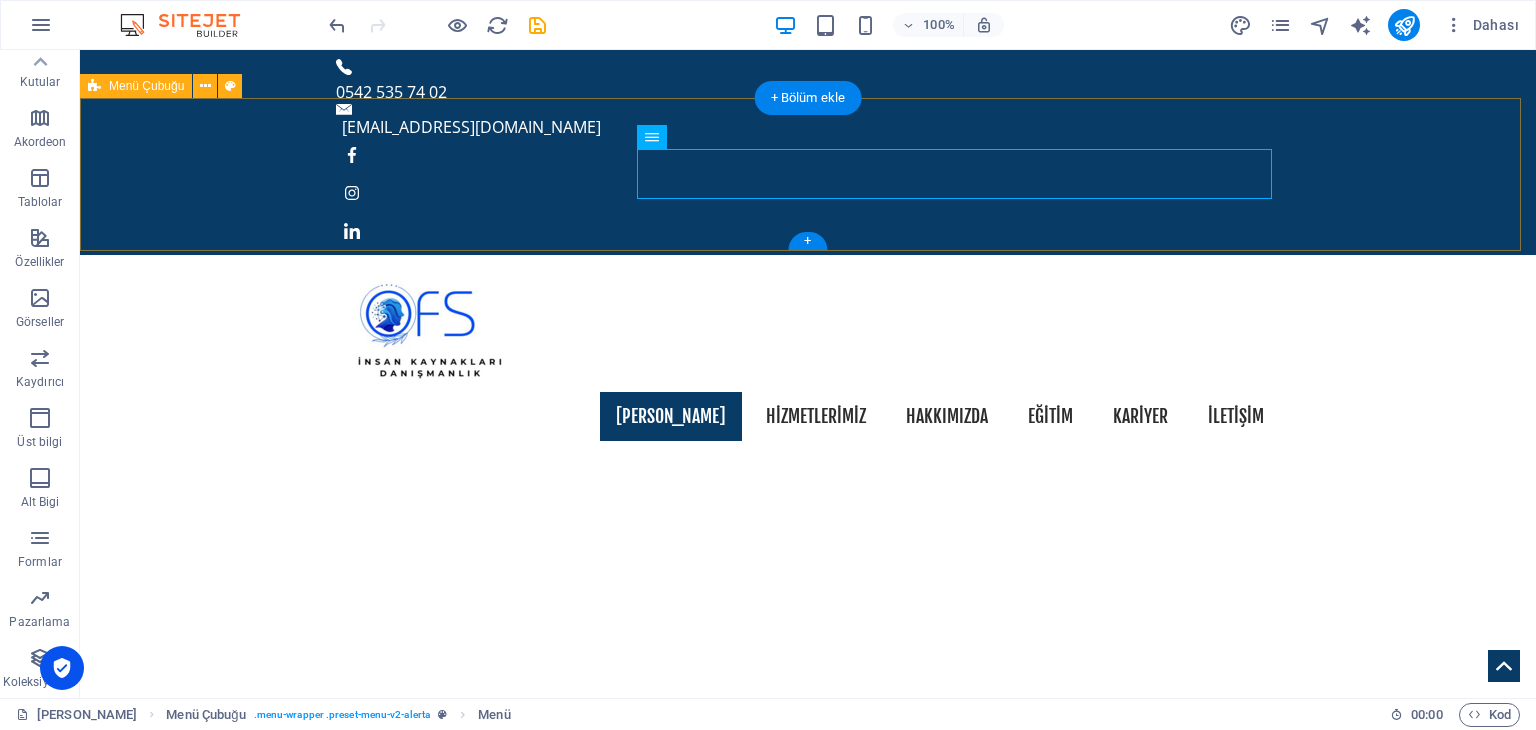 click on "[PERSON_NAME] HİZMETLERİMİZ HAKKIMIZDA EĞİTİM KARİYER İLETİŞİM" at bounding box center [808, 356] 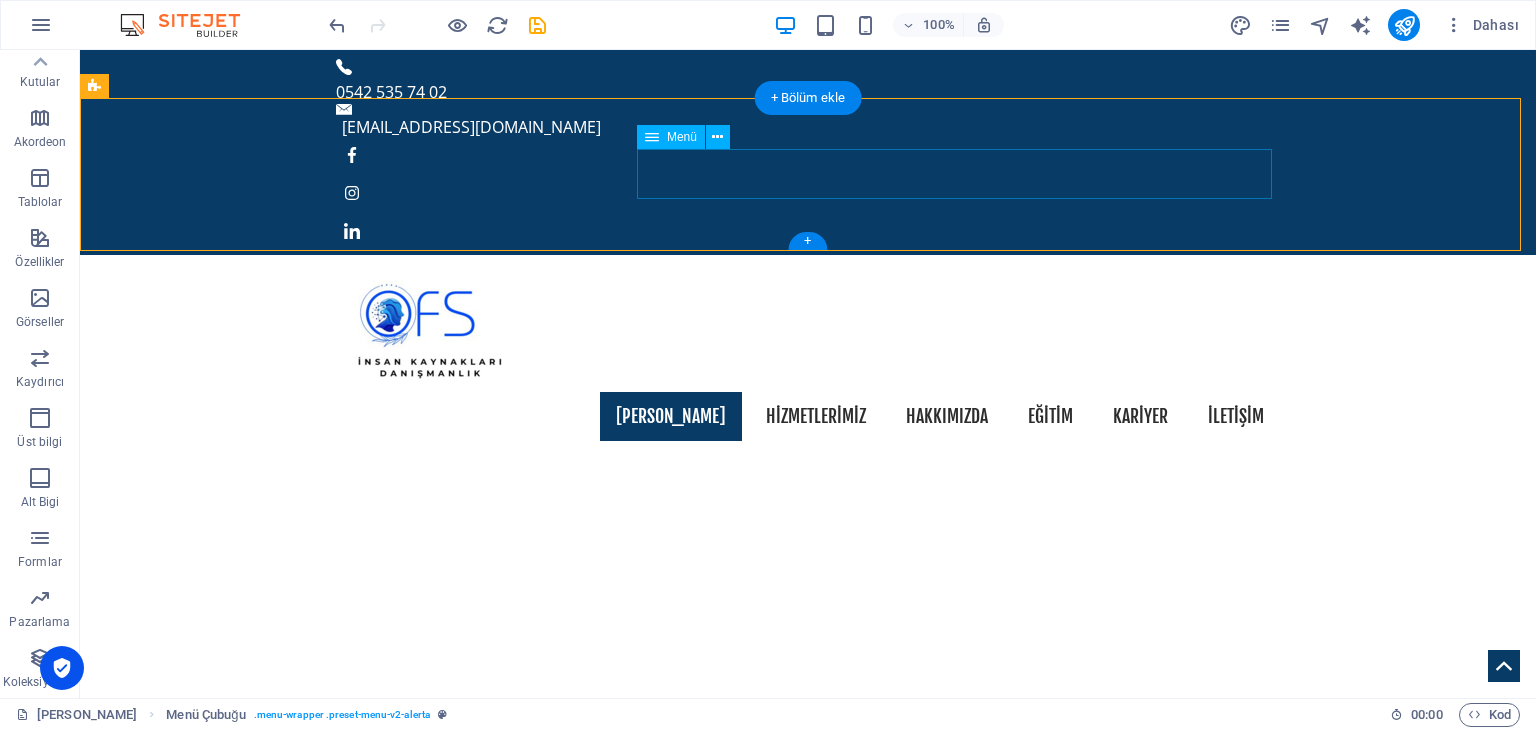 click on "[PERSON_NAME] HİZMETLERİMİZ HAKKIMIZDA EĞİTİM KARİYER İLETİŞİM" at bounding box center (808, 417) 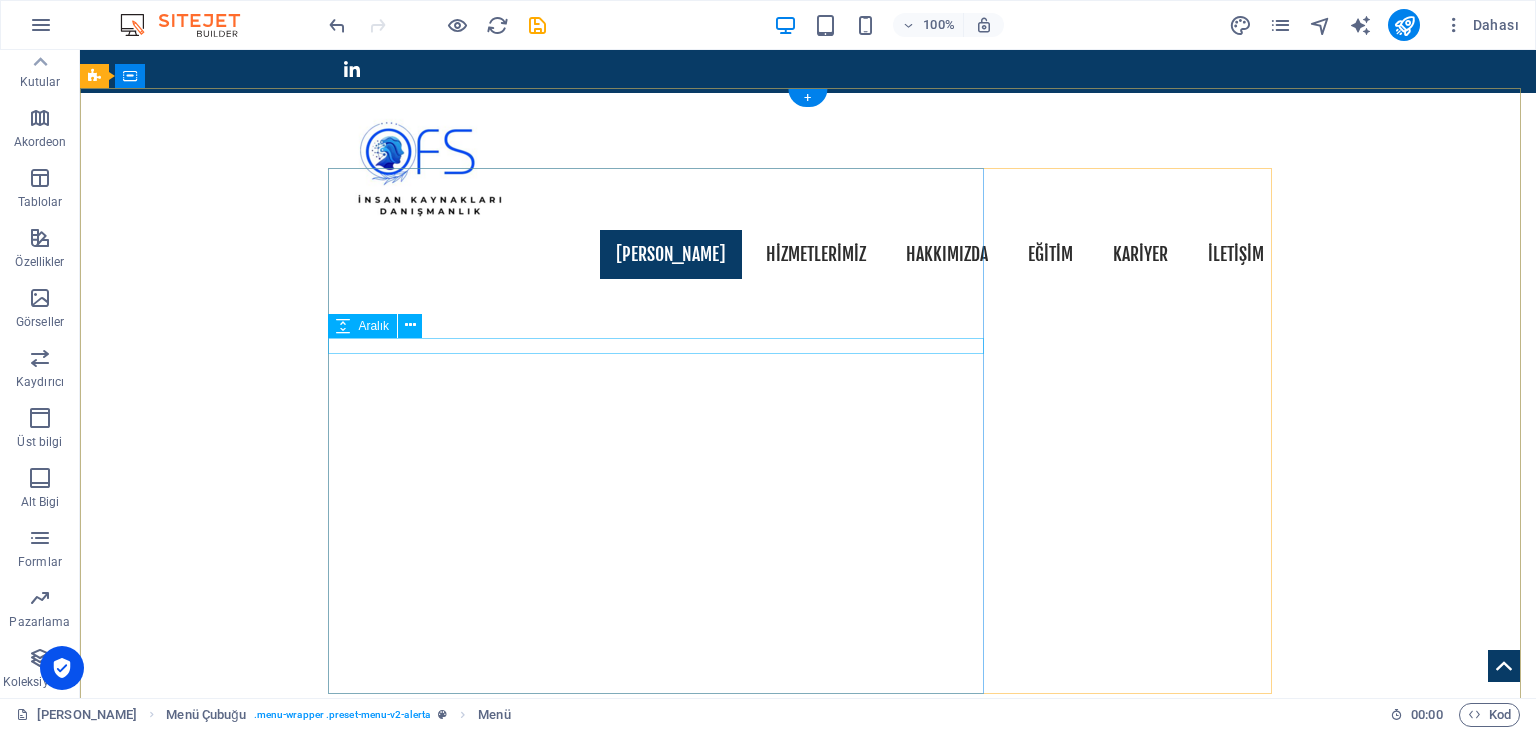 scroll, scrollTop: 200, scrollLeft: 0, axis: vertical 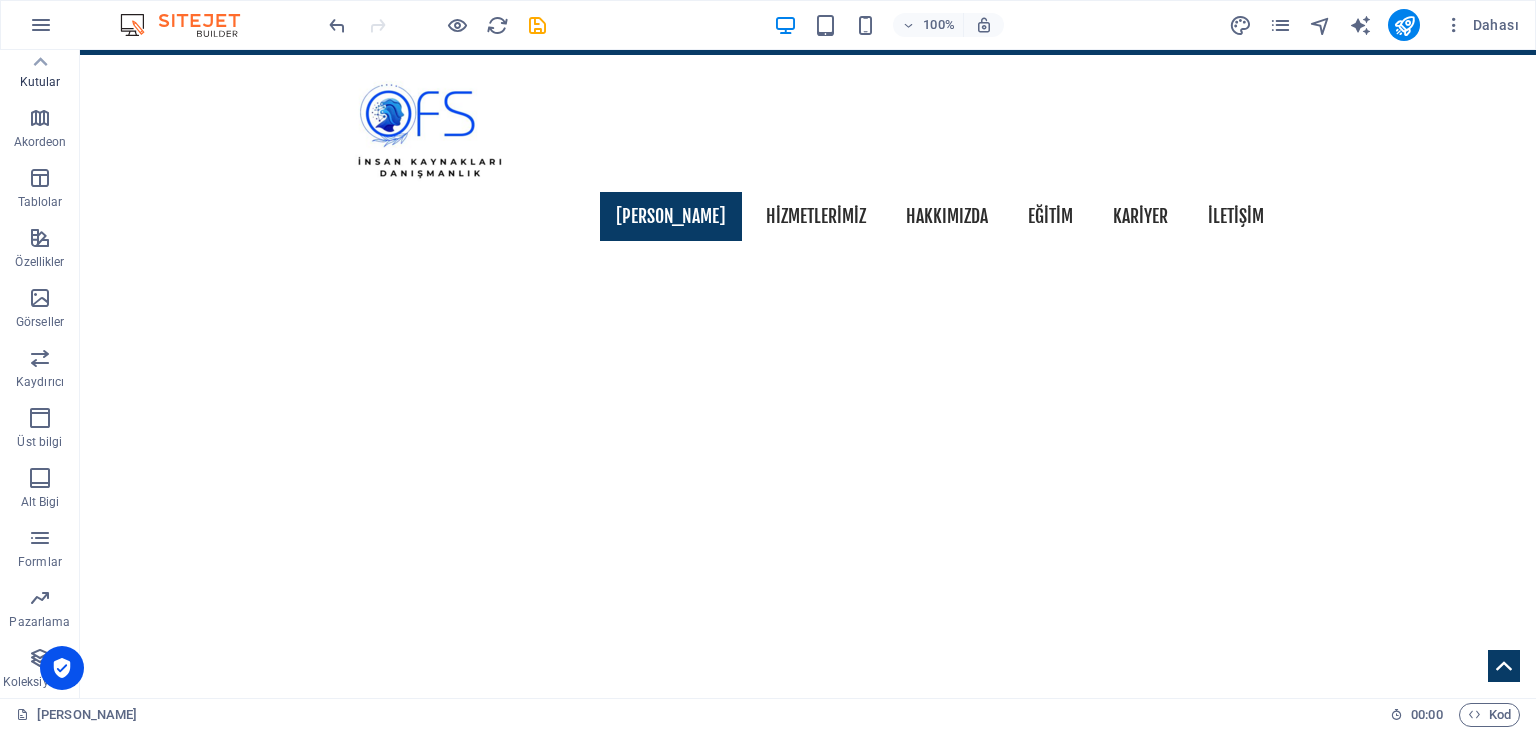 click on "Kutular" at bounding box center (40, 82) 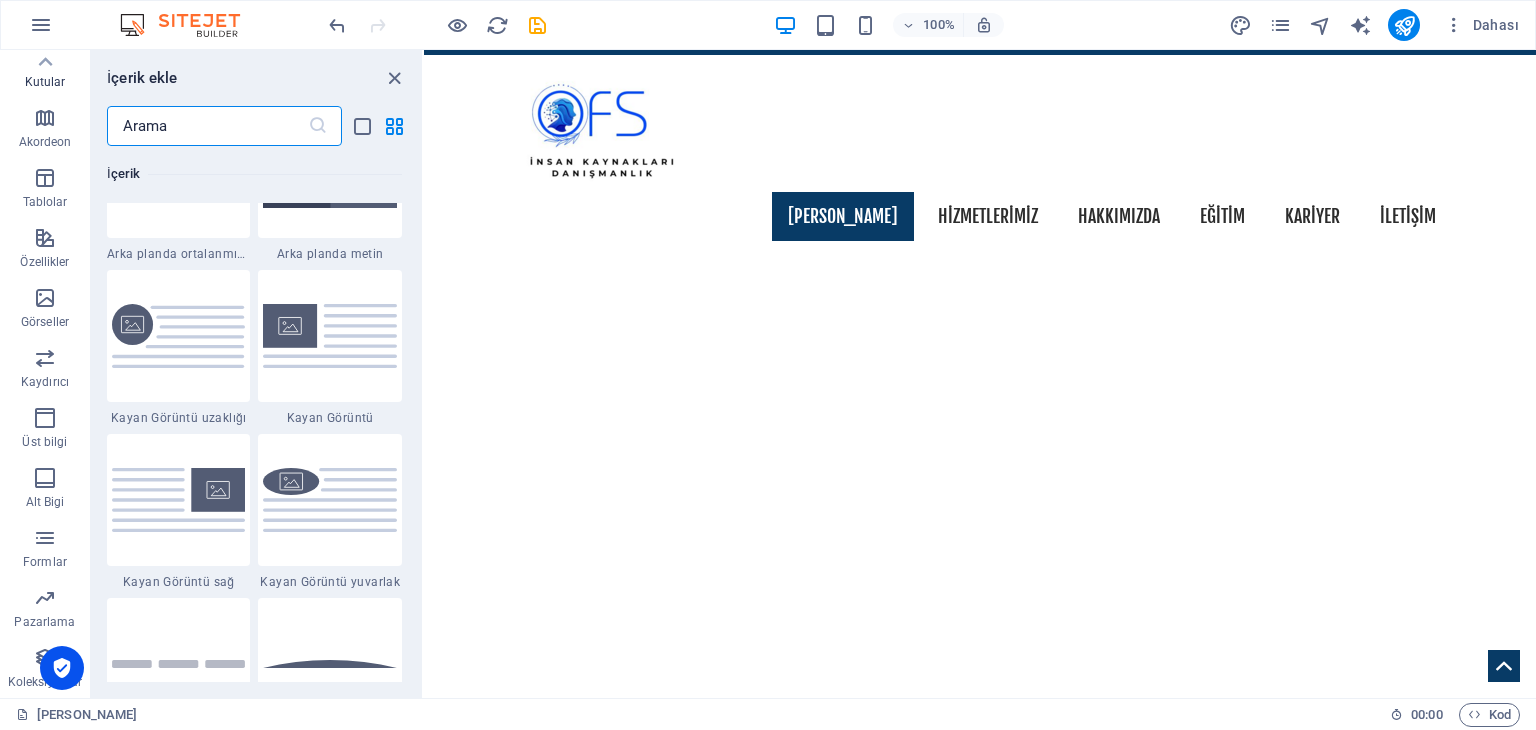 scroll, scrollTop: 5352, scrollLeft: 0, axis: vertical 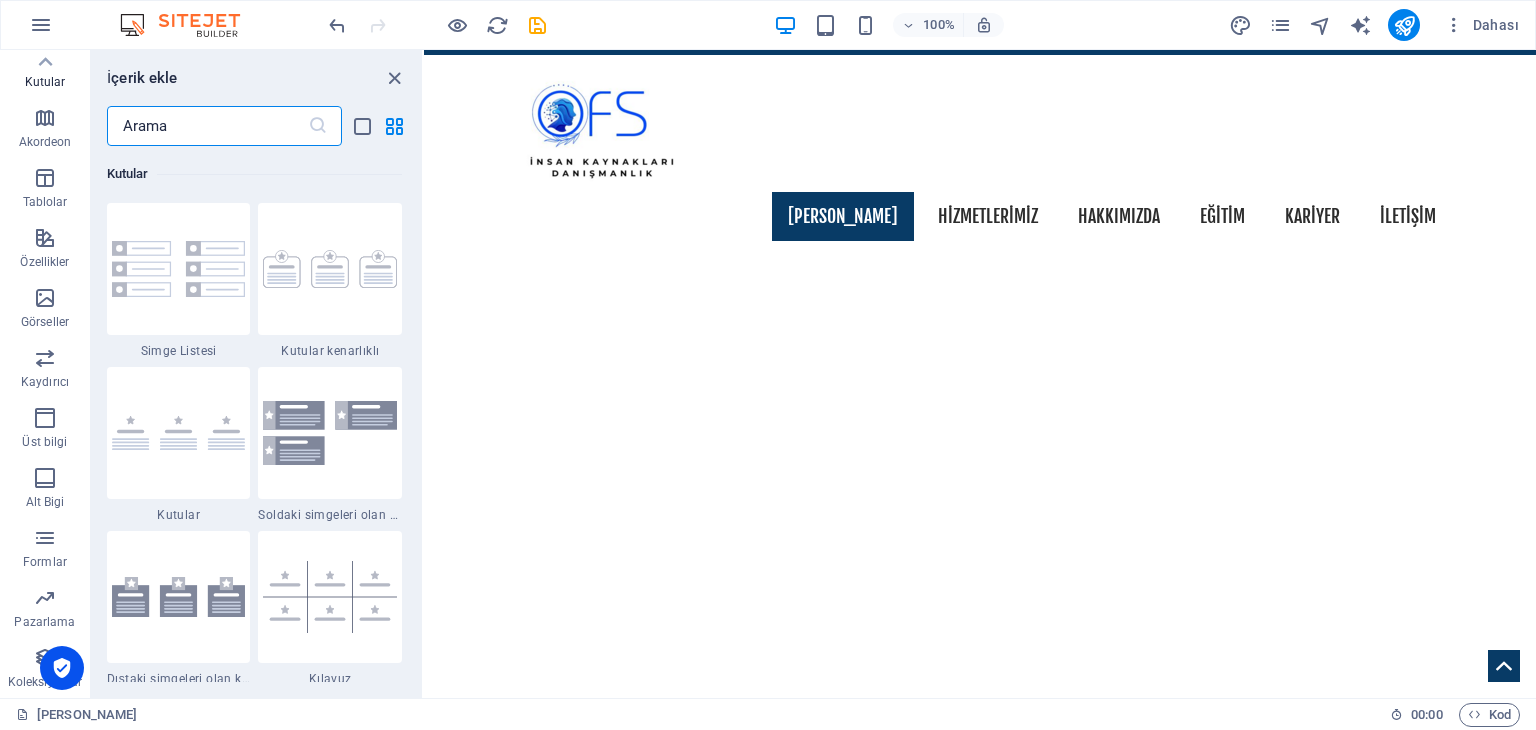 click on "Kutular" at bounding box center [45, 82] 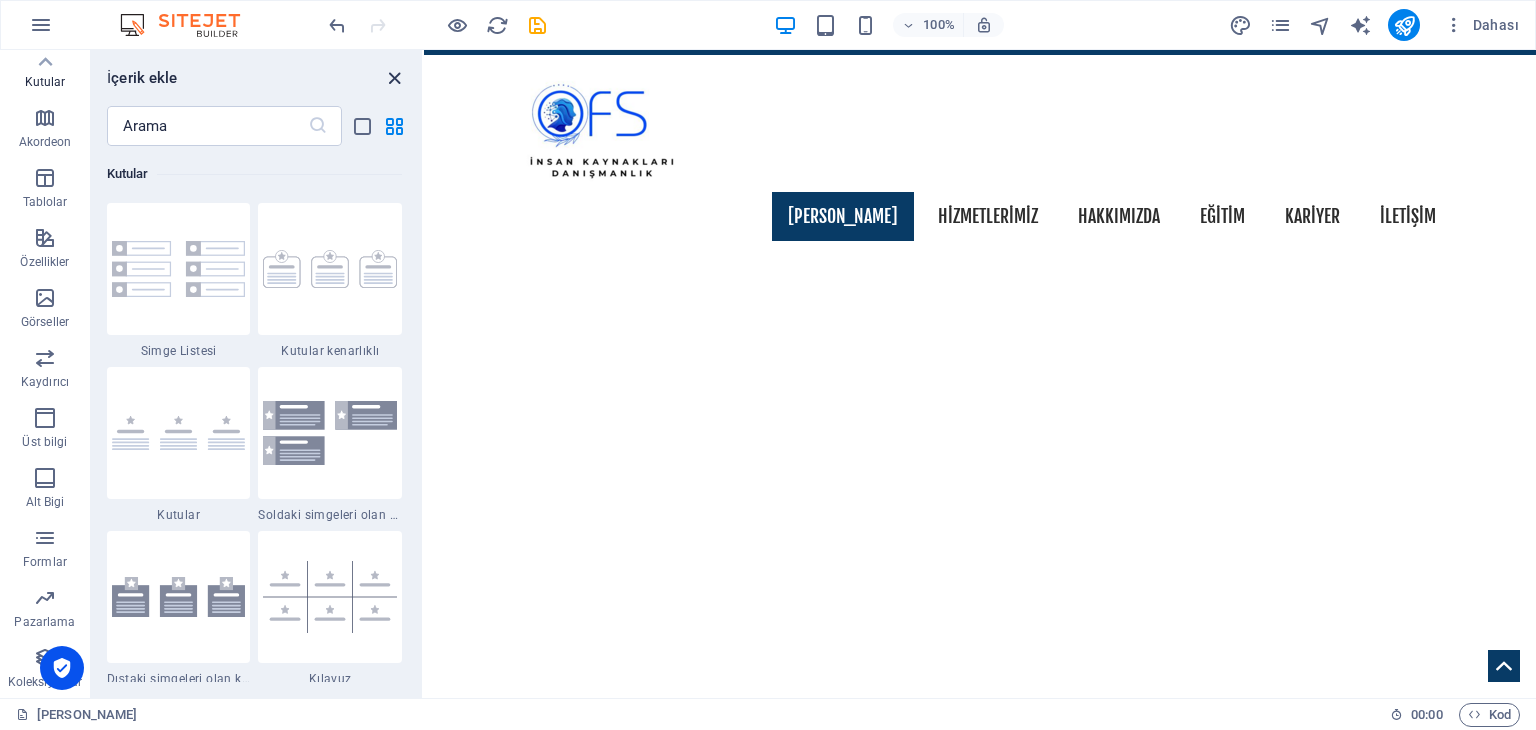 click at bounding box center (394, 78) 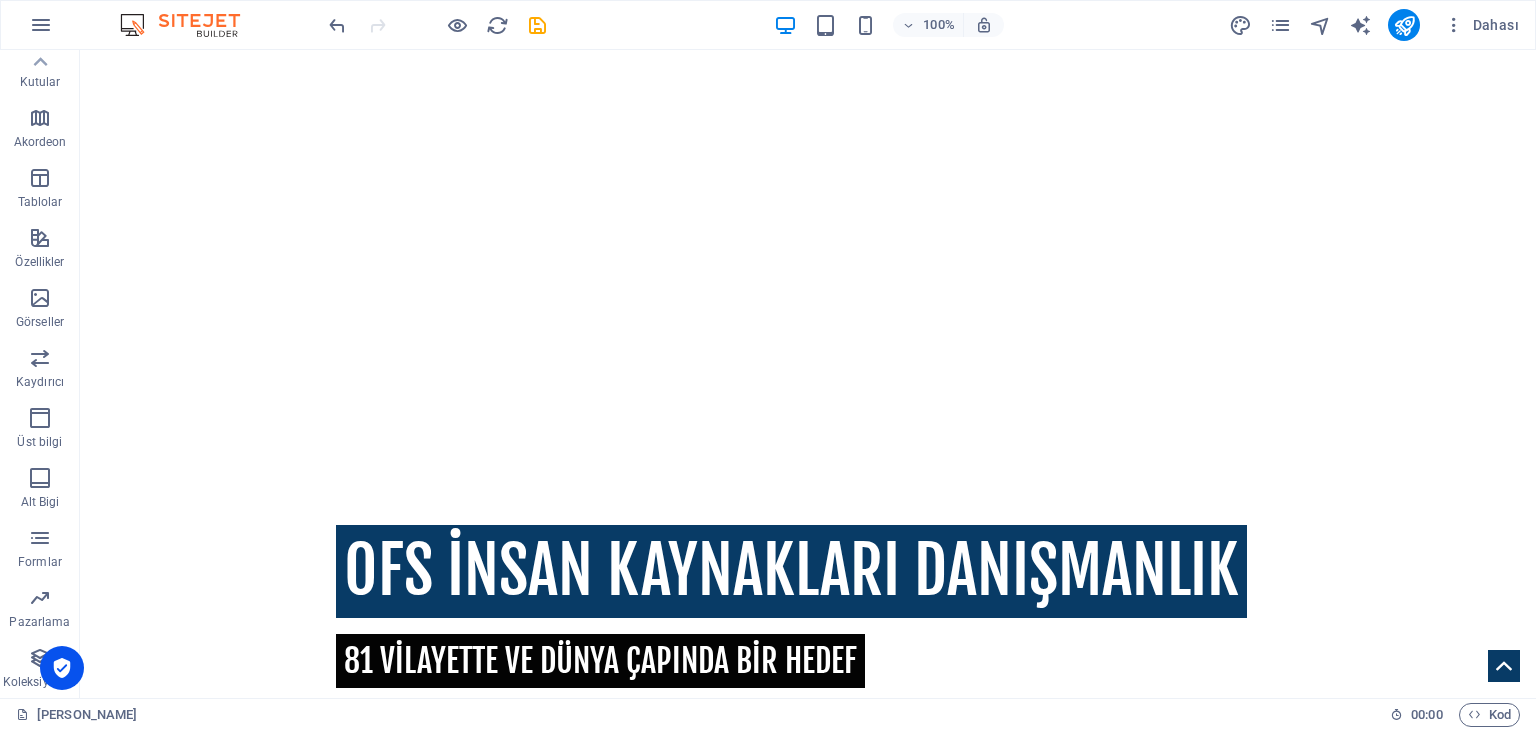 scroll, scrollTop: 0, scrollLeft: 0, axis: both 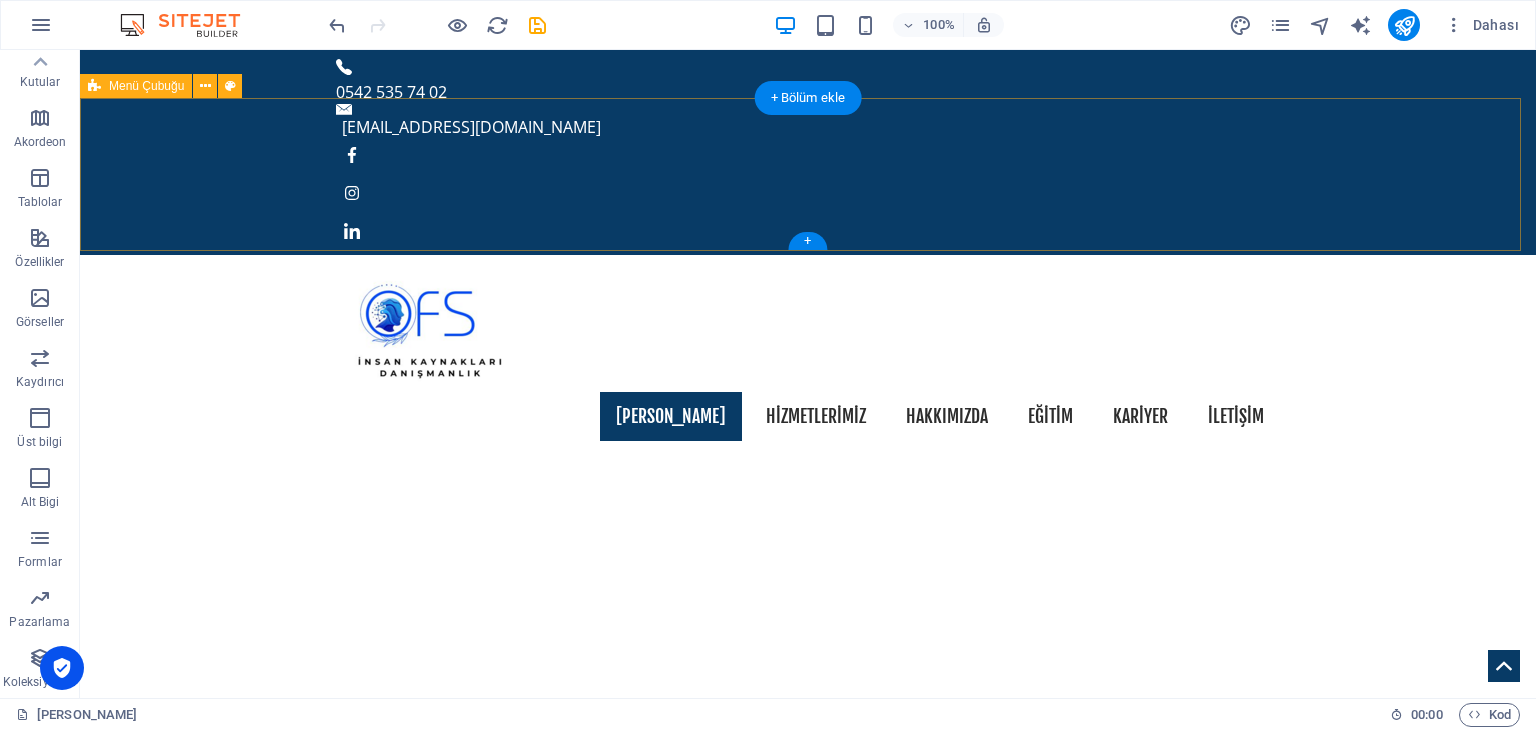 click on "[PERSON_NAME] HİZMETLERİMİZ HAKKIMIZDA EĞİTİM KARİYER İLETİŞİM" at bounding box center [808, 356] 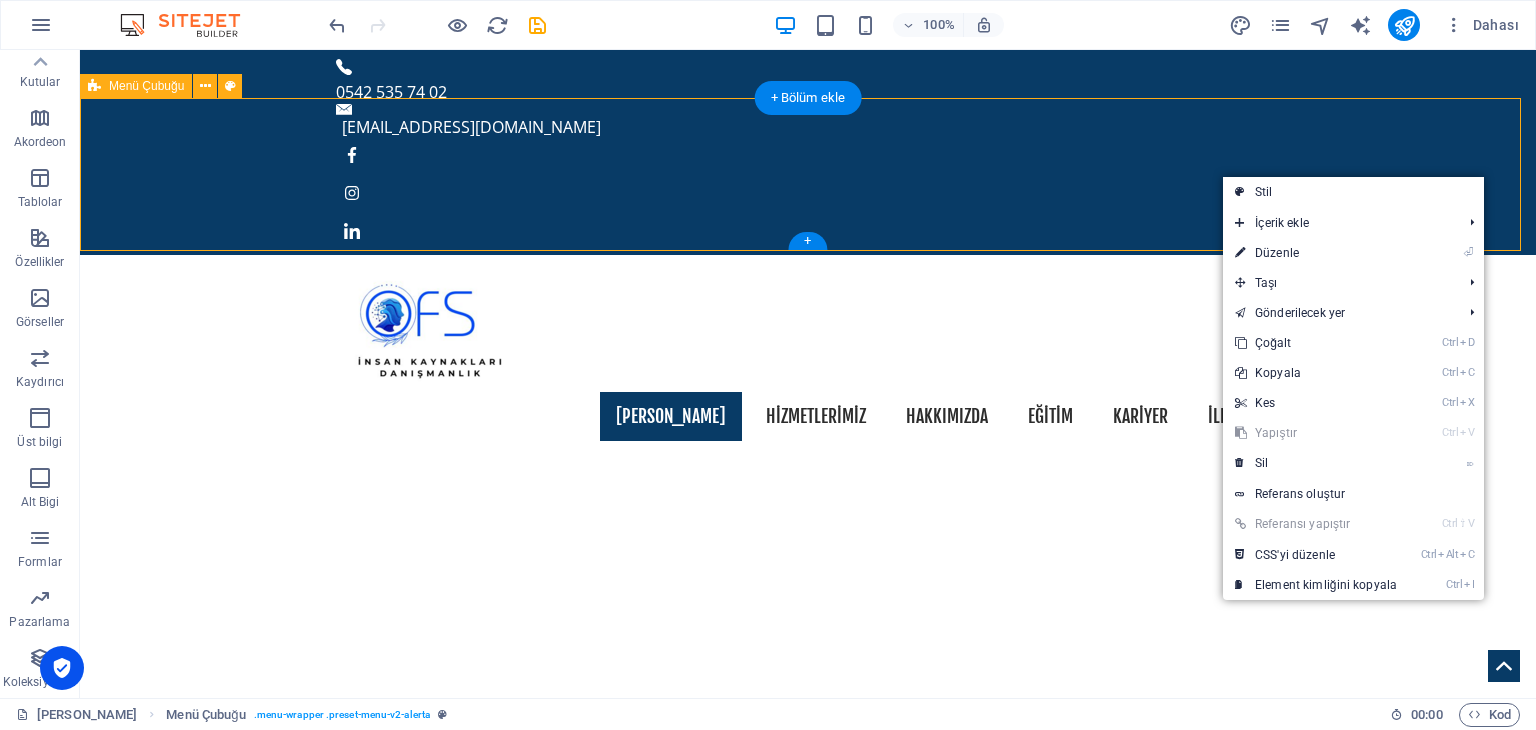 click on "[PERSON_NAME] HİZMETLERİMİZ HAKKIMIZDA EĞİTİM KARİYER İLETİŞİM" at bounding box center (808, 356) 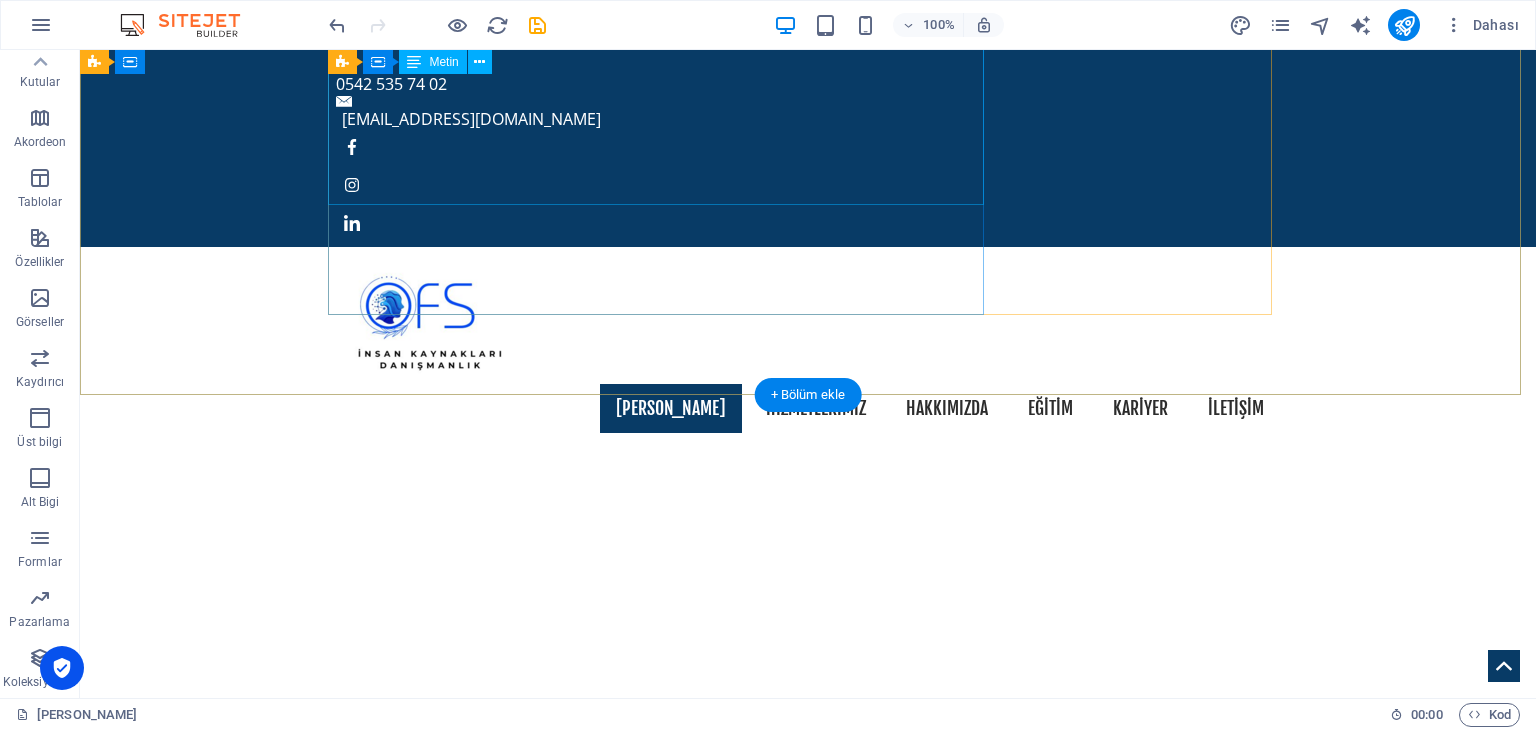 scroll, scrollTop: 0, scrollLeft: 0, axis: both 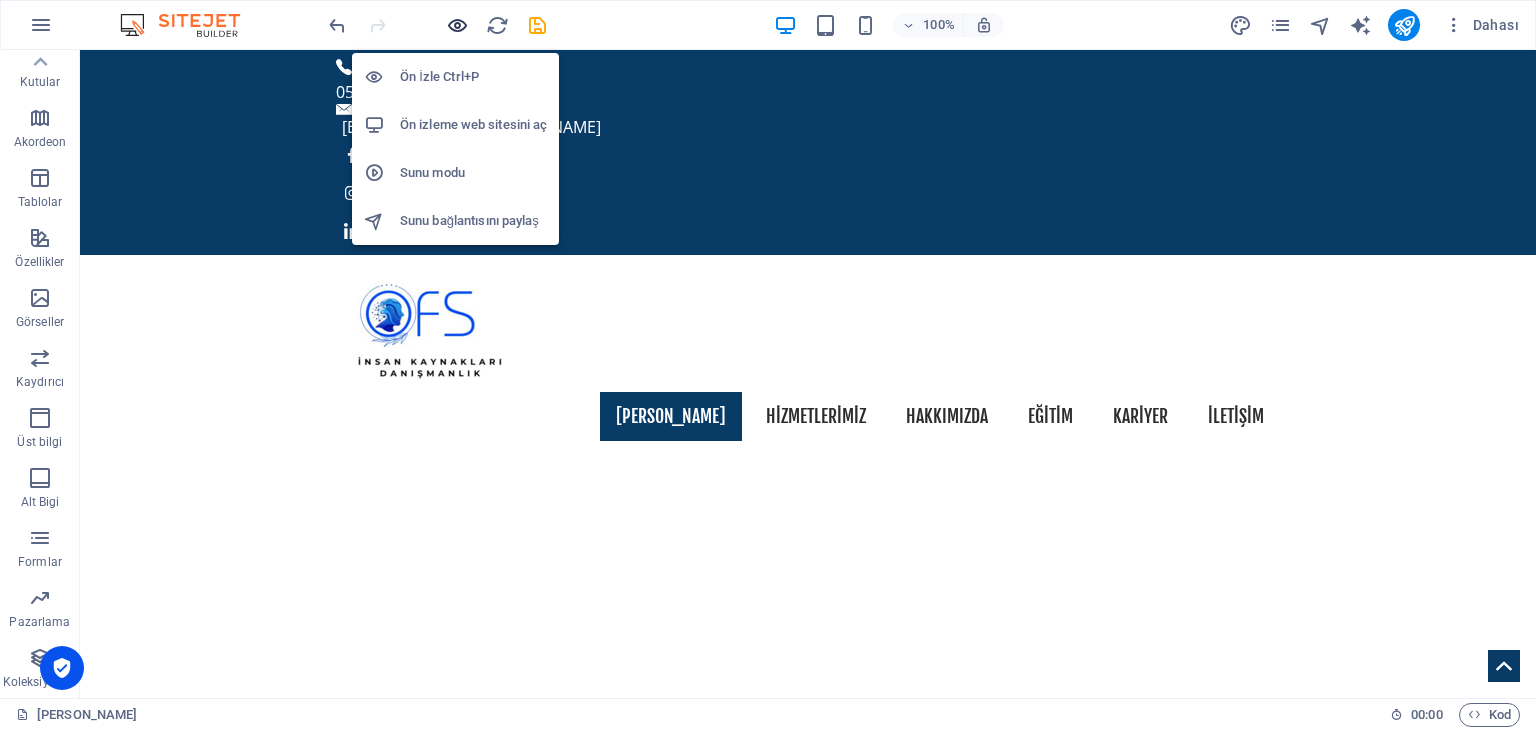 click at bounding box center [457, 25] 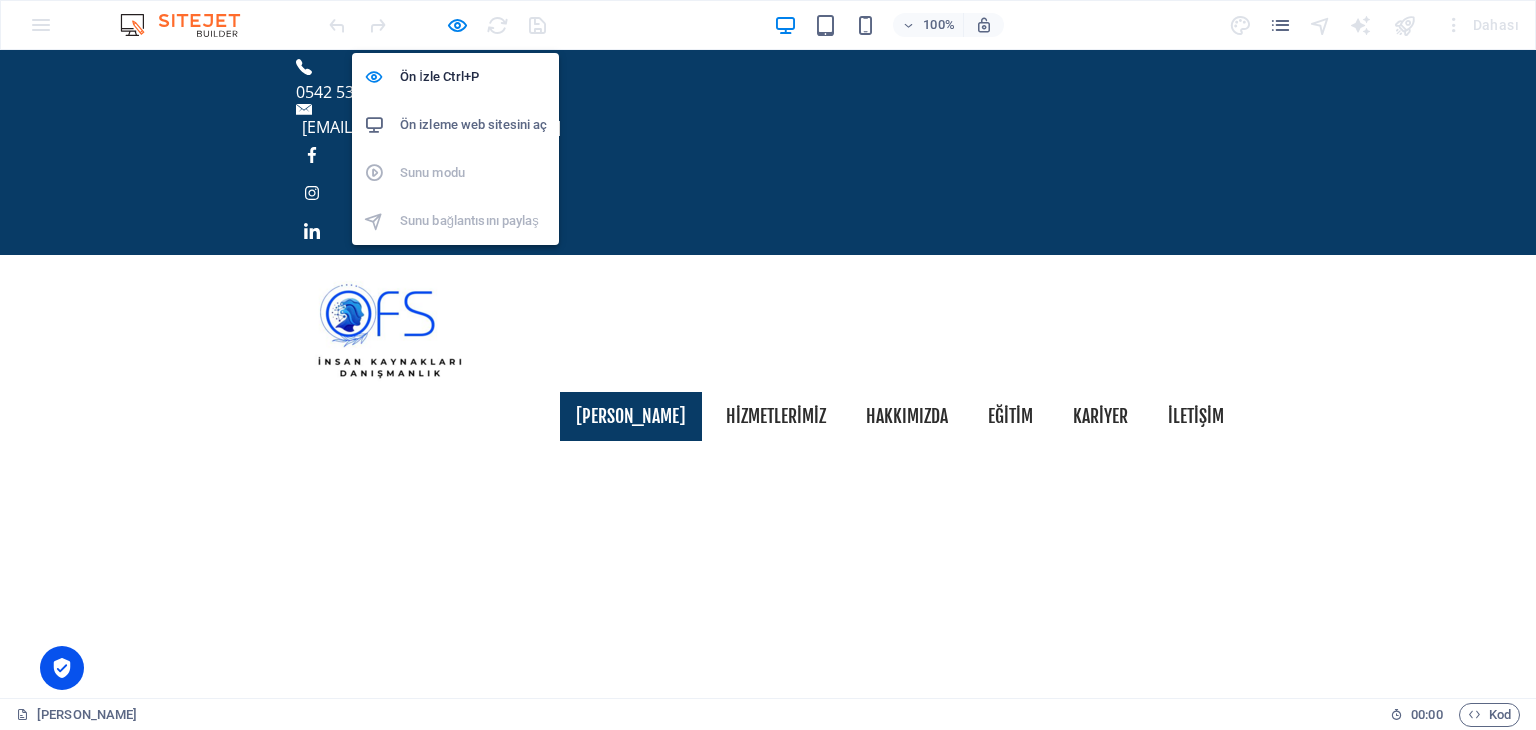 click on "Ön izleme web sitesini aç" at bounding box center (473, 125) 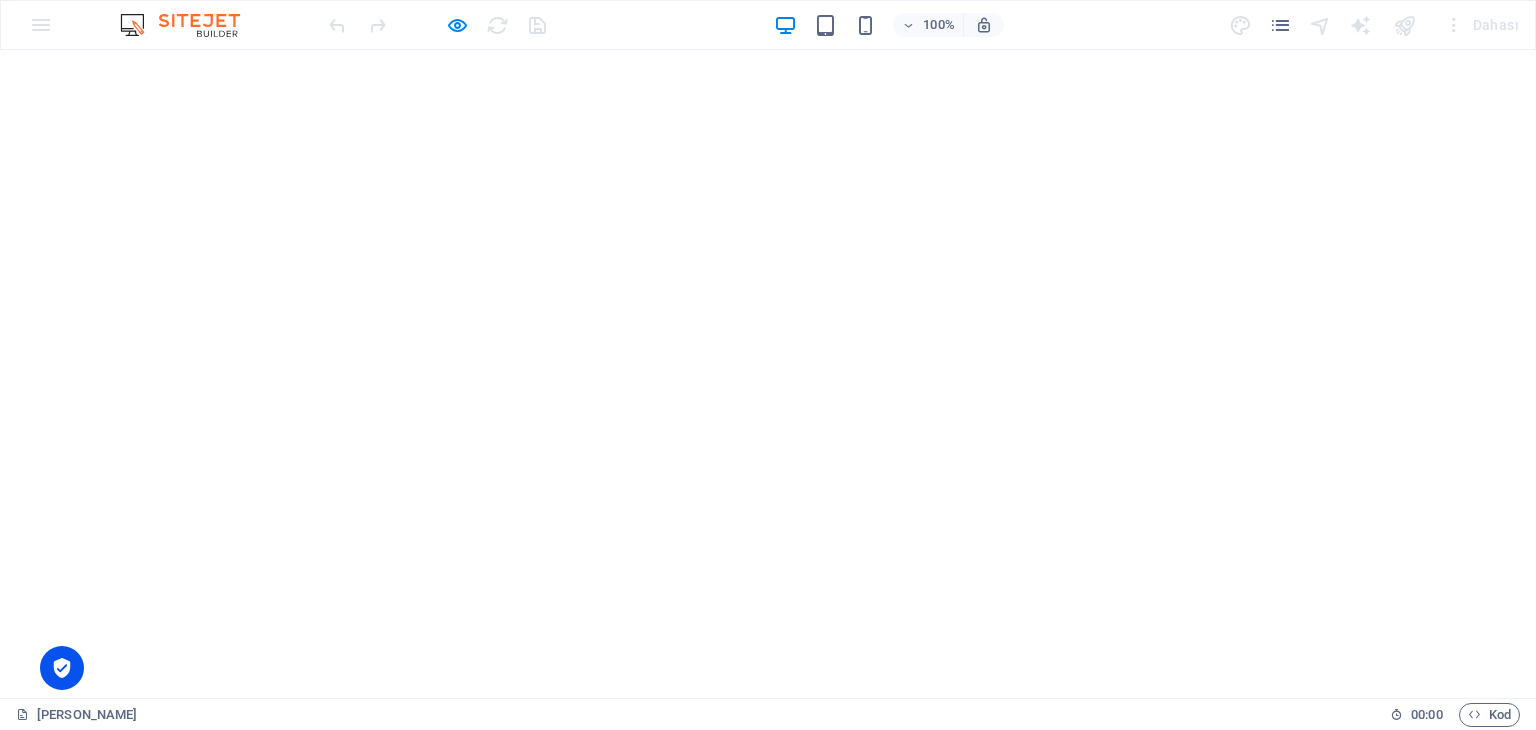 scroll, scrollTop: 400, scrollLeft: 0, axis: vertical 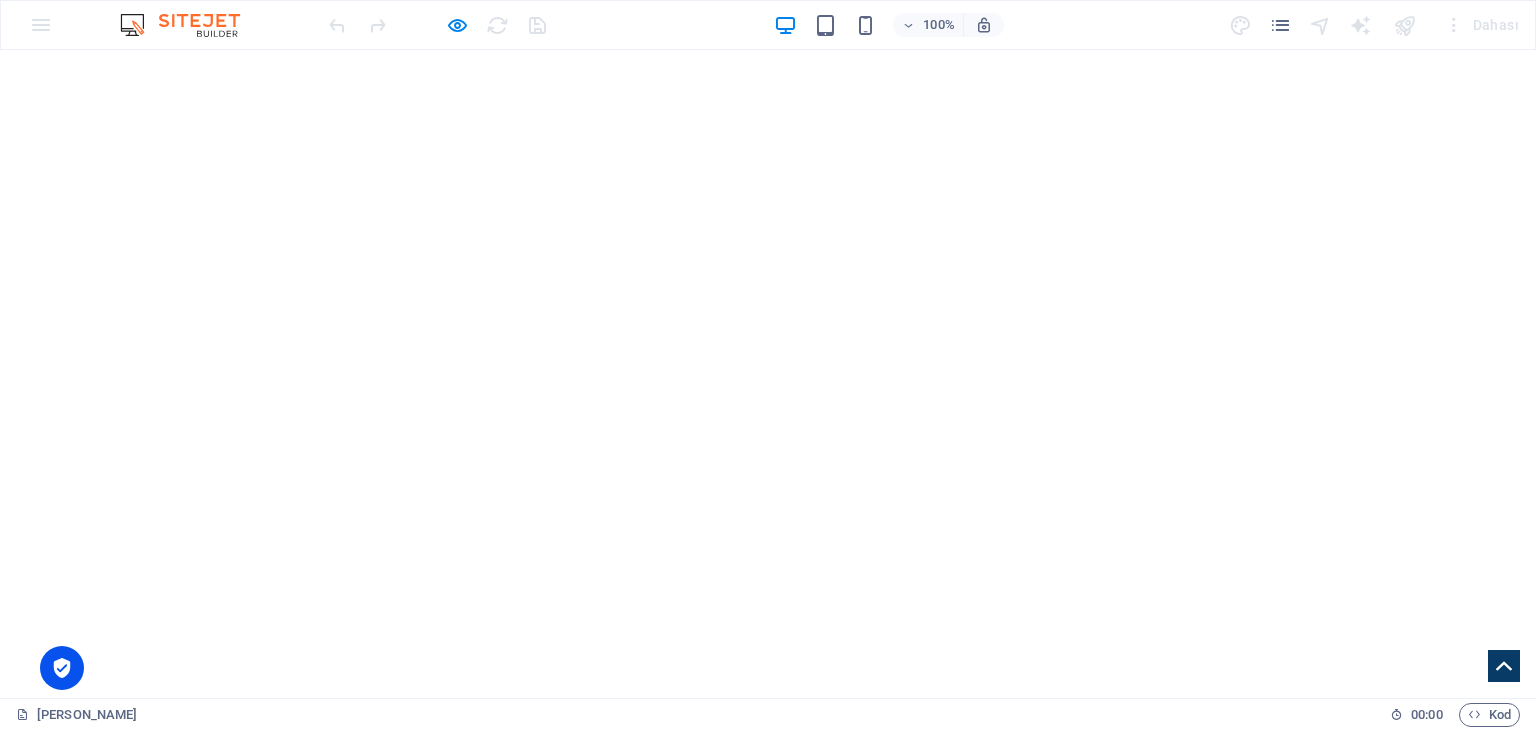 click on "Gizlilik politikasını okudum ve anladım." at bounding box center [498, 1605] 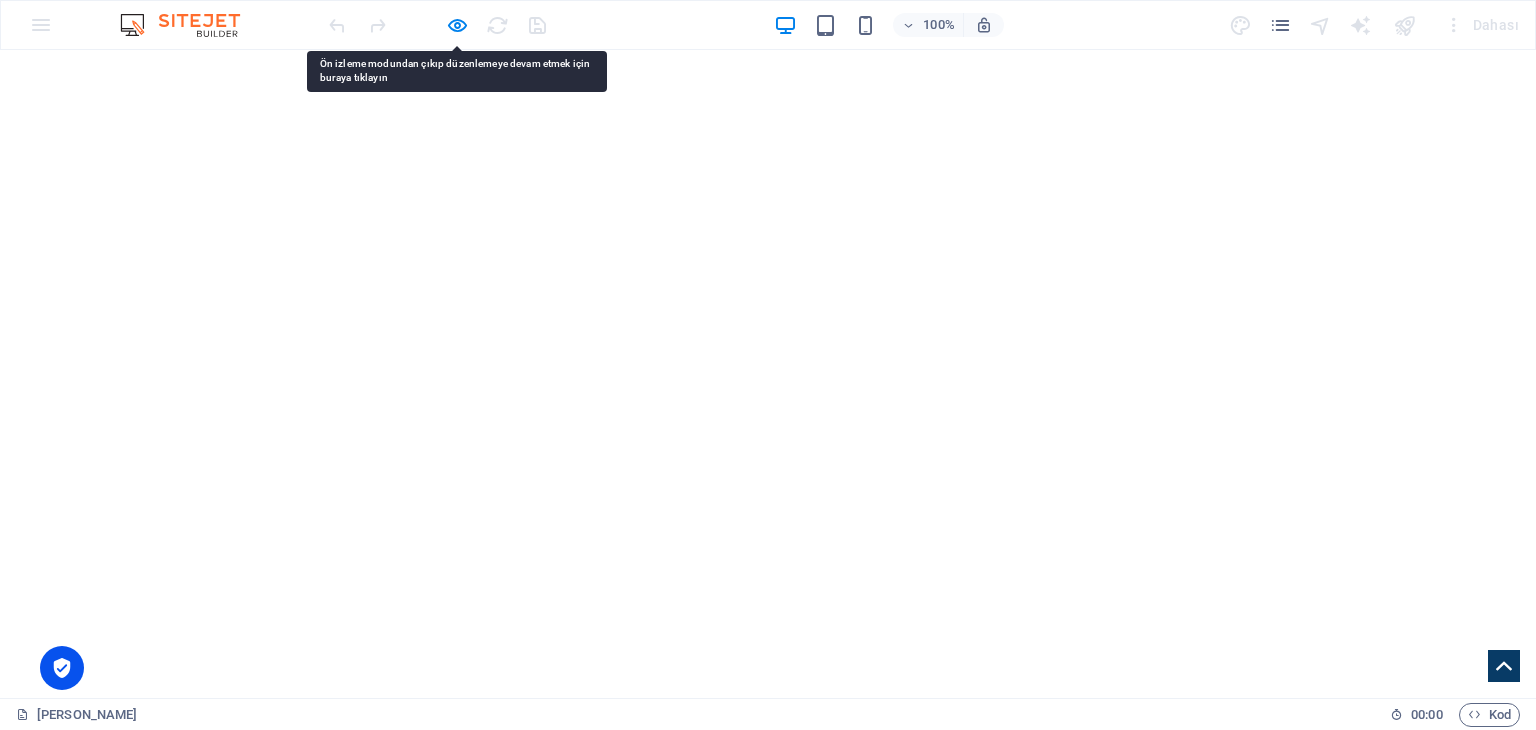 drag, startPoint x: 1045, startPoint y: 371, endPoint x: 1018, endPoint y: 368, distance: 27.166155 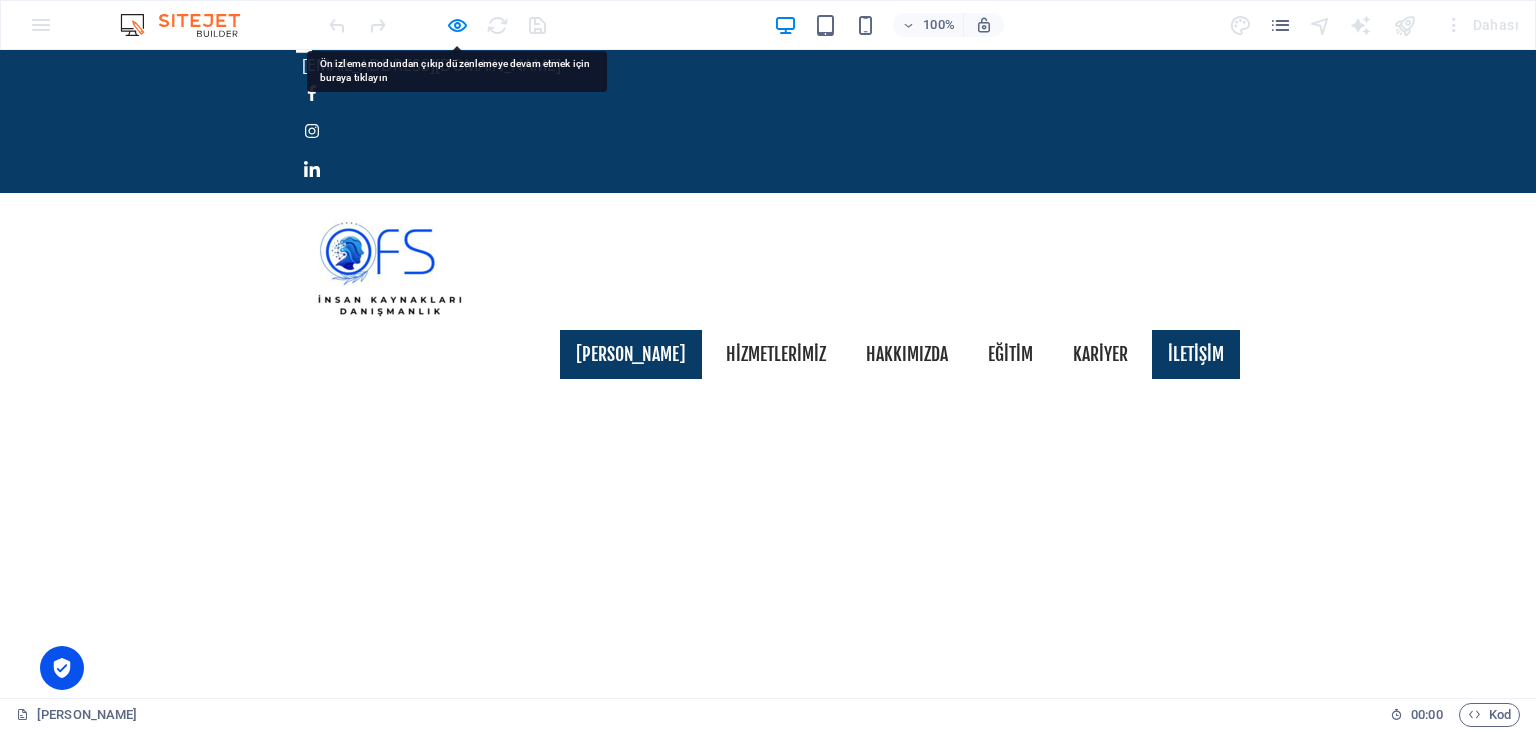 scroll, scrollTop: 0, scrollLeft: 0, axis: both 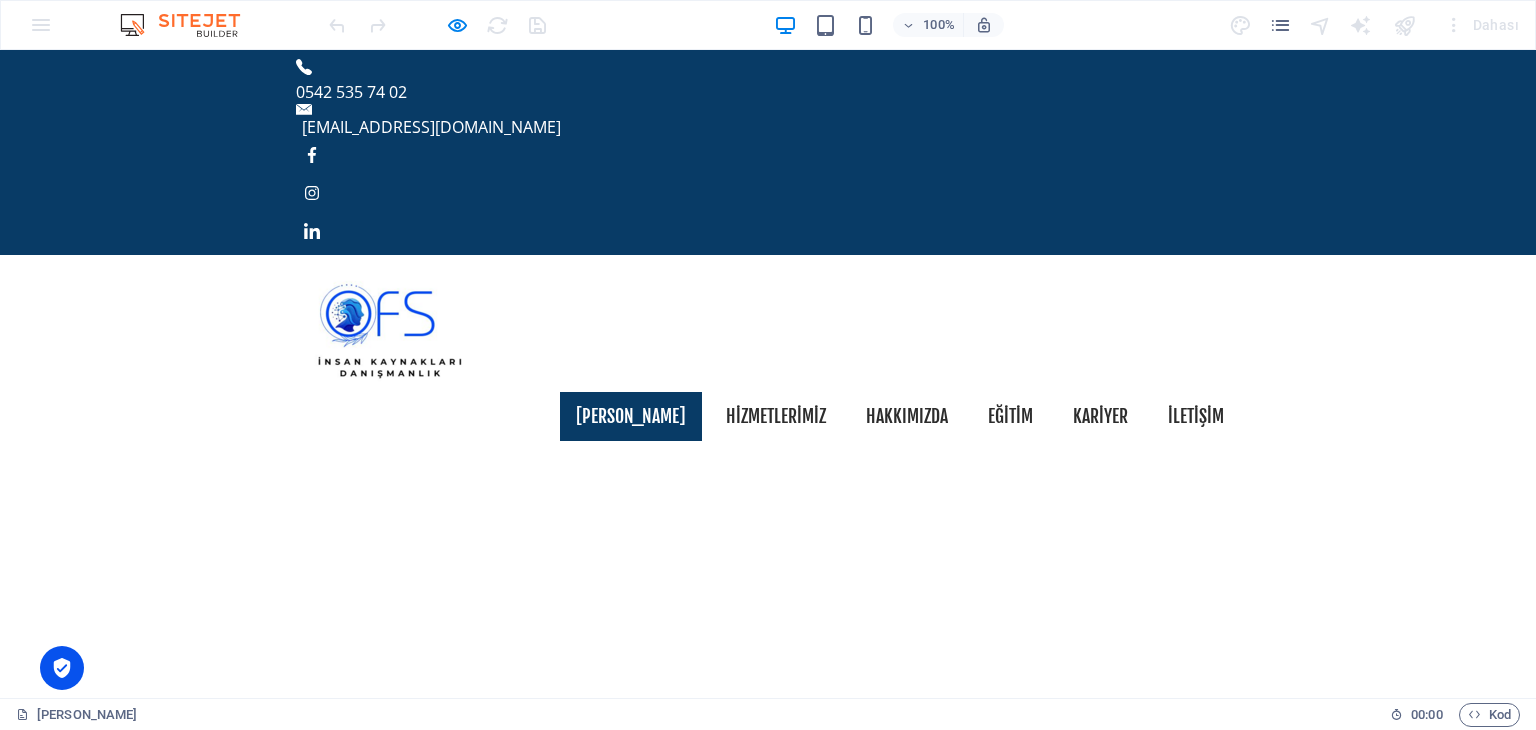 click on "​​​​ teklİF İSTEYİN" at bounding box center (768, 1598) 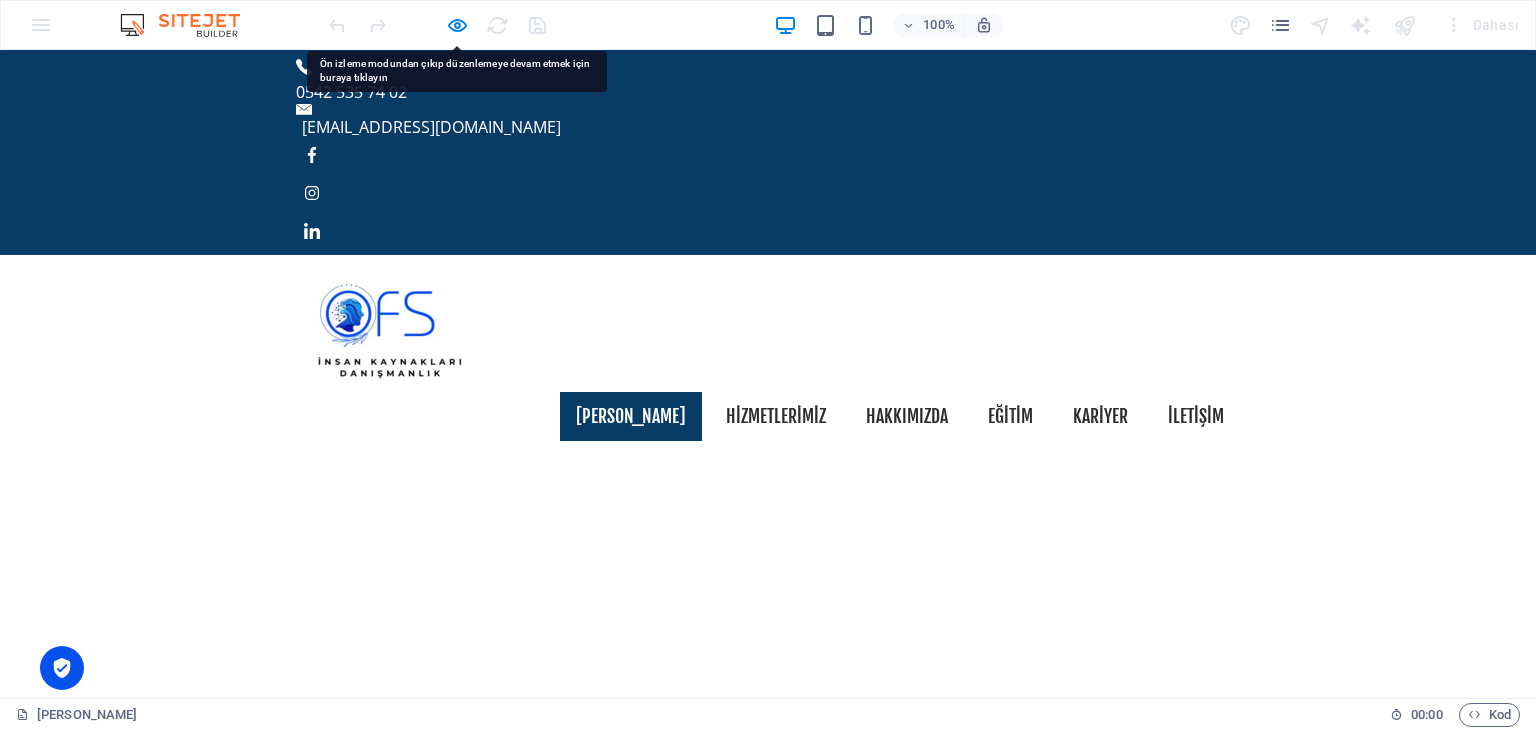 drag, startPoint x: 1164, startPoint y: 353, endPoint x: 504, endPoint y: 66, distance: 719.7006 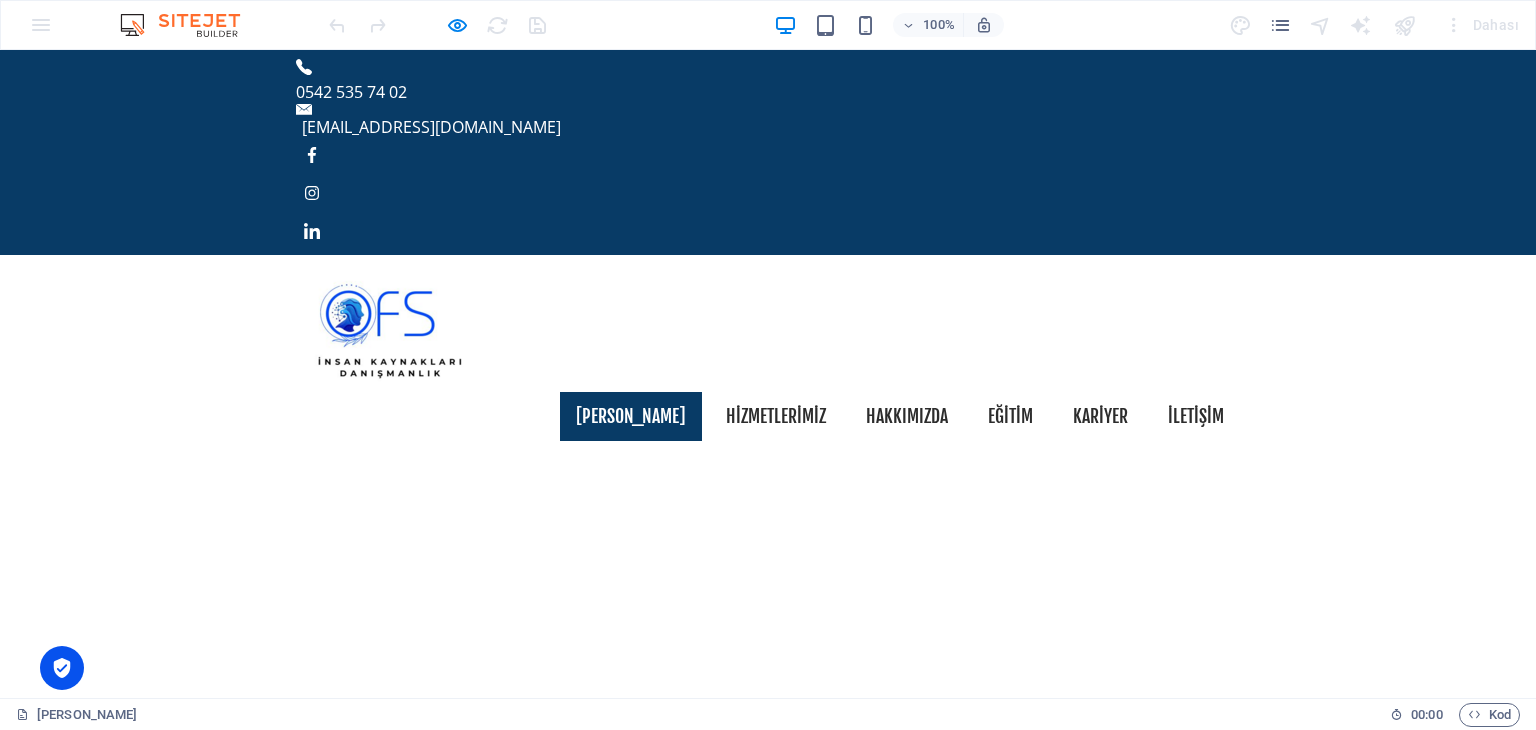 click on "0542 535 74 02 [EMAIL_ADDRESS][DOMAIN_NAME]" at bounding box center (768, 152) 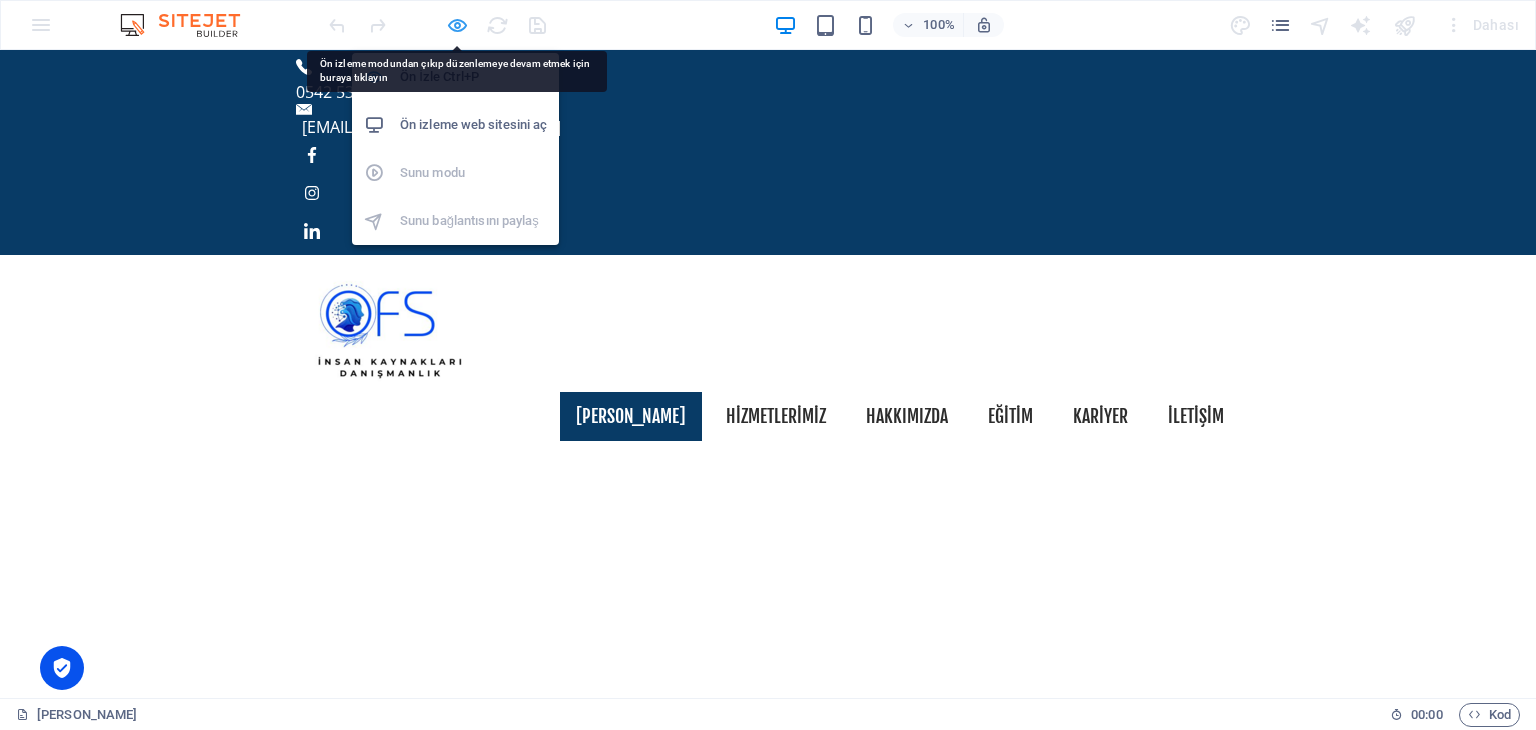click at bounding box center [457, 25] 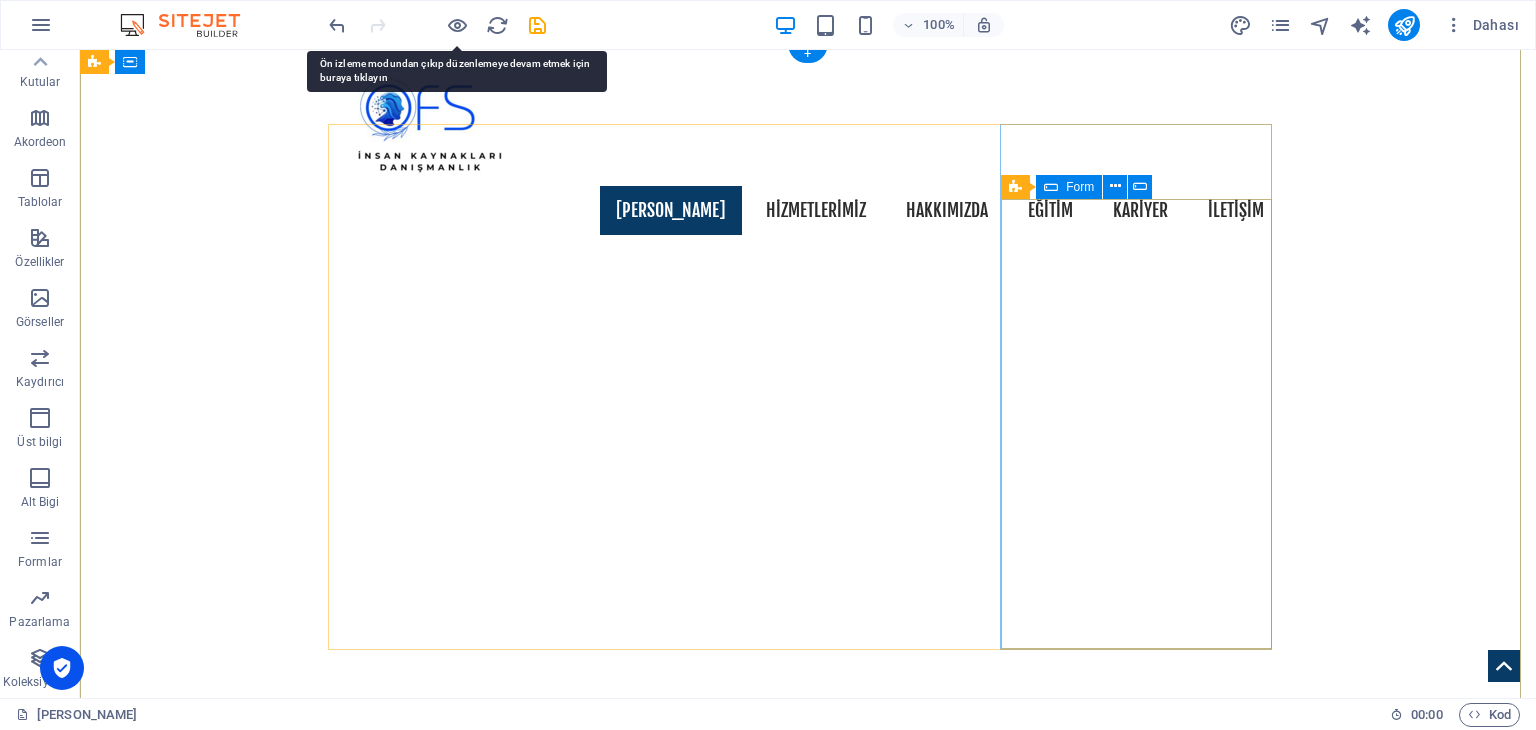 scroll, scrollTop: 300, scrollLeft: 0, axis: vertical 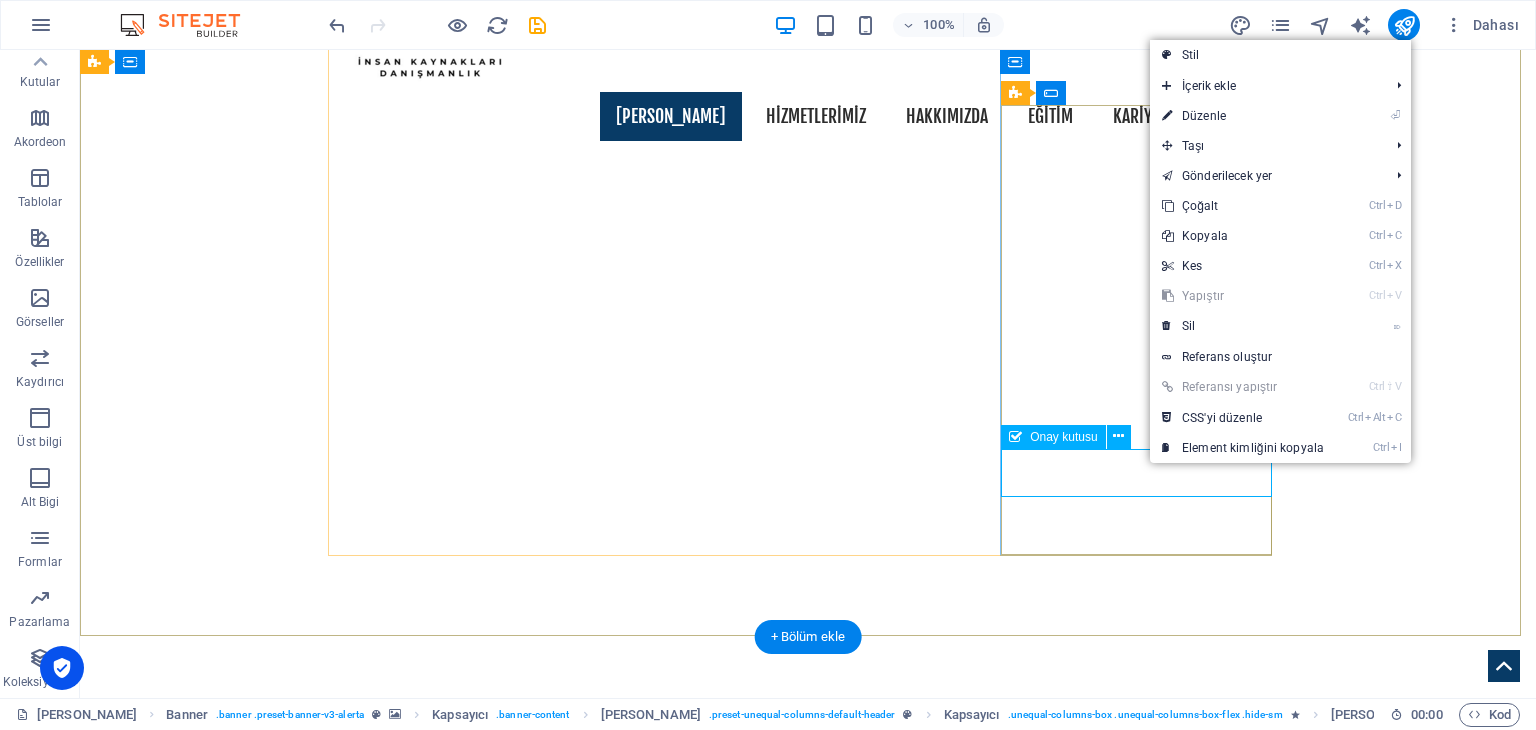 click on "Gizlilik politikasını okudum ve anladım." at bounding box center [808, 1712] 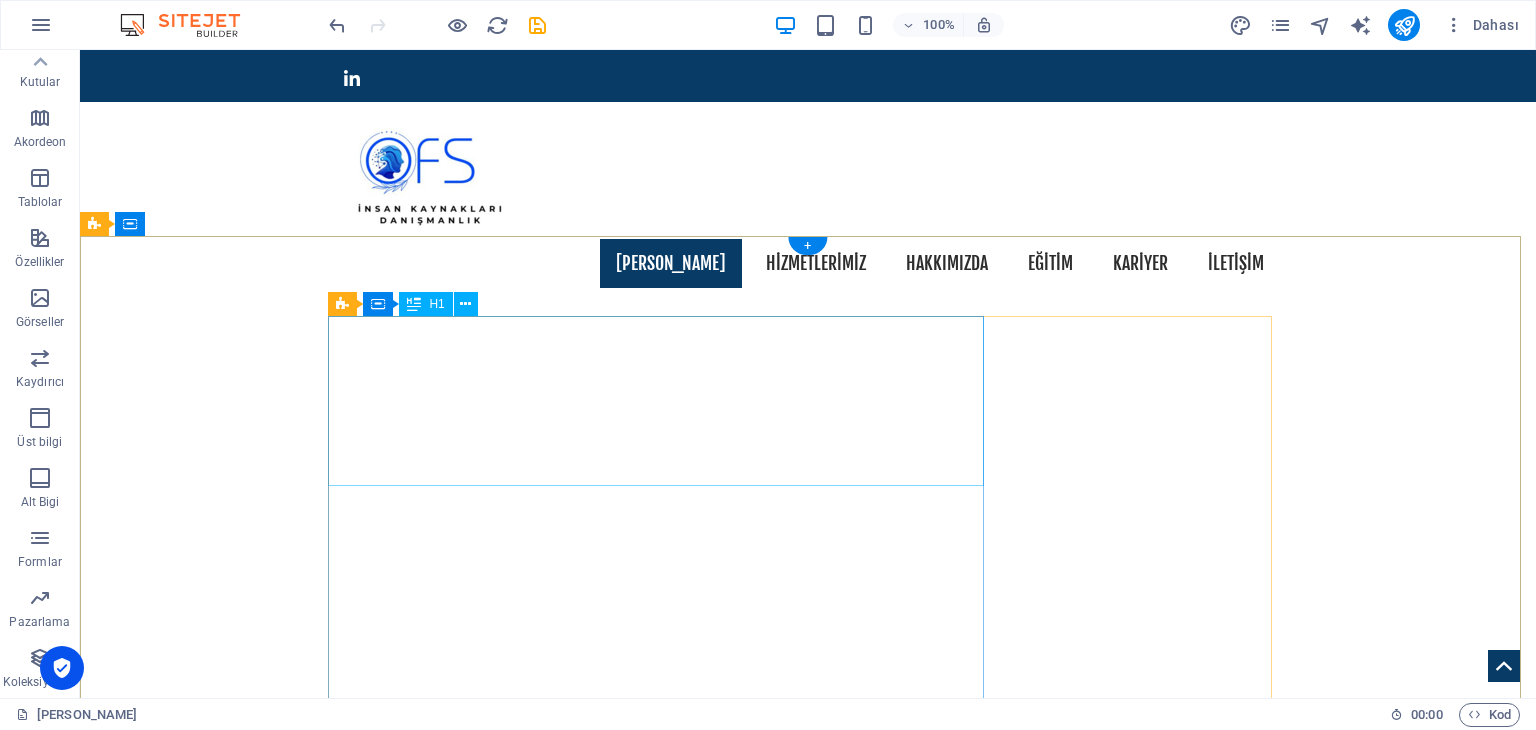 scroll, scrollTop: 0, scrollLeft: 0, axis: both 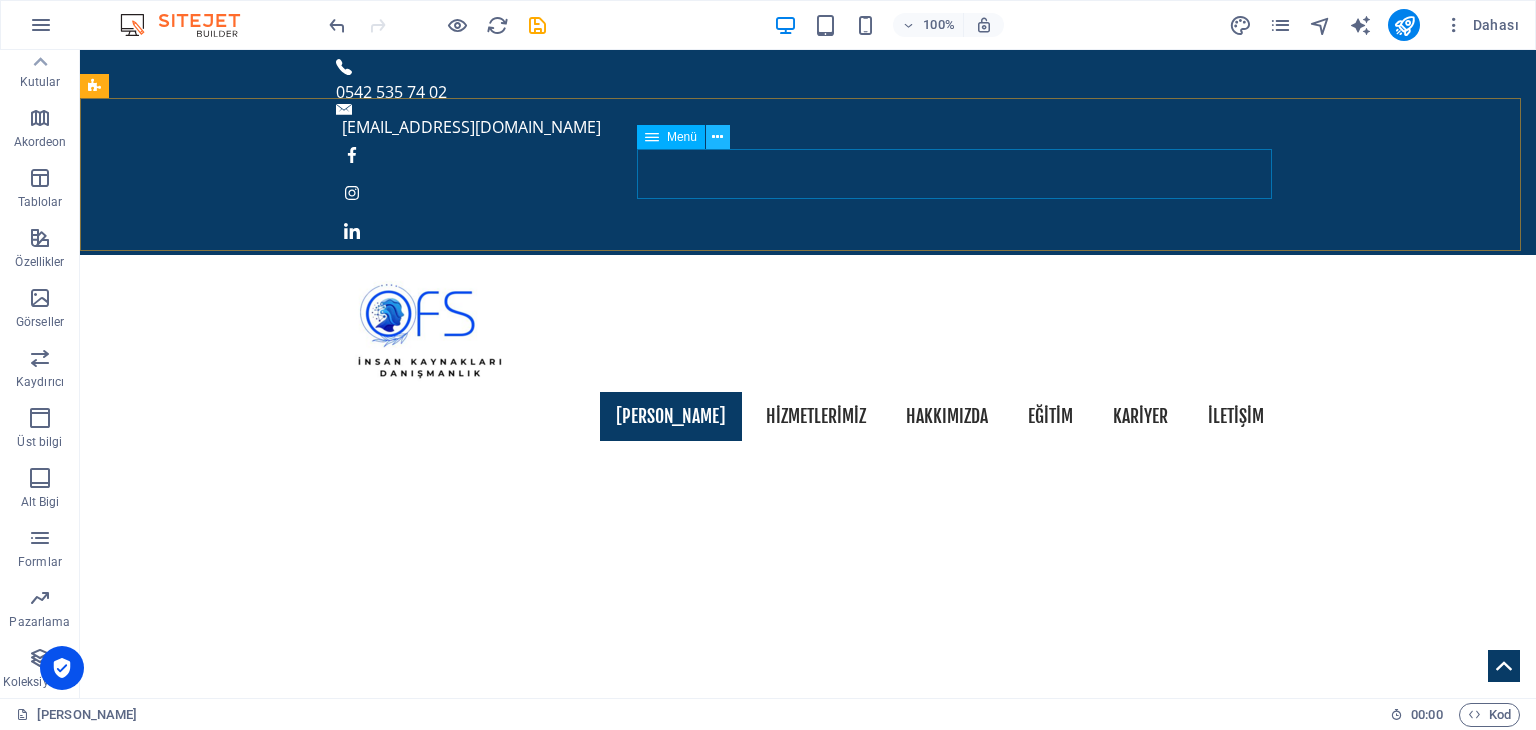 click at bounding box center [717, 137] 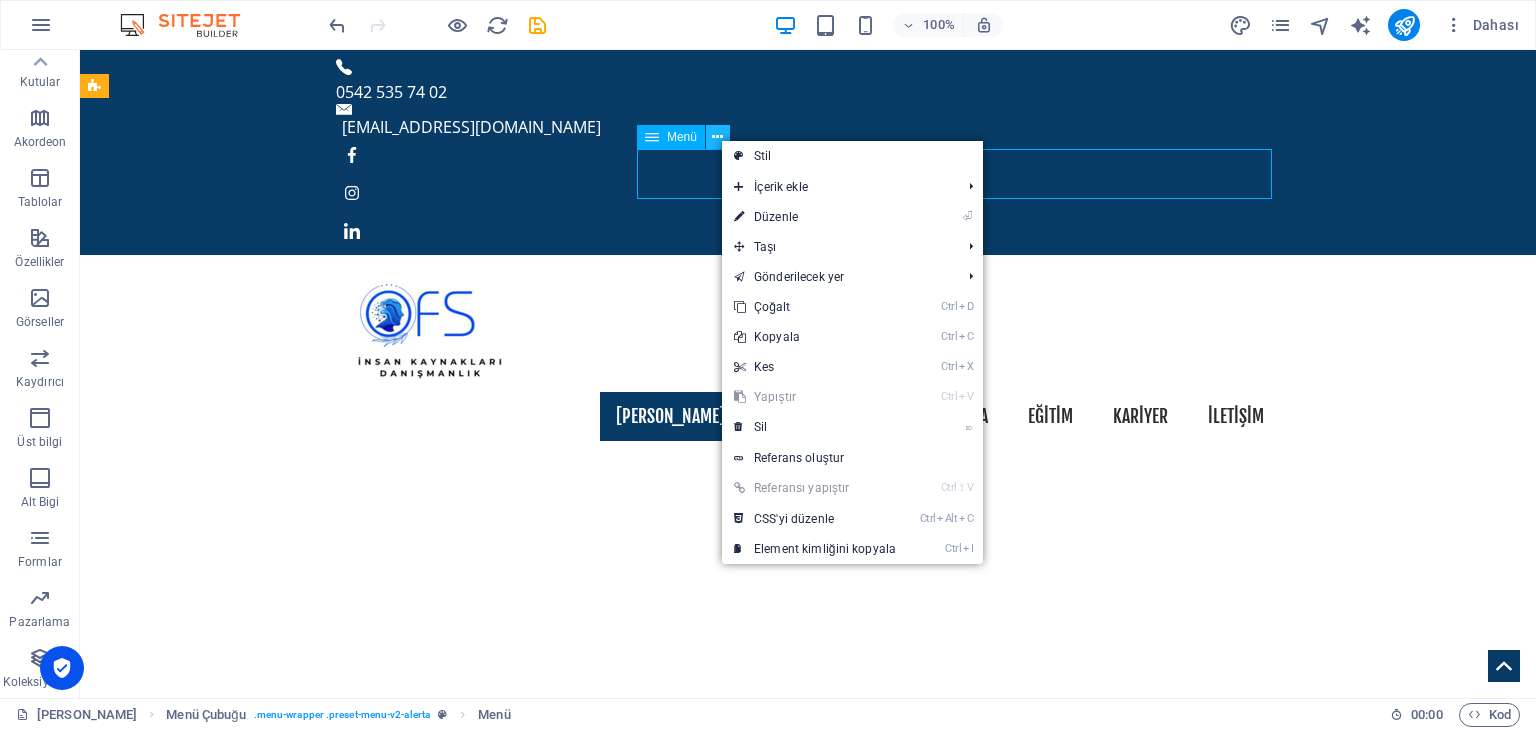 click at bounding box center [717, 137] 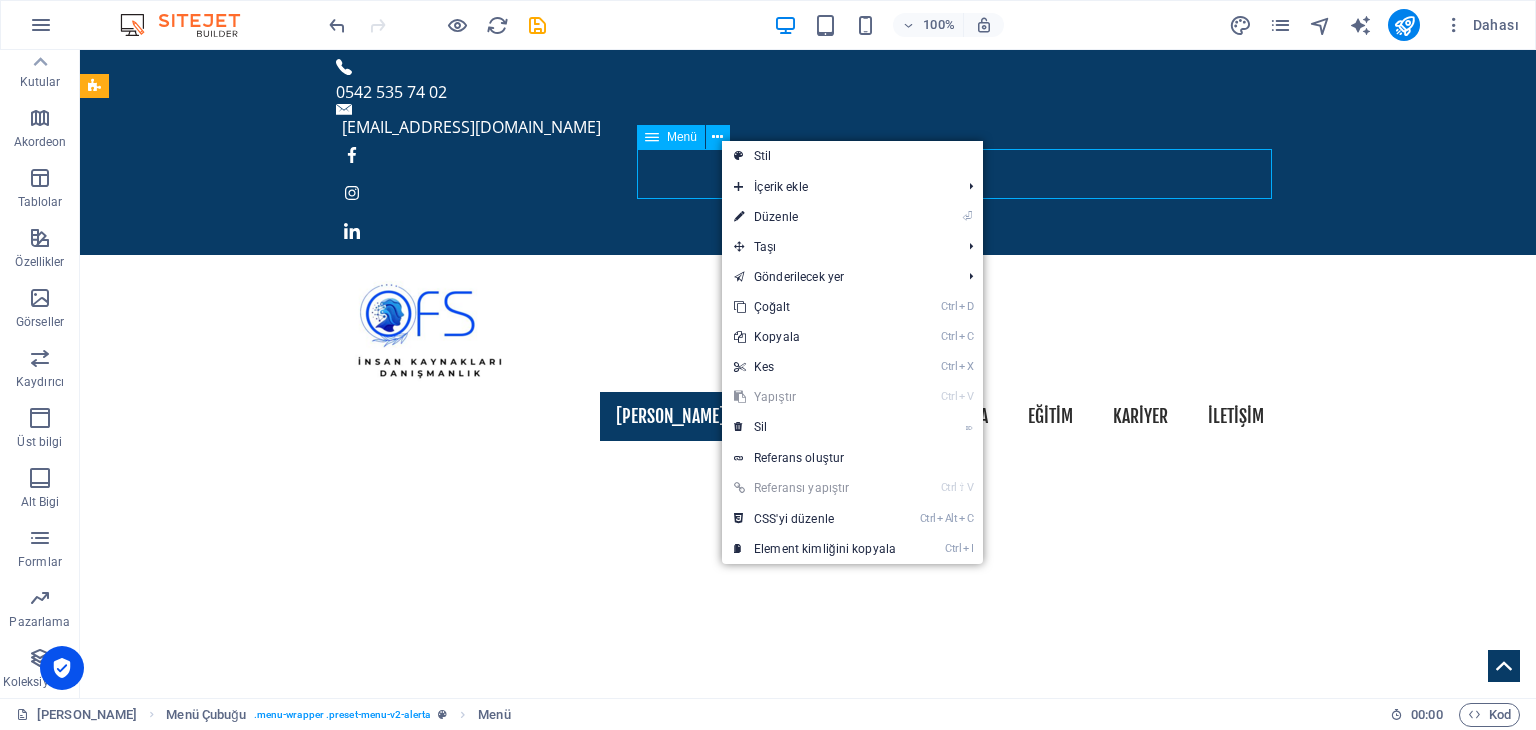 click at bounding box center (652, 137) 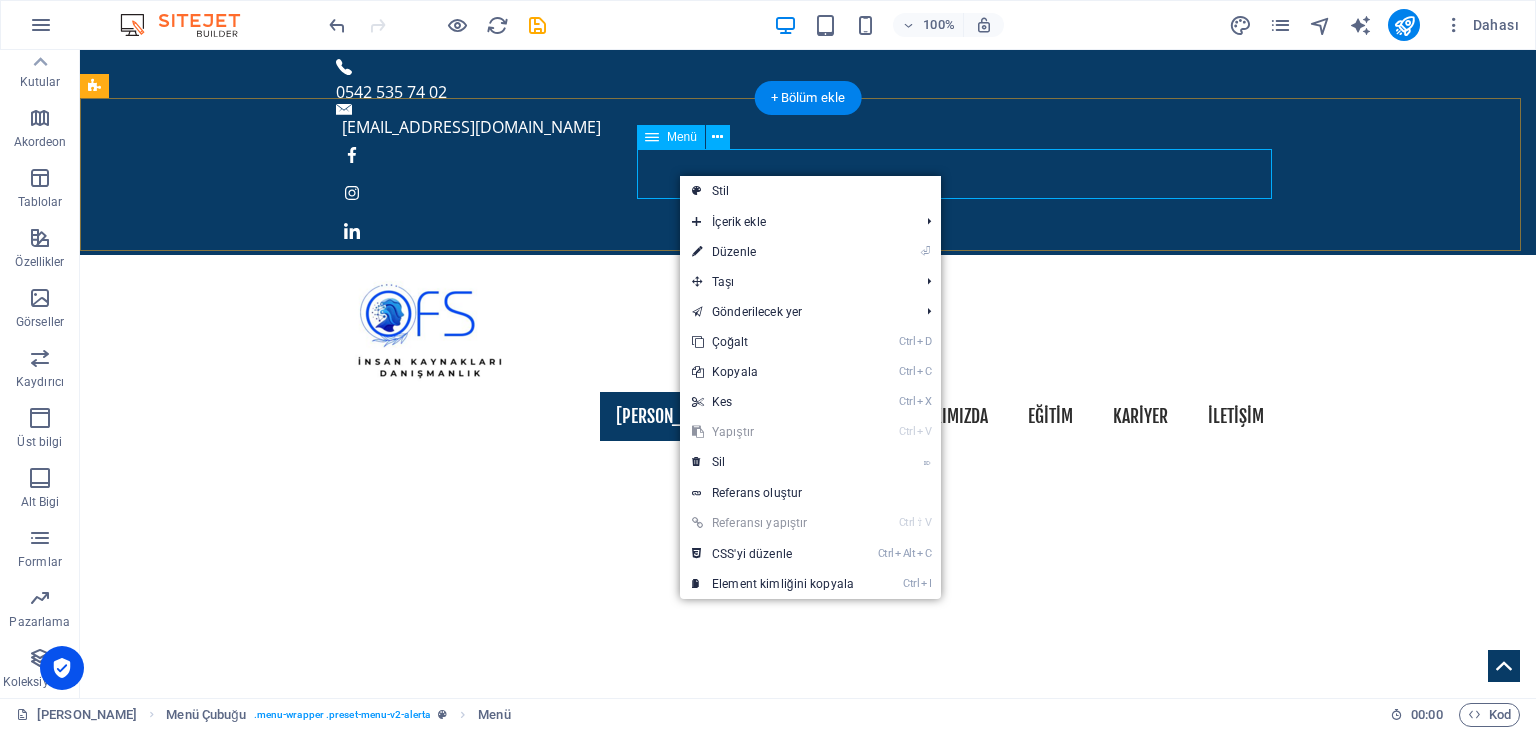 click on "[PERSON_NAME] HİZMETLERİMİZ HAKKIMIZDA EĞİTİM KARİYER İLETİŞİM" at bounding box center (808, 417) 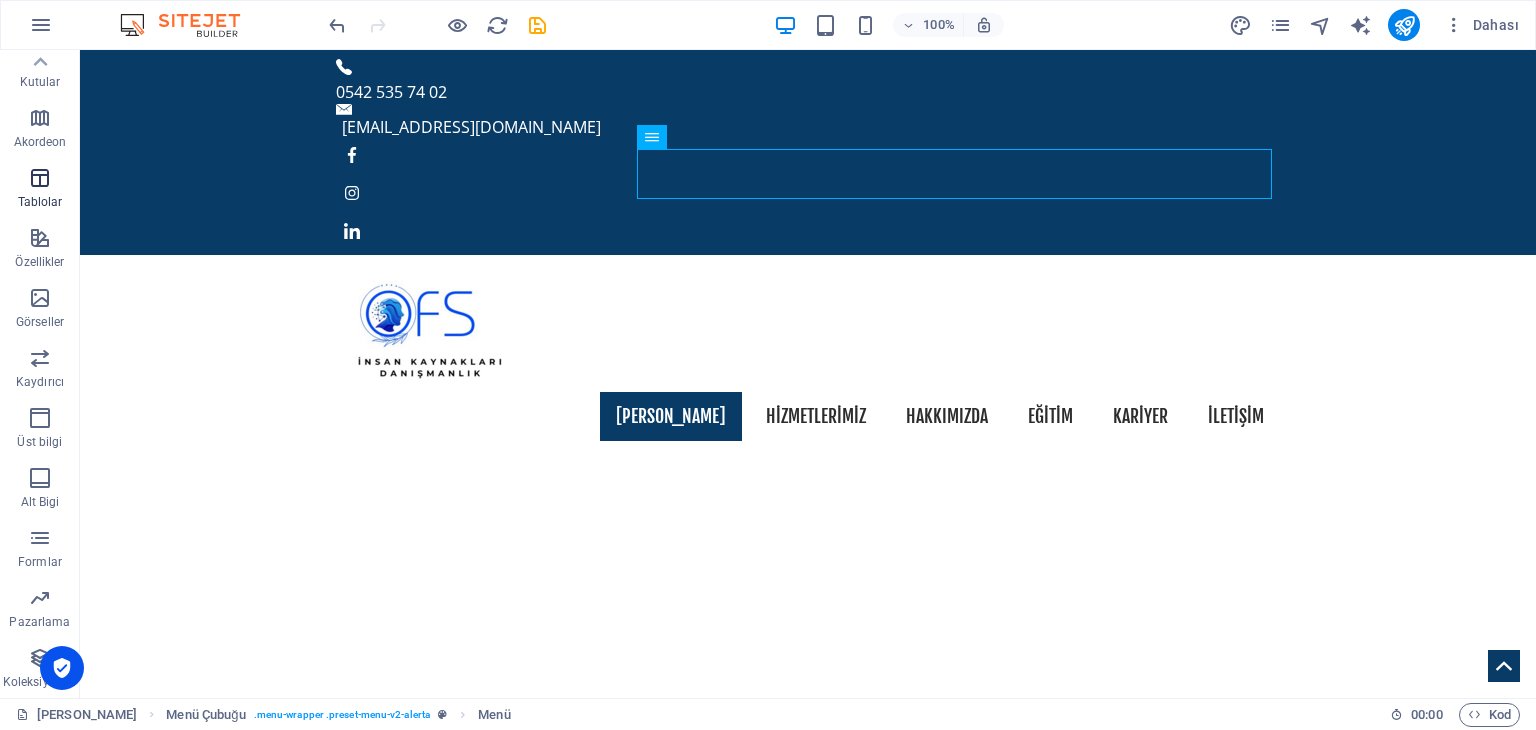 scroll, scrollTop: 0, scrollLeft: 0, axis: both 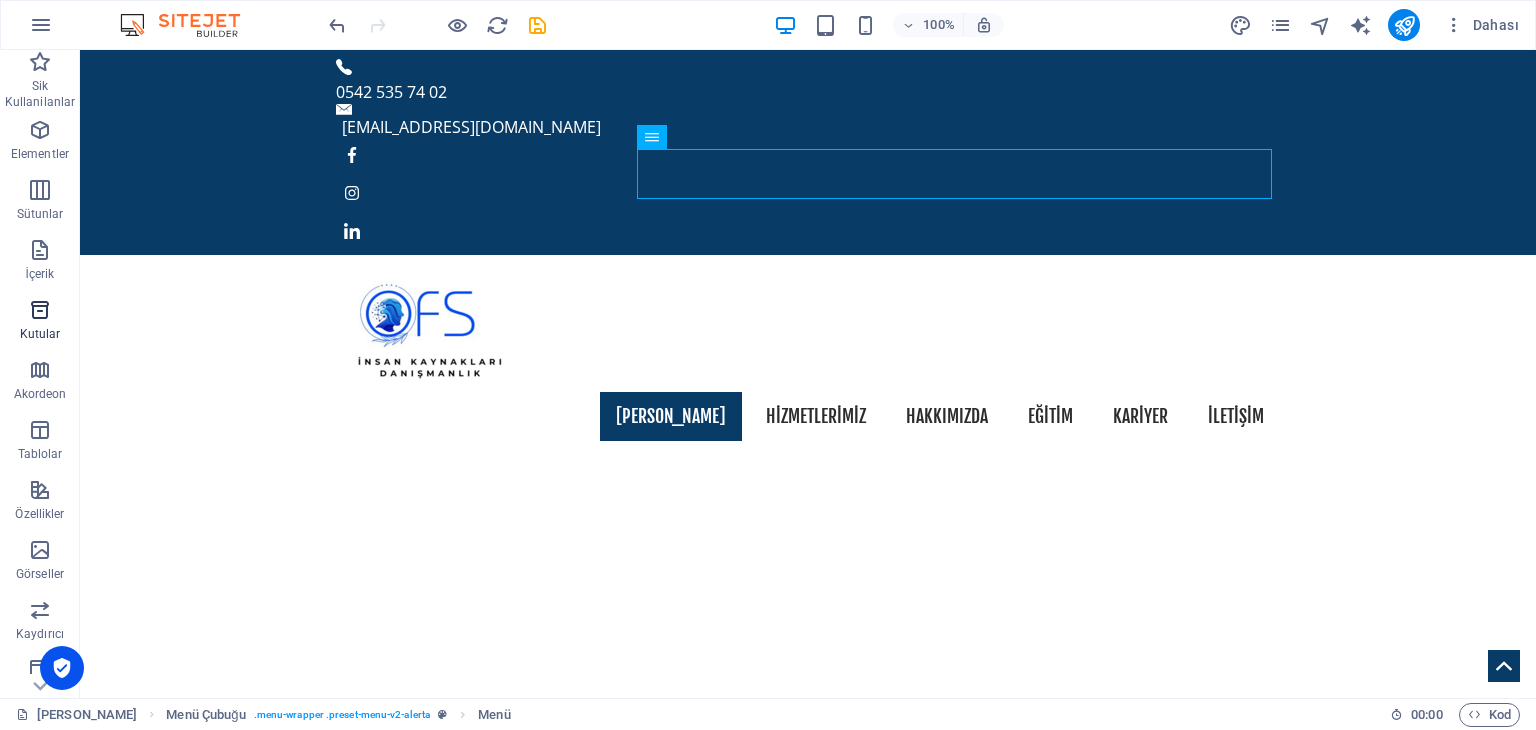 click on "Kutular" at bounding box center [40, 334] 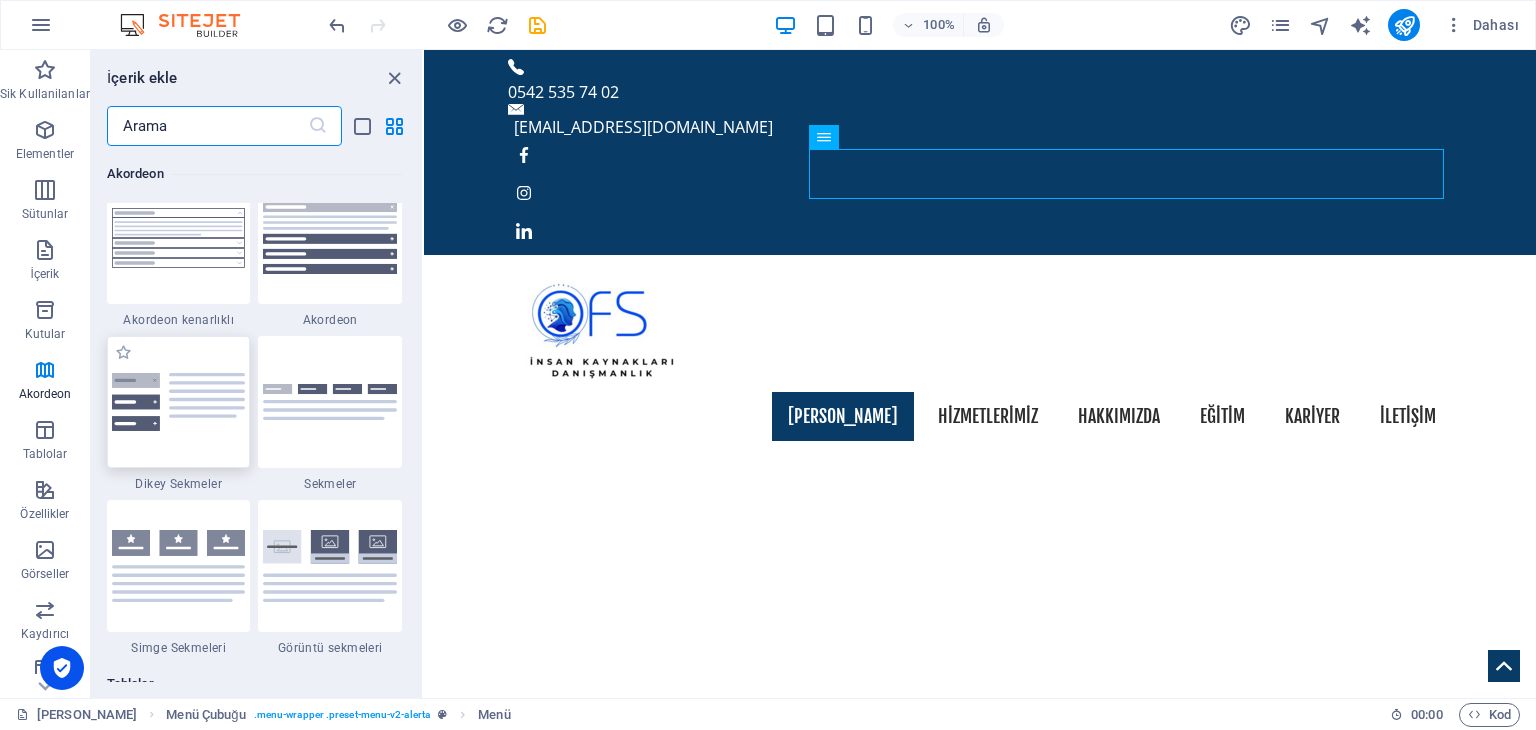 scroll, scrollTop: 6752, scrollLeft: 0, axis: vertical 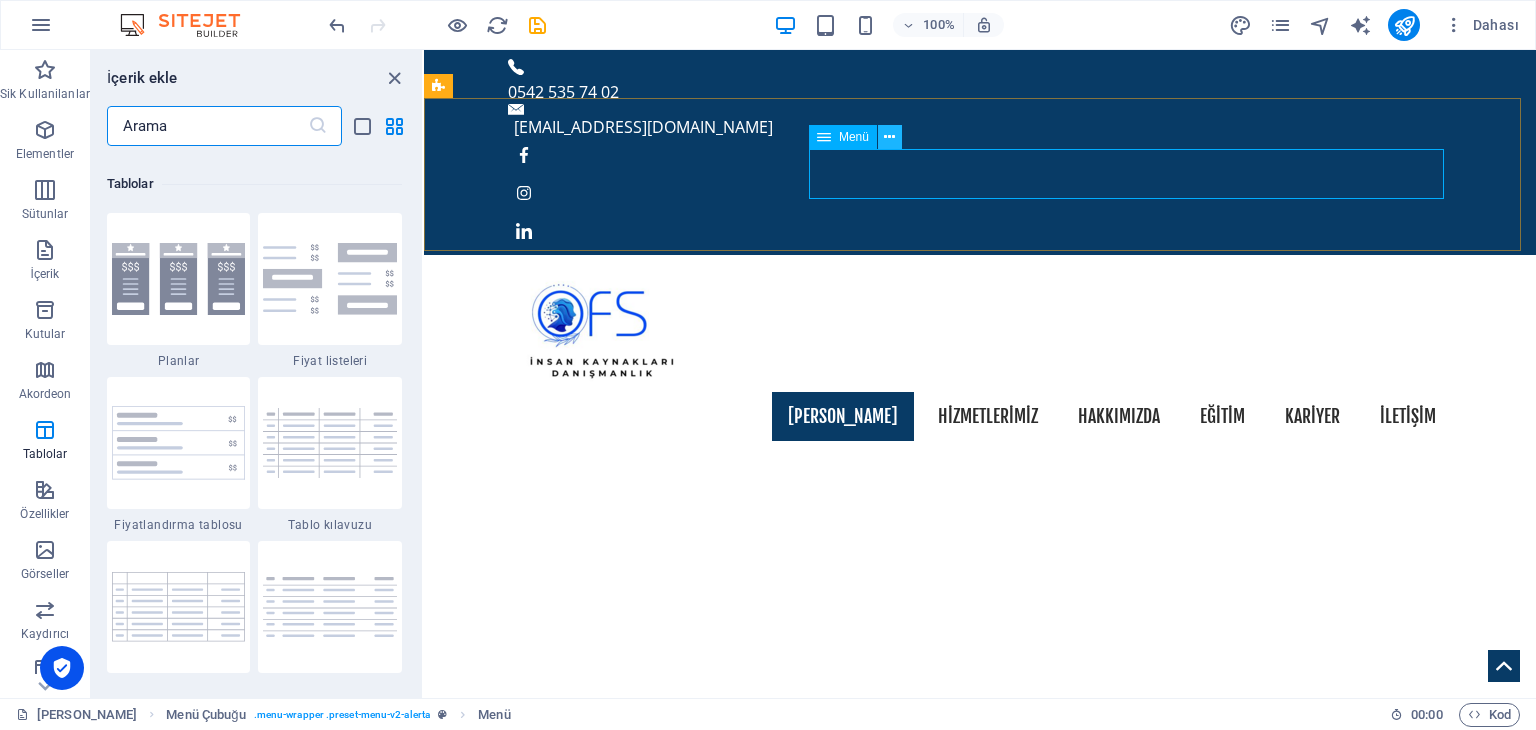 click at bounding box center (889, 137) 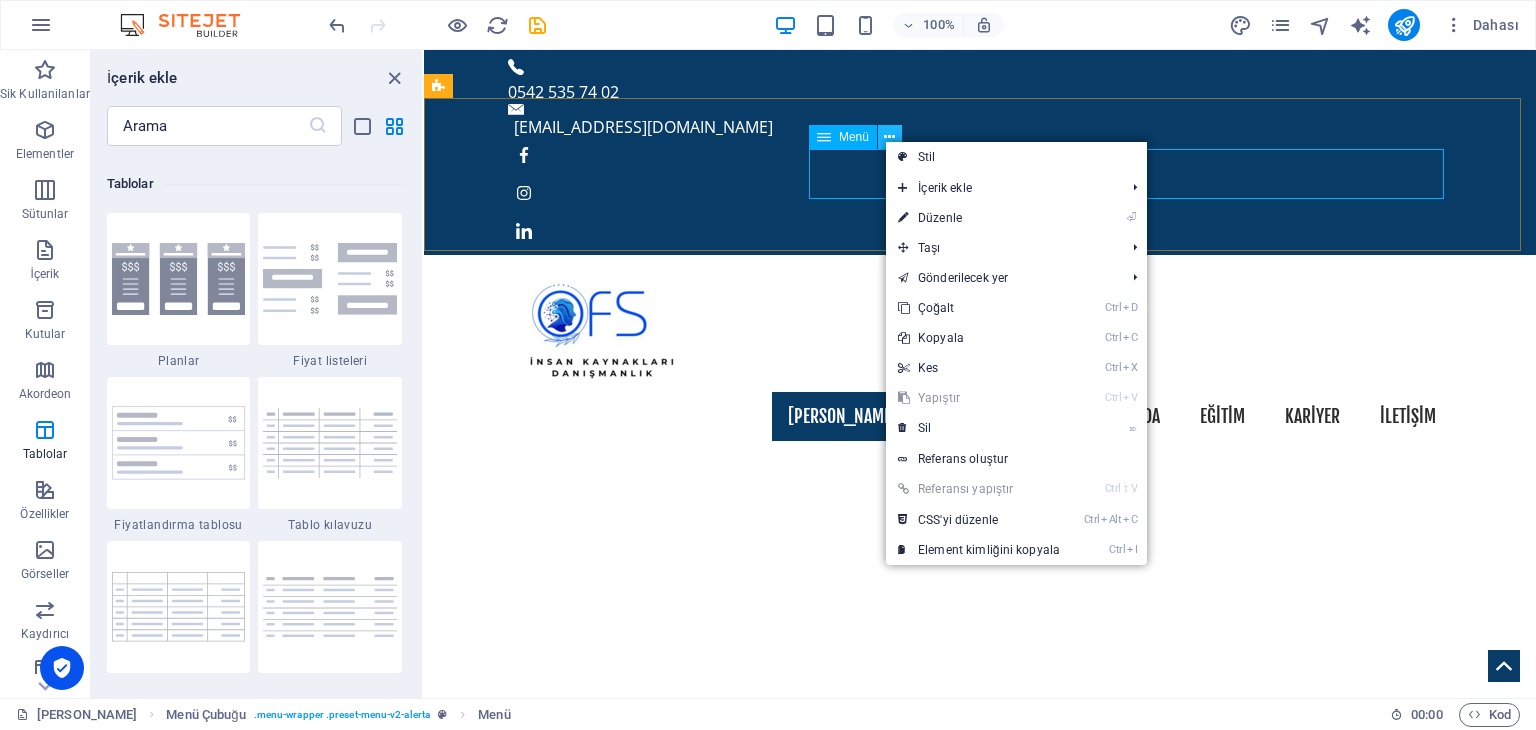 click at bounding box center [889, 137] 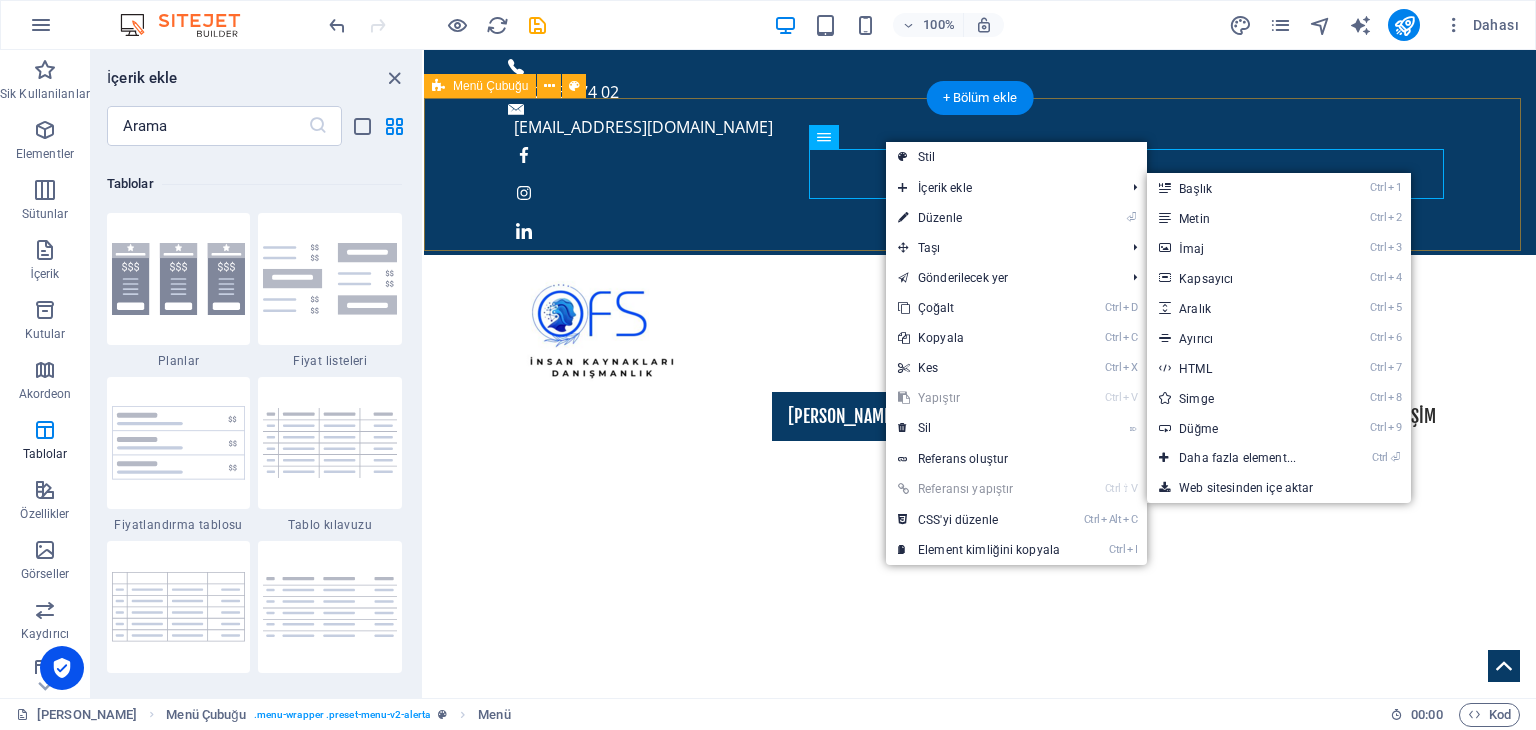 click on "[PERSON_NAME] HİZMETLERİMİZ HAKKIMIZDA EĞİTİM KARİYER İLETİŞİM" at bounding box center (980, 356) 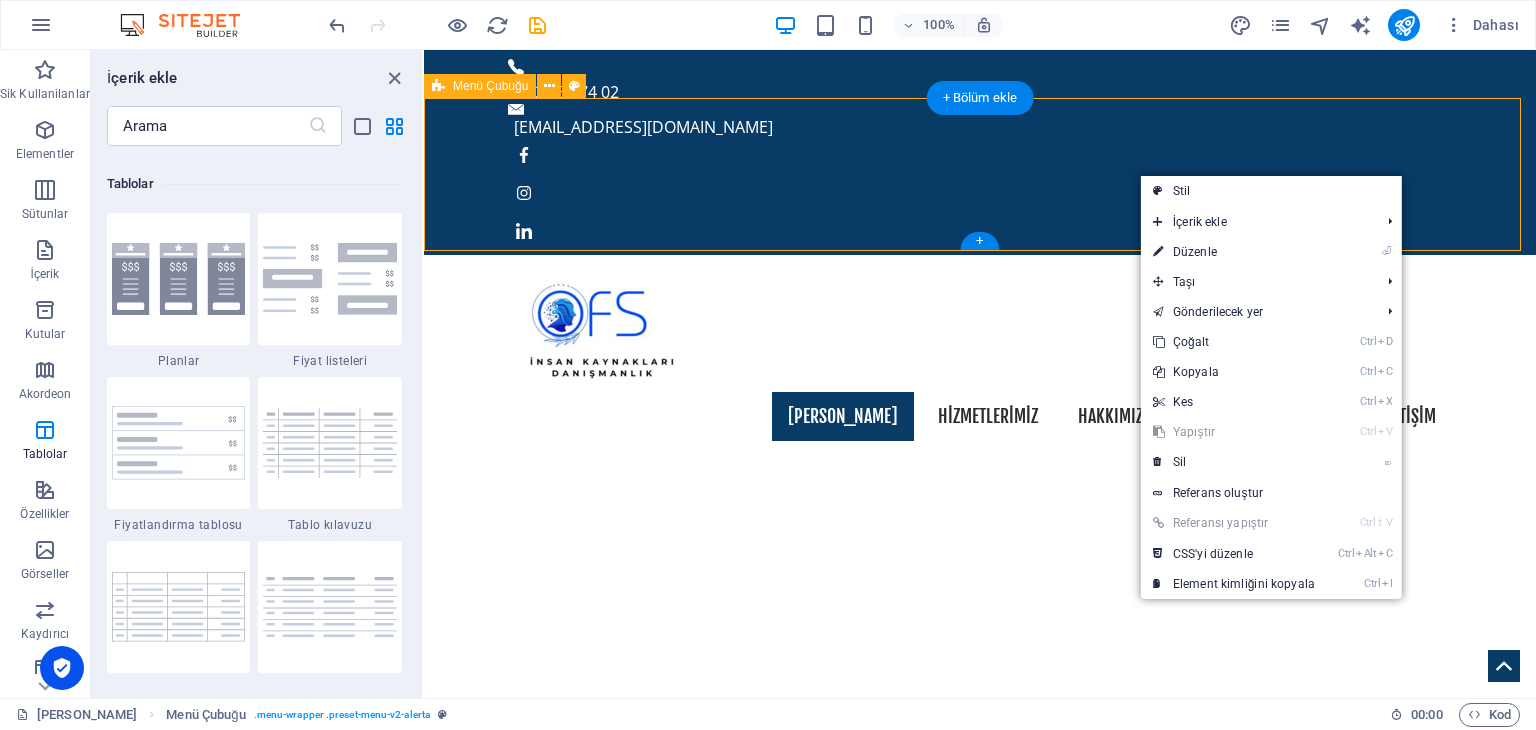 click on "[PERSON_NAME] HİZMETLERİMİZ HAKKIMIZDA EĞİTİM KARİYER İLETİŞİM" at bounding box center [980, 356] 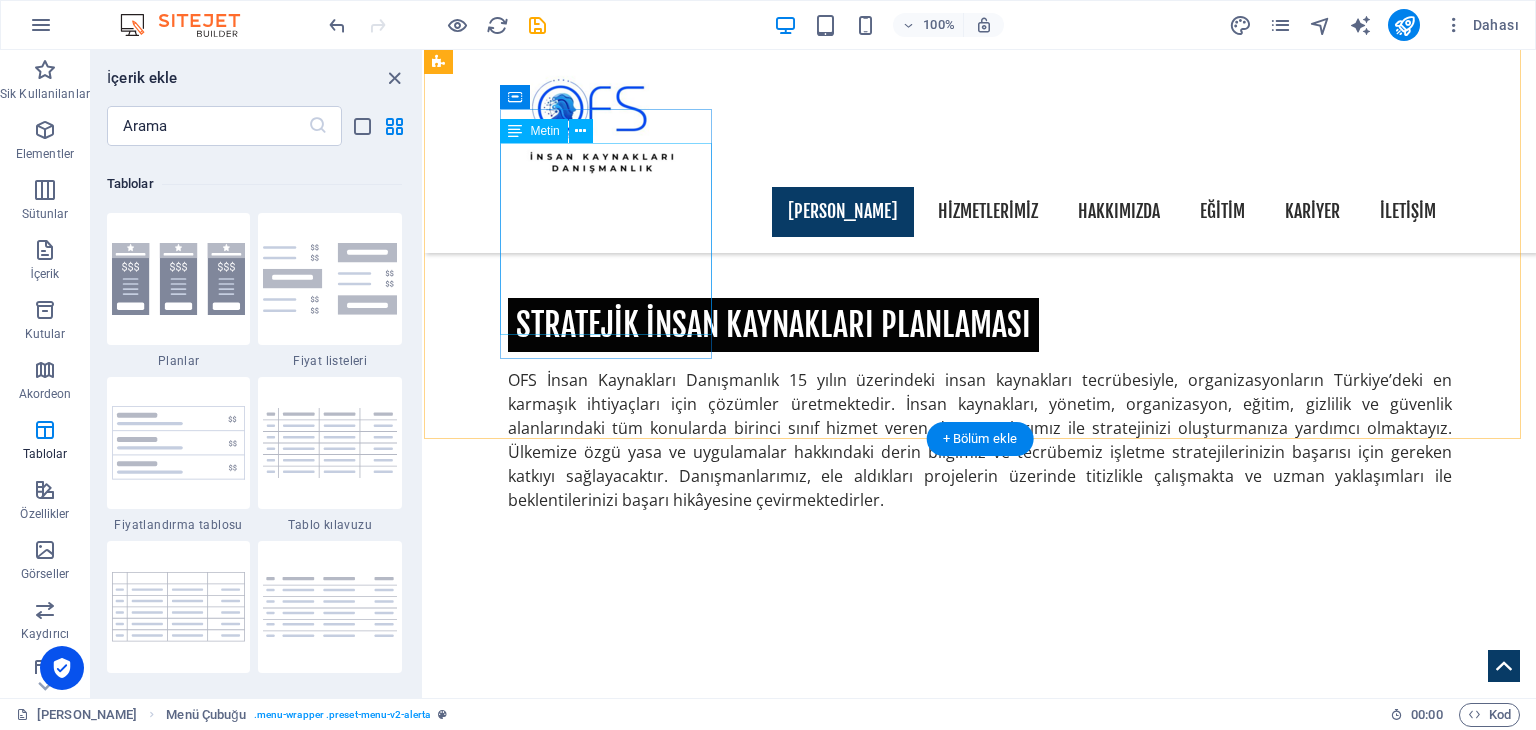 scroll, scrollTop: 2249, scrollLeft: 0, axis: vertical 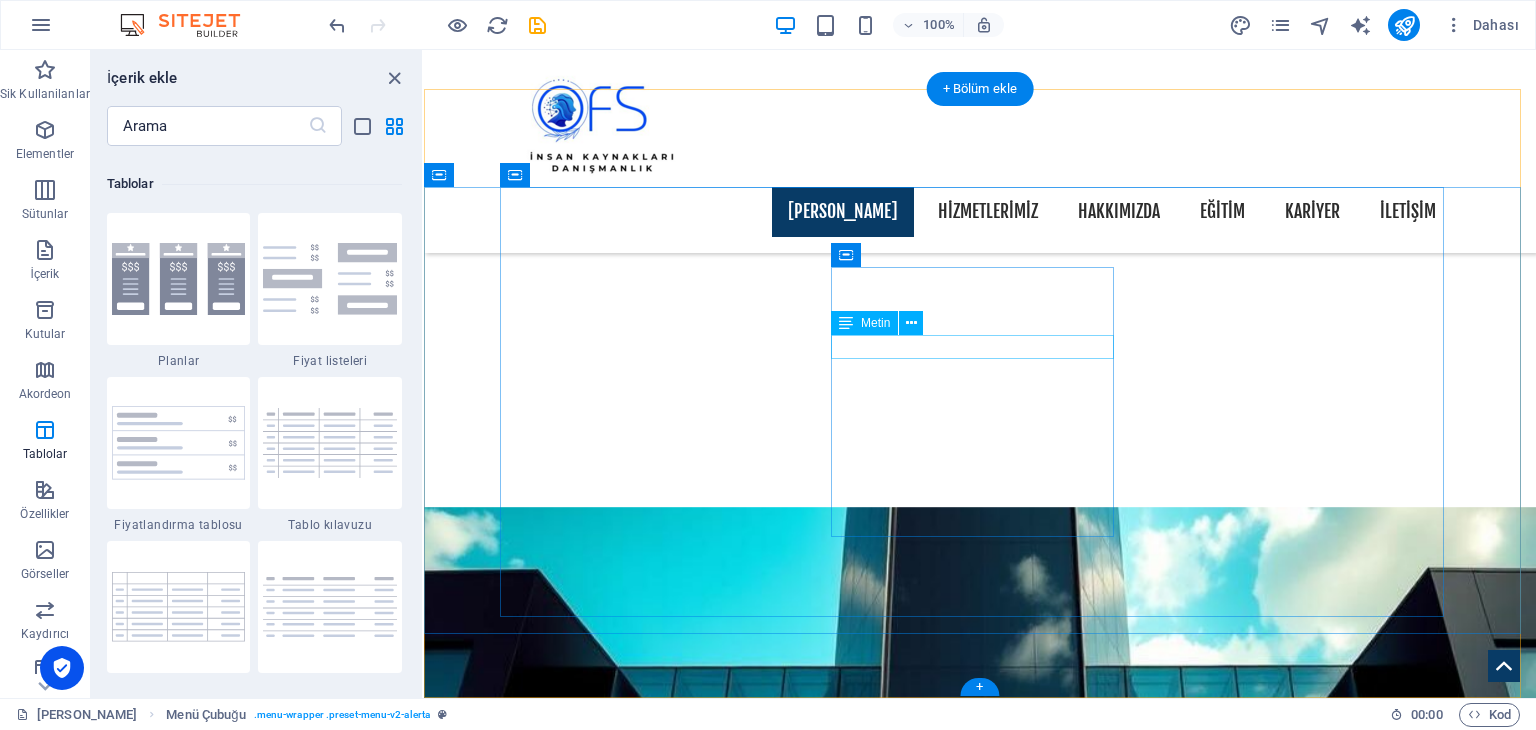 click on "Email:  [EMAIL_ADDRESS][DOMAIN_NAME]" at bounding box center [980, 3548] 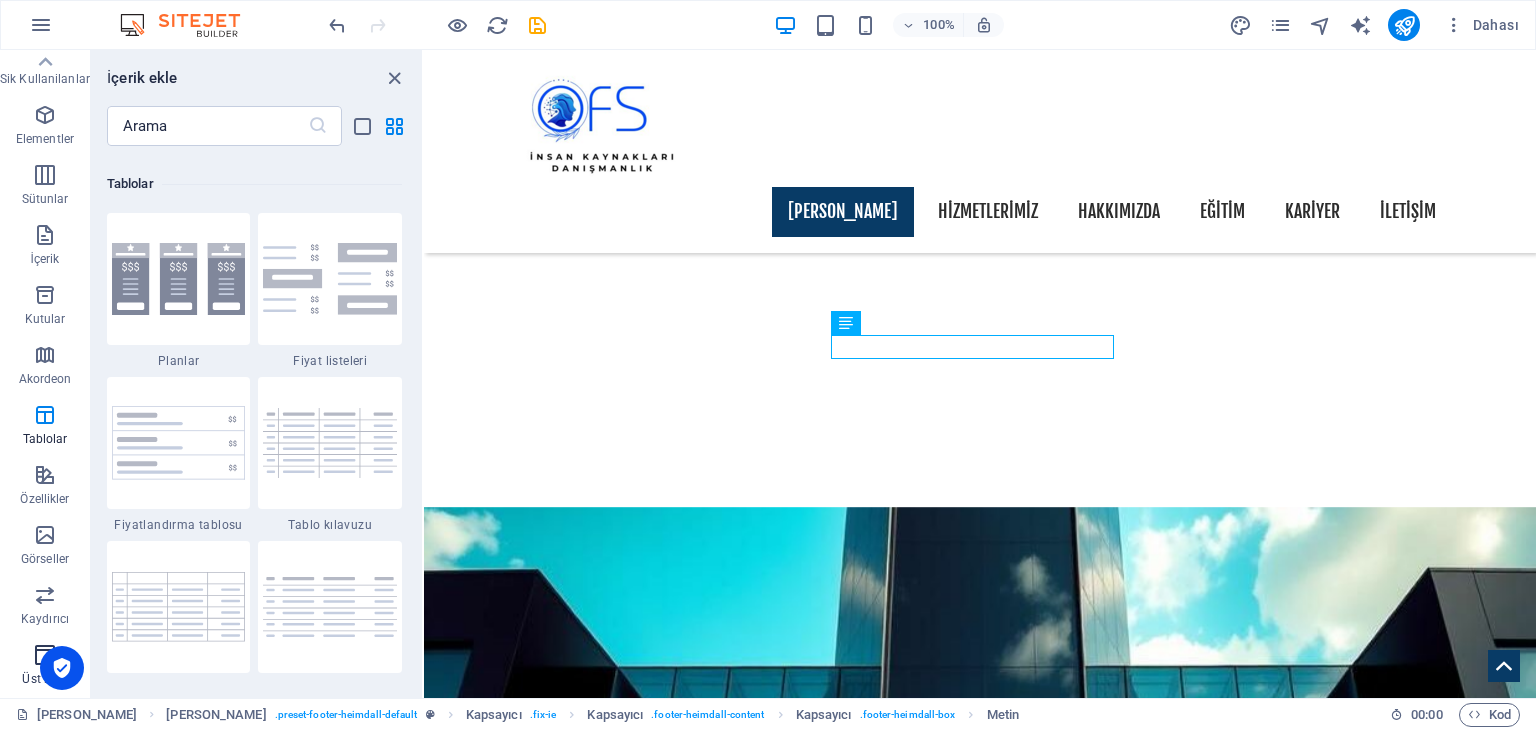 scroll, scrollTop: 0, scrollLeft: 0, axis: both 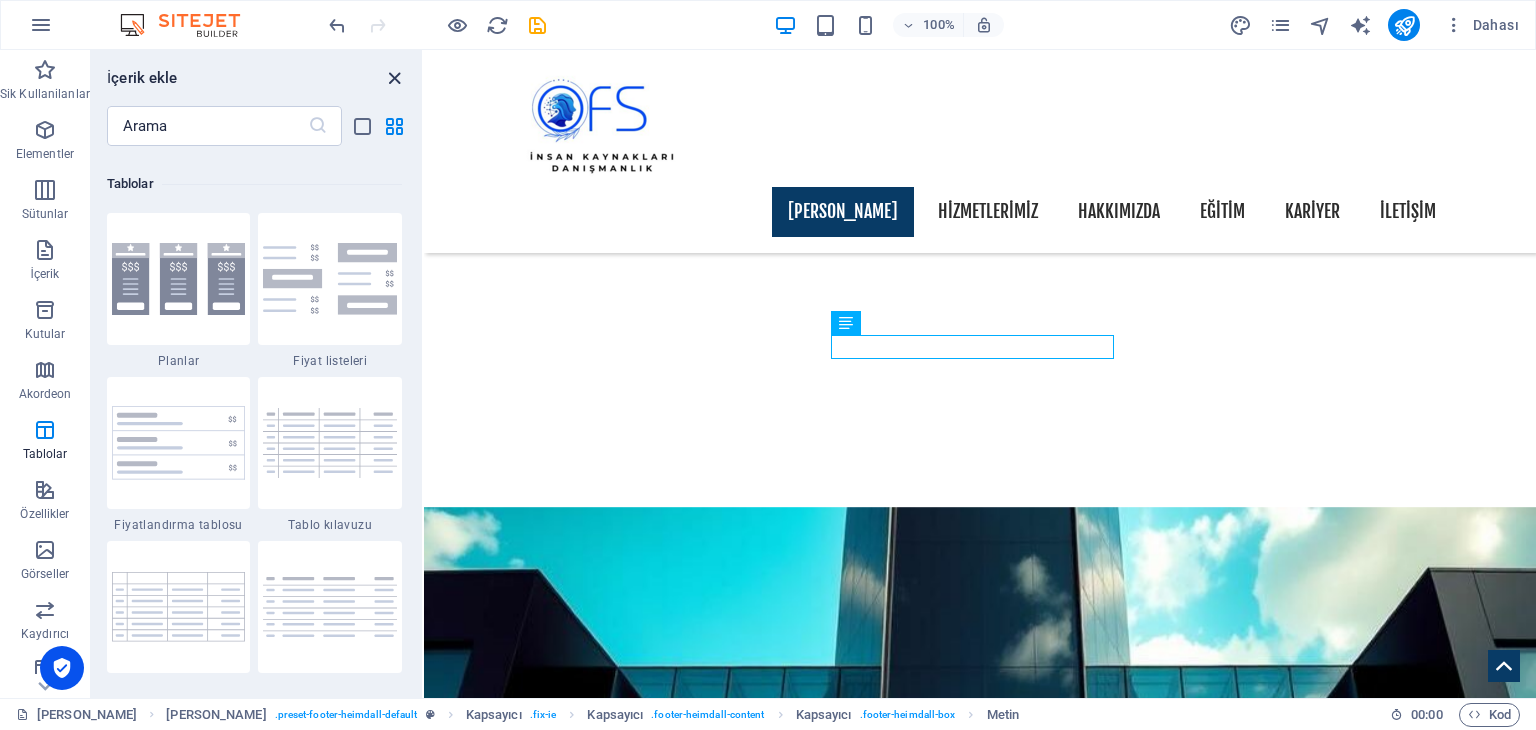 click at bounding box center (394, 78) 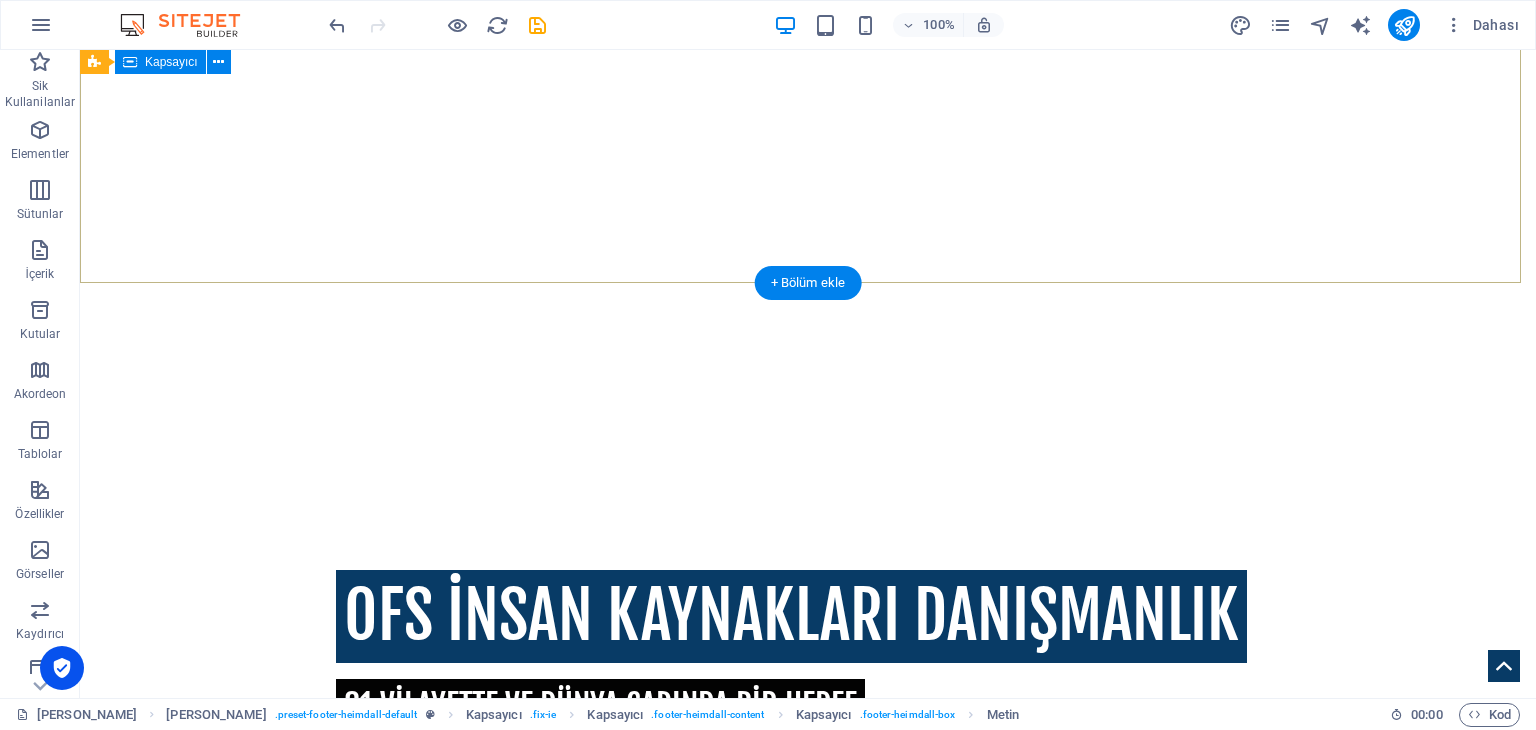 scroll, scrollTop: 0, scrollLeft: 0, axis: both 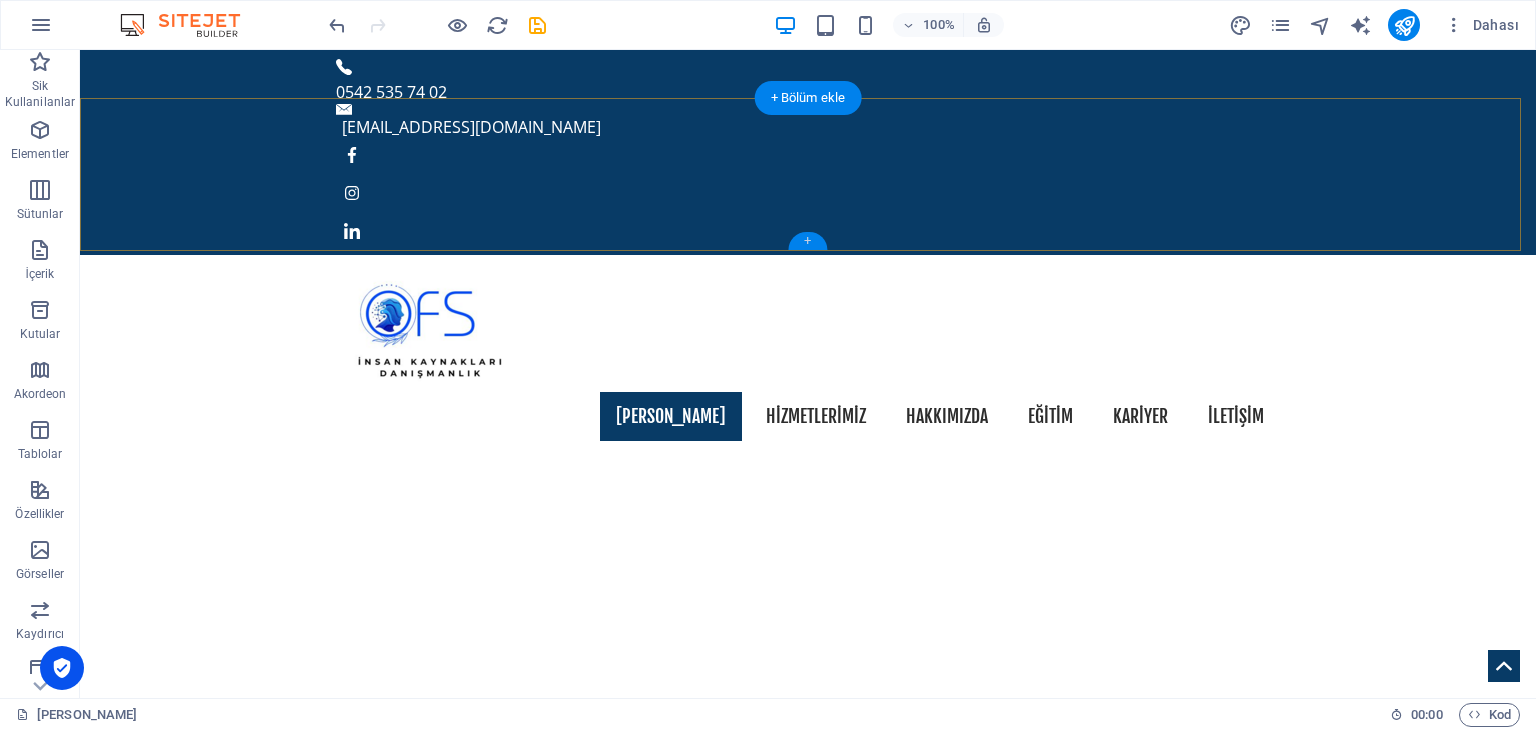 click on "+" at bounding box center (807, 241) 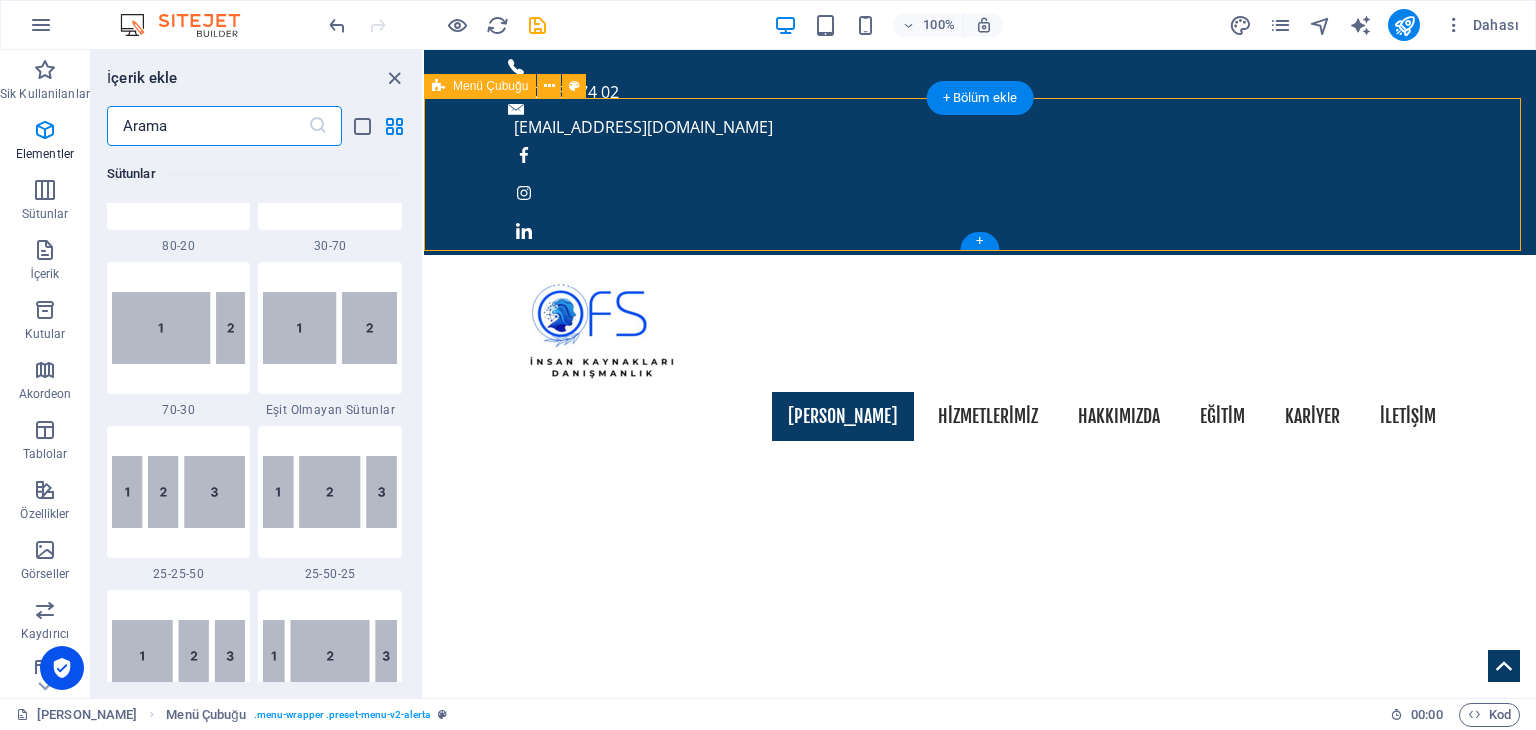 scroll, scrollTop: 3499, scrollLeft: 0, axis: vertical 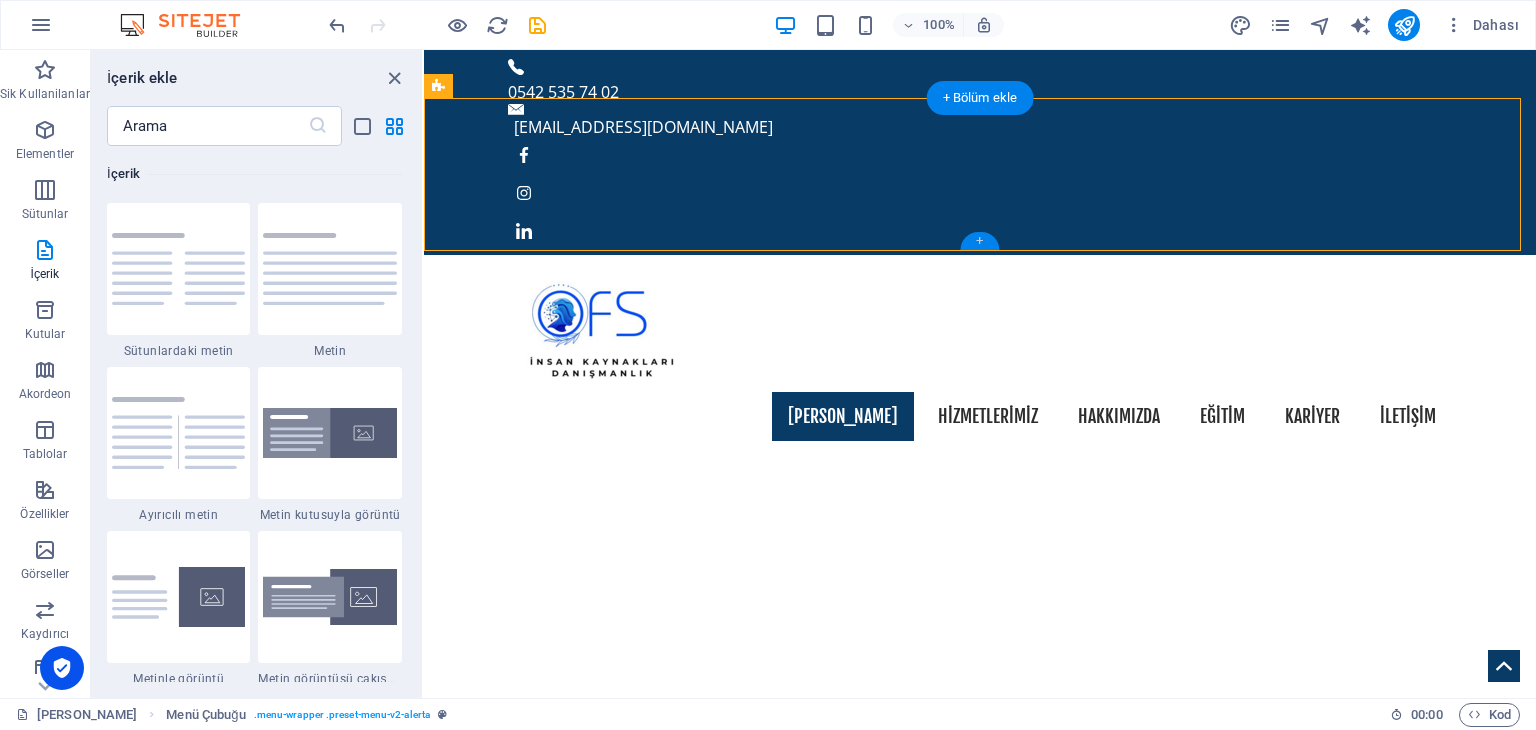 click on "+" at bounding box center (979, 241) 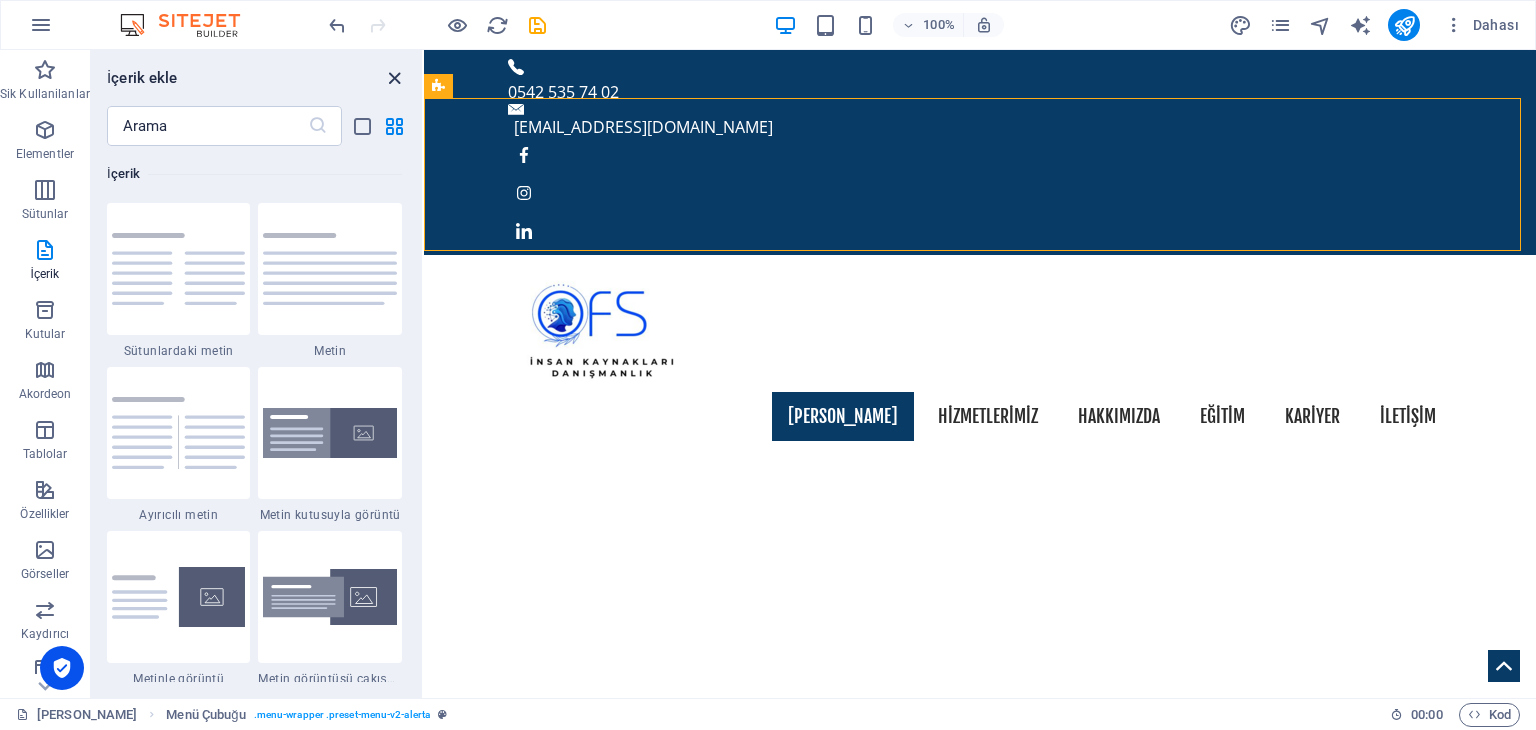 drag, startPoint x: 395, startPoint y: 79, endPoint x: 315, endPoint y: 32, distance: 92.7847 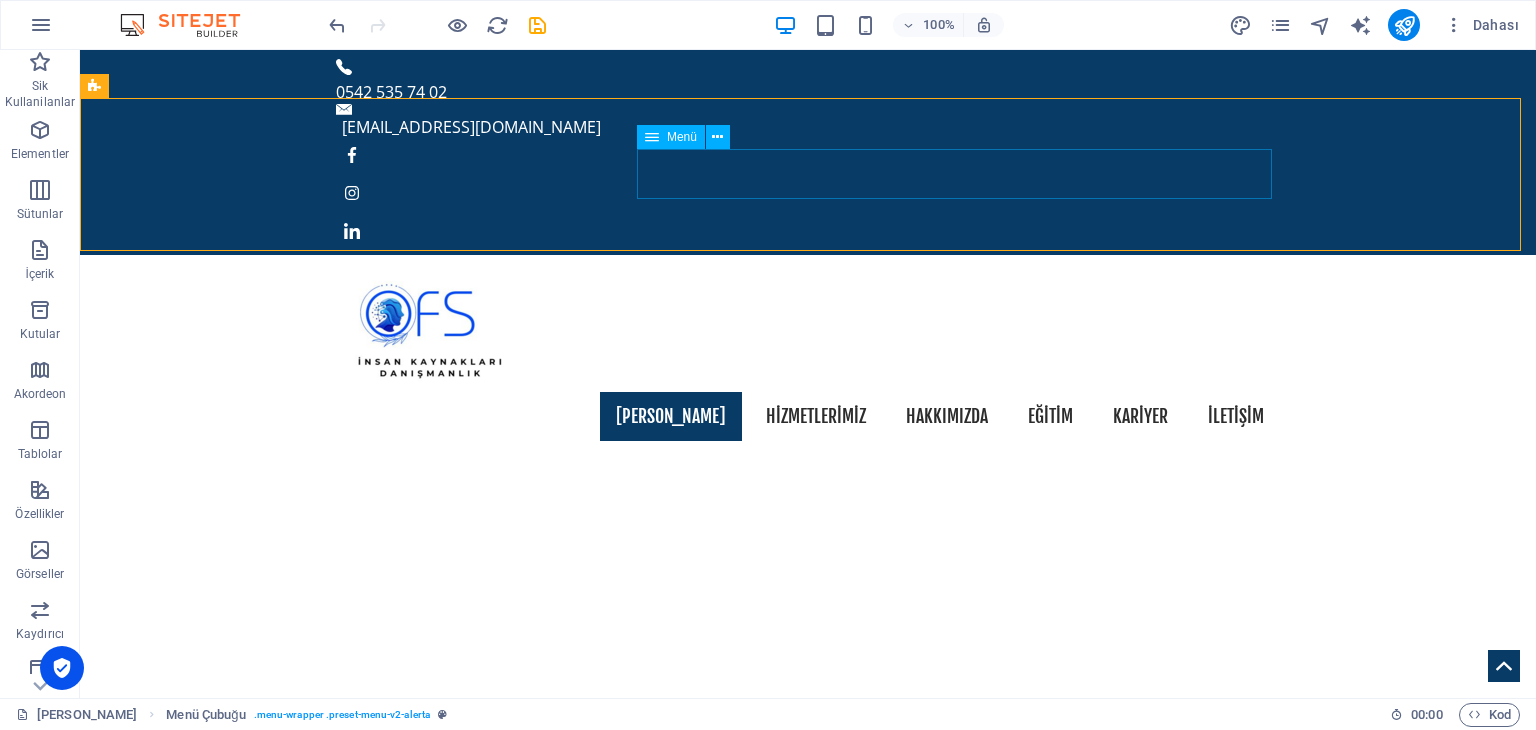 click on "Menü" at bounding box center (682, 137) 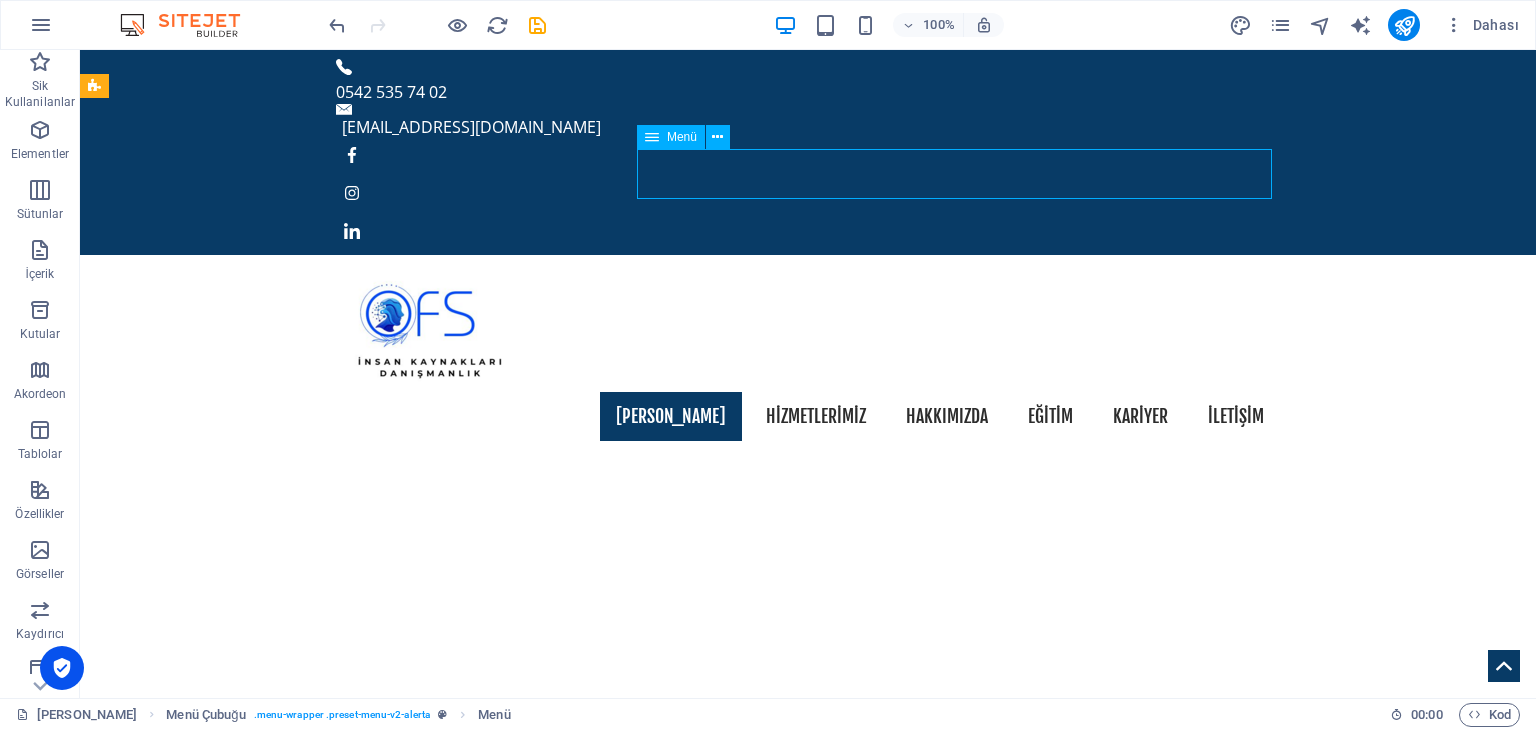 click on "Menü" at bounding box center [682, 137] 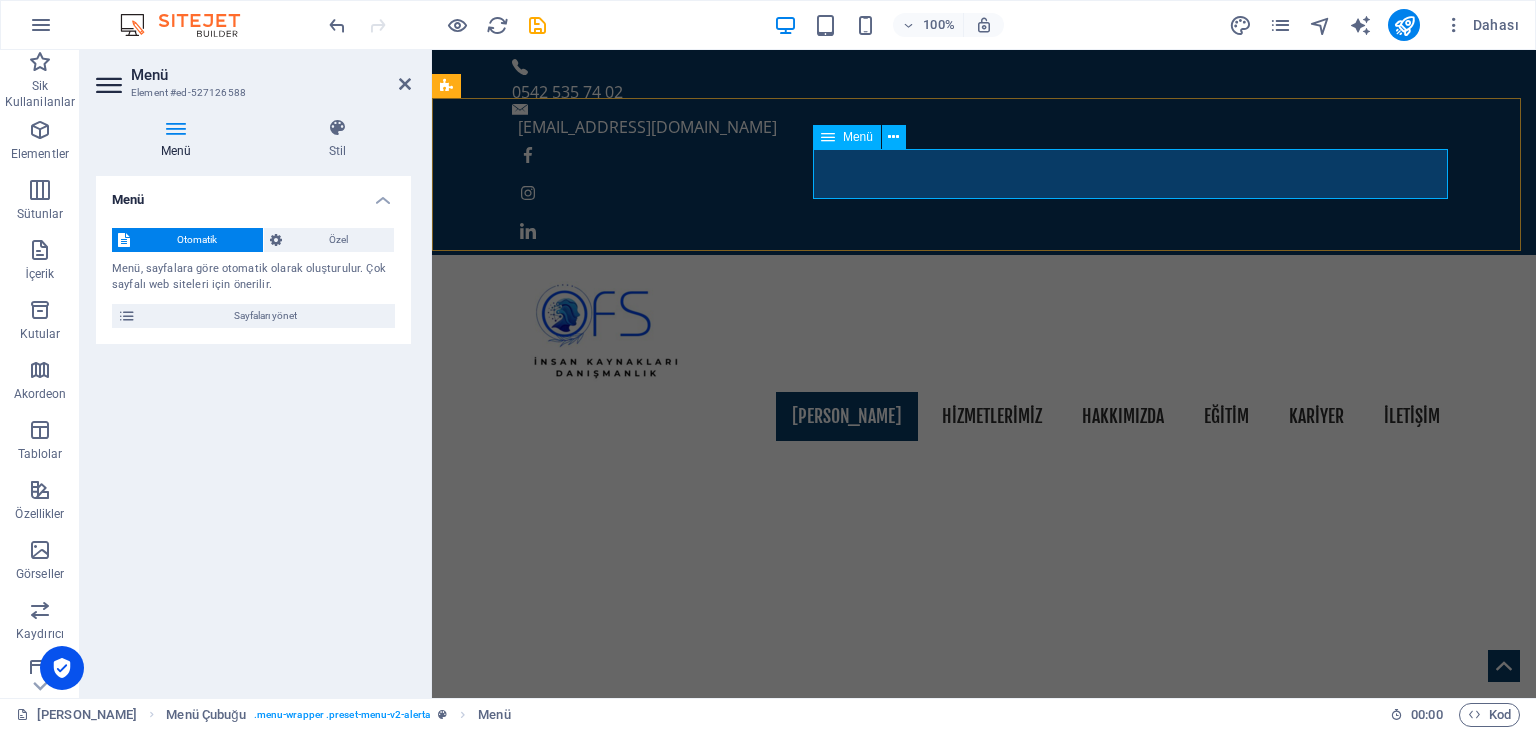 click on "[PERSON_NAME] HİZMETLERİMİZ HAKKIMIZDA EĞİTİM KARİYER İLETİŞİM" at bounding box center [984, 417] 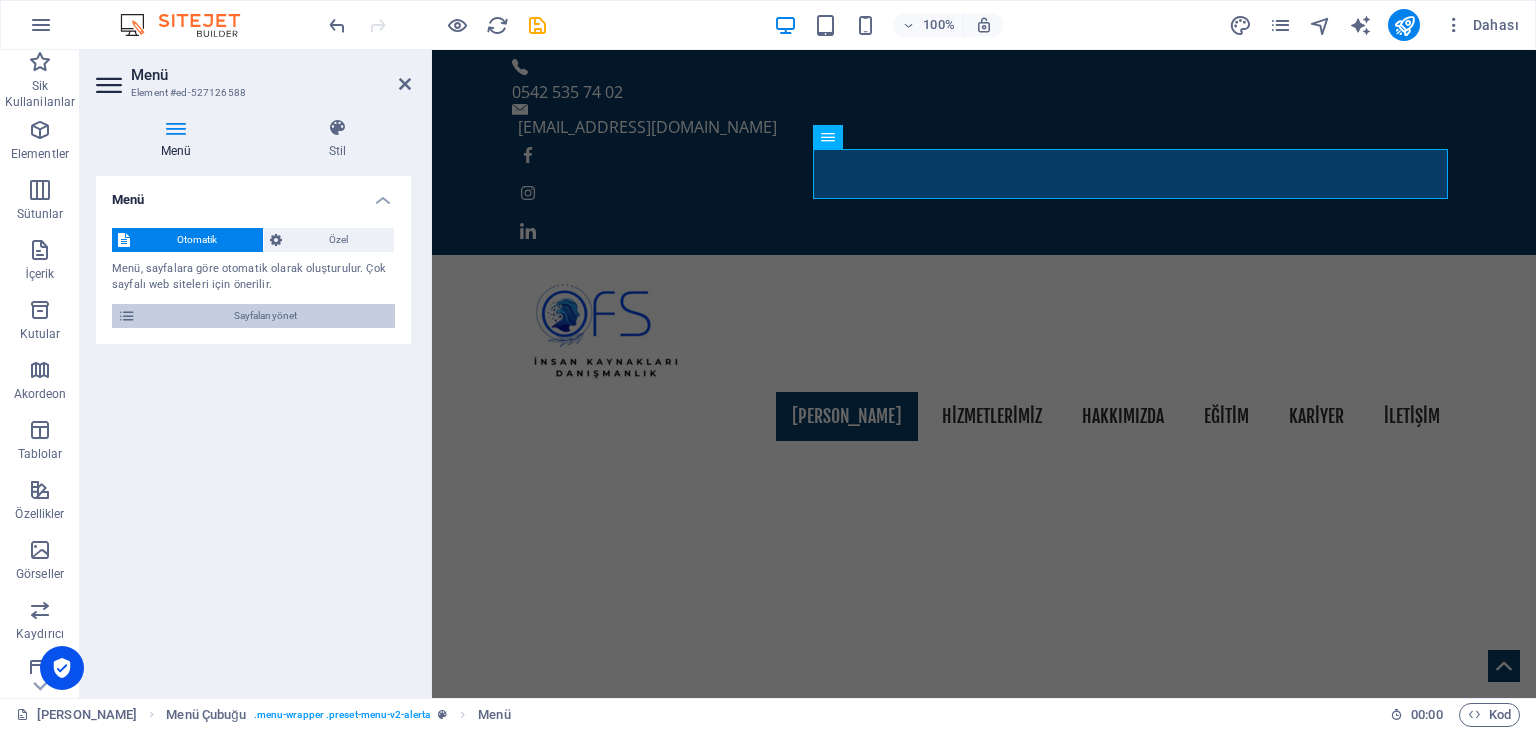 click on "Sayfaları yönet" at bounding box center [265, 316] 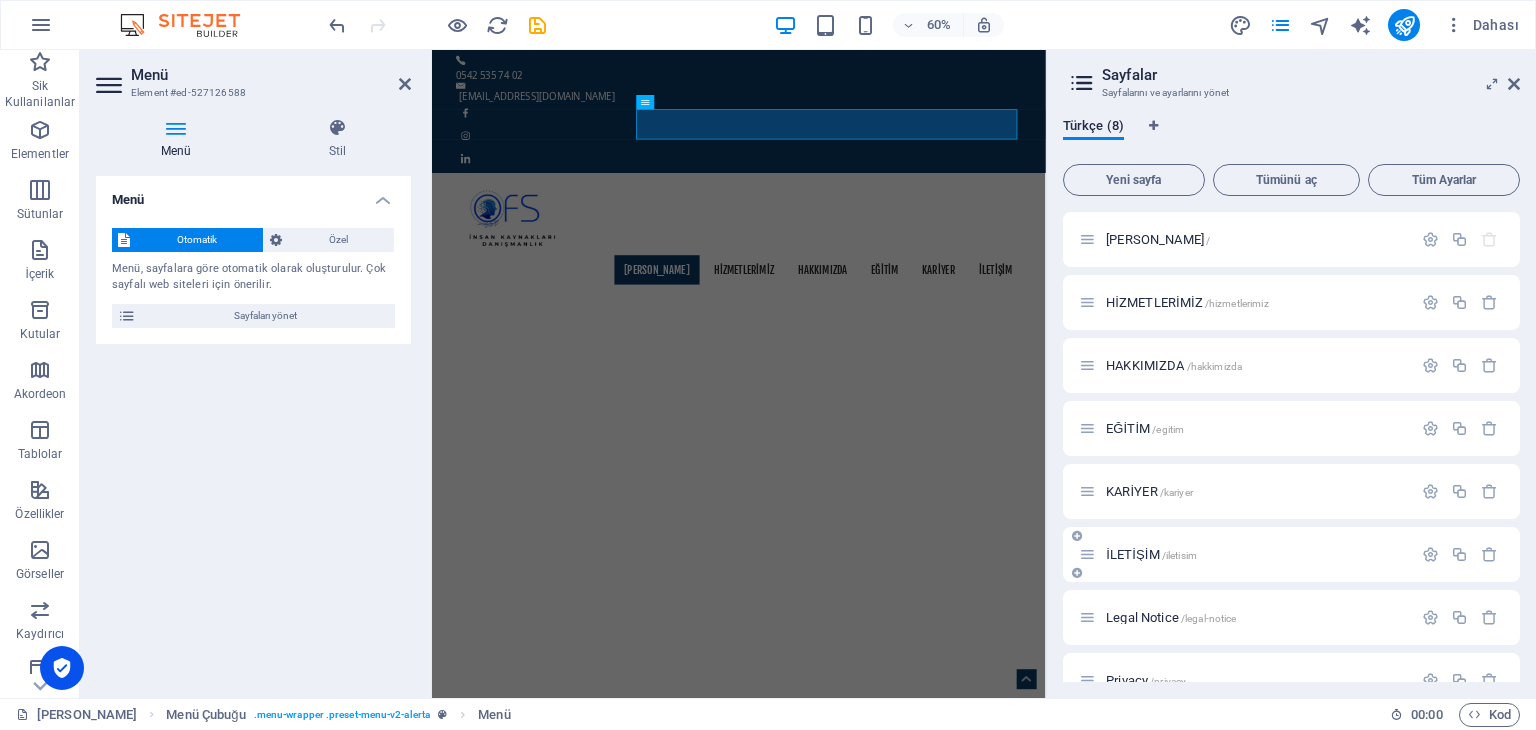 click on "İLETİŞİM /iletisim" at bounding box center [1151, 554] 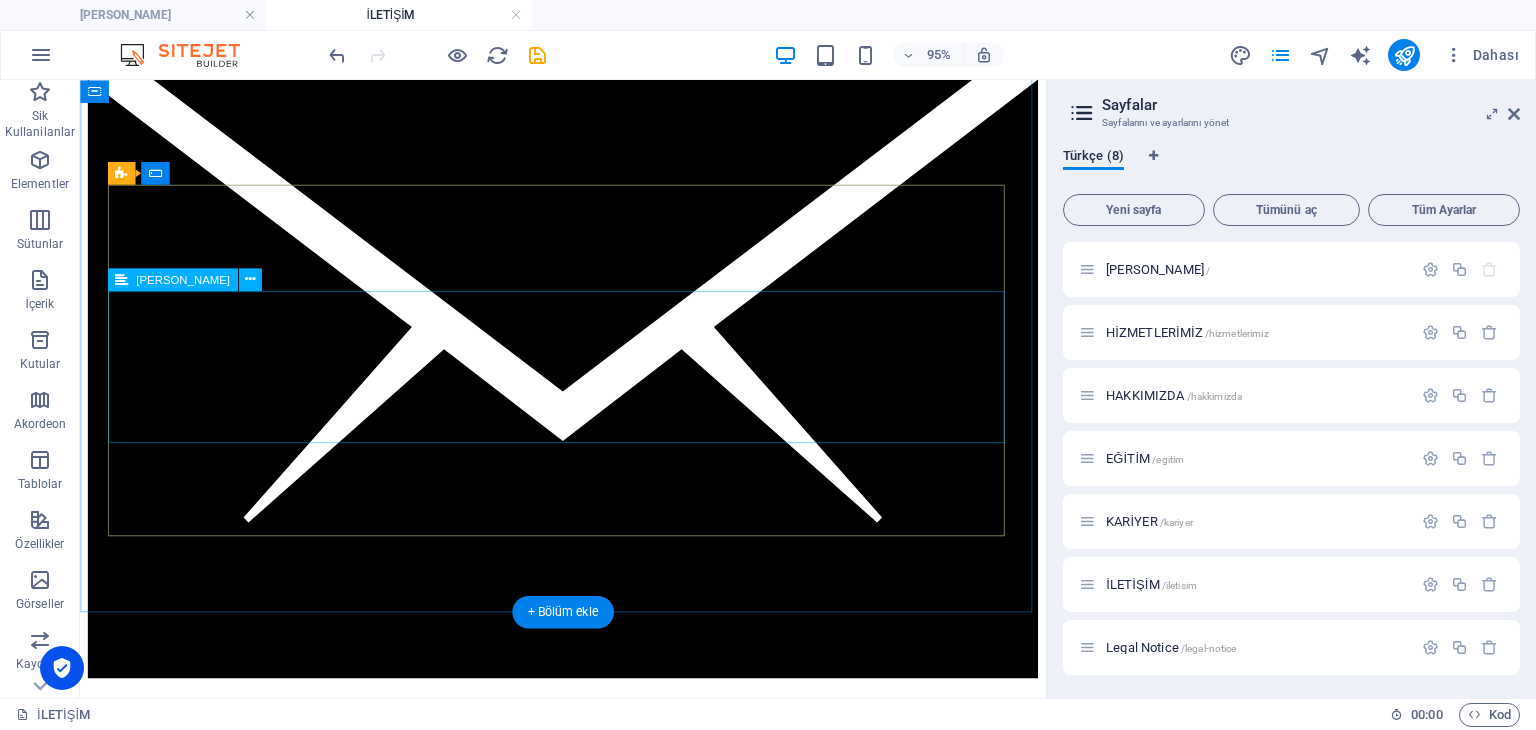 scroll, scrollTop: 1200, scrollLeft: 0, axis: vertical 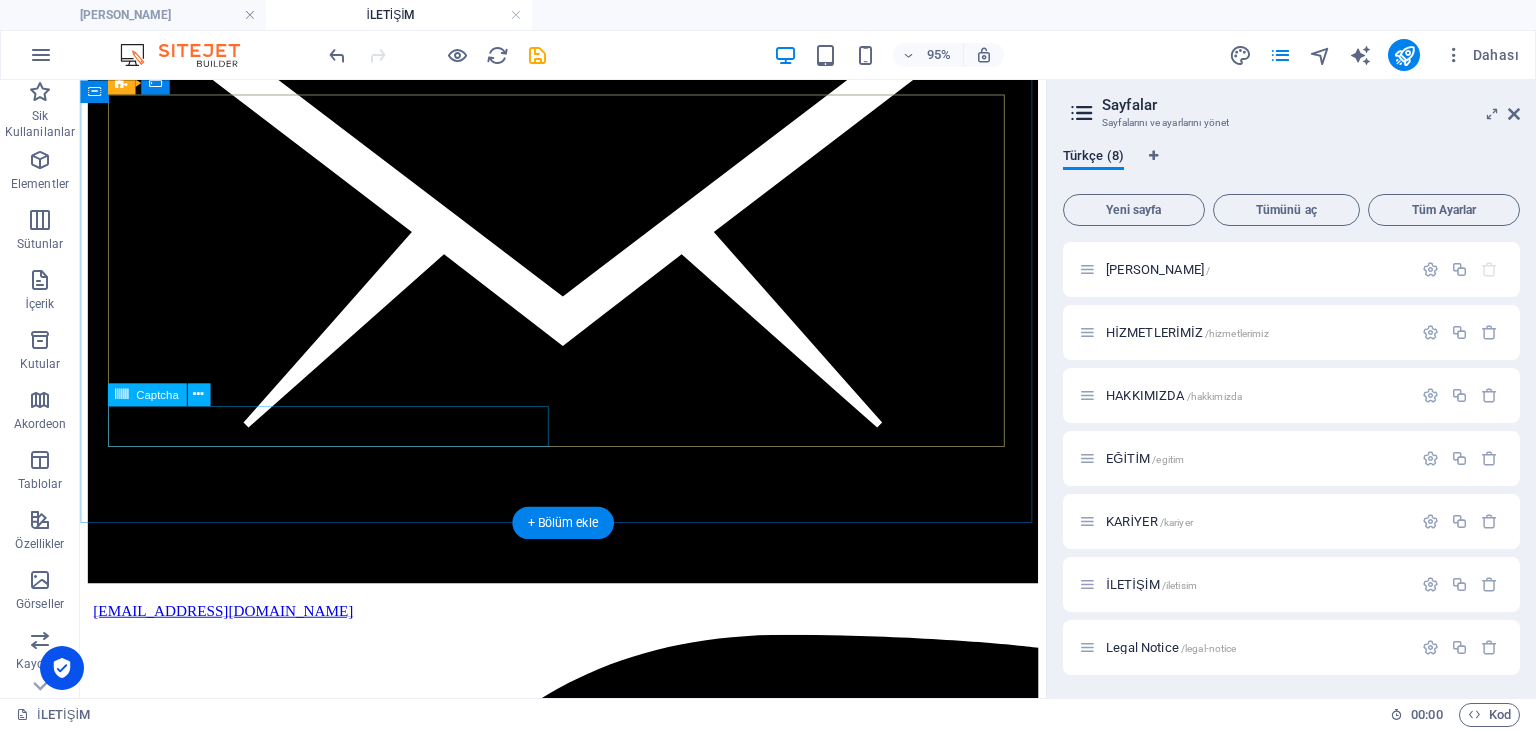 click on "Unreadable? Regenerate" 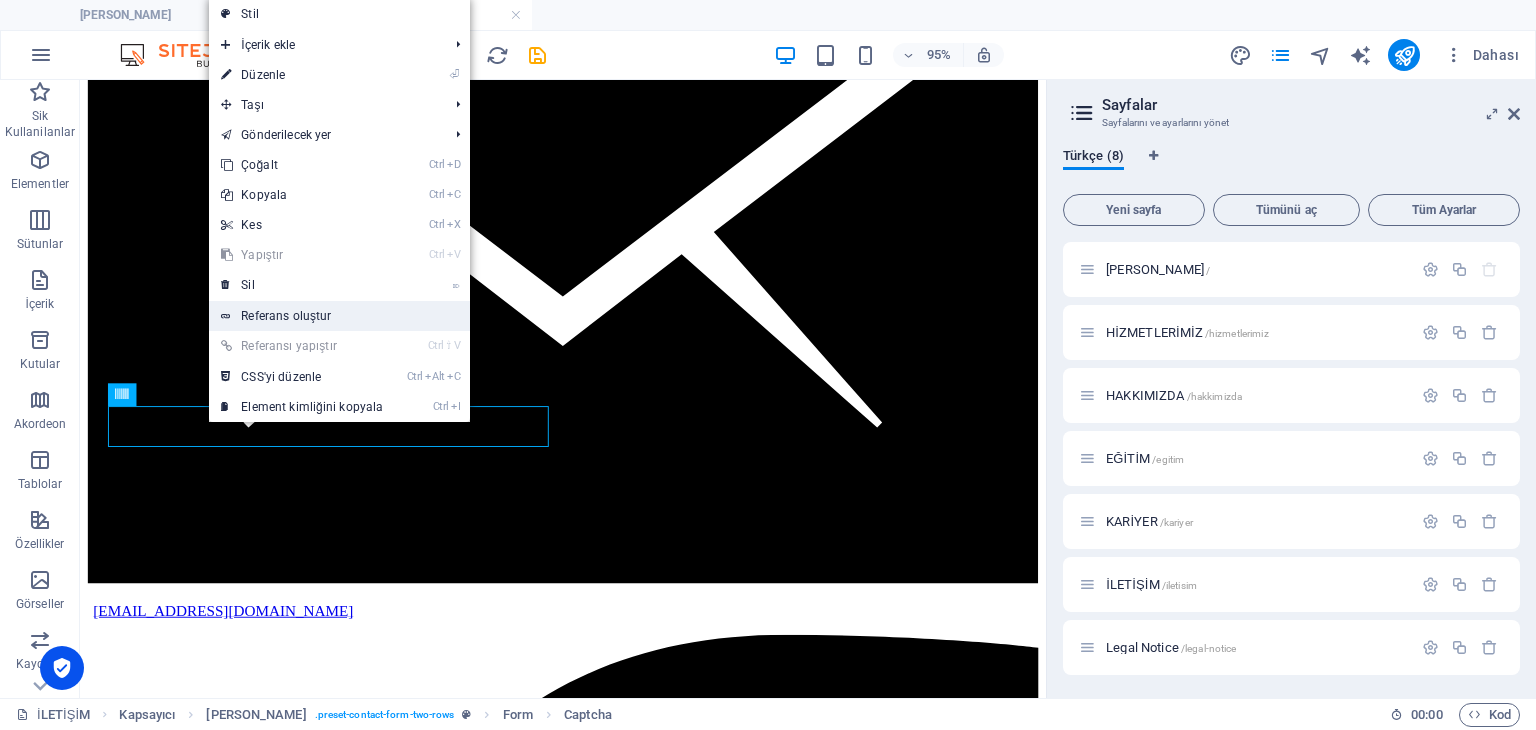 click on "Referans oluştur" at bounding box center (339, 316) 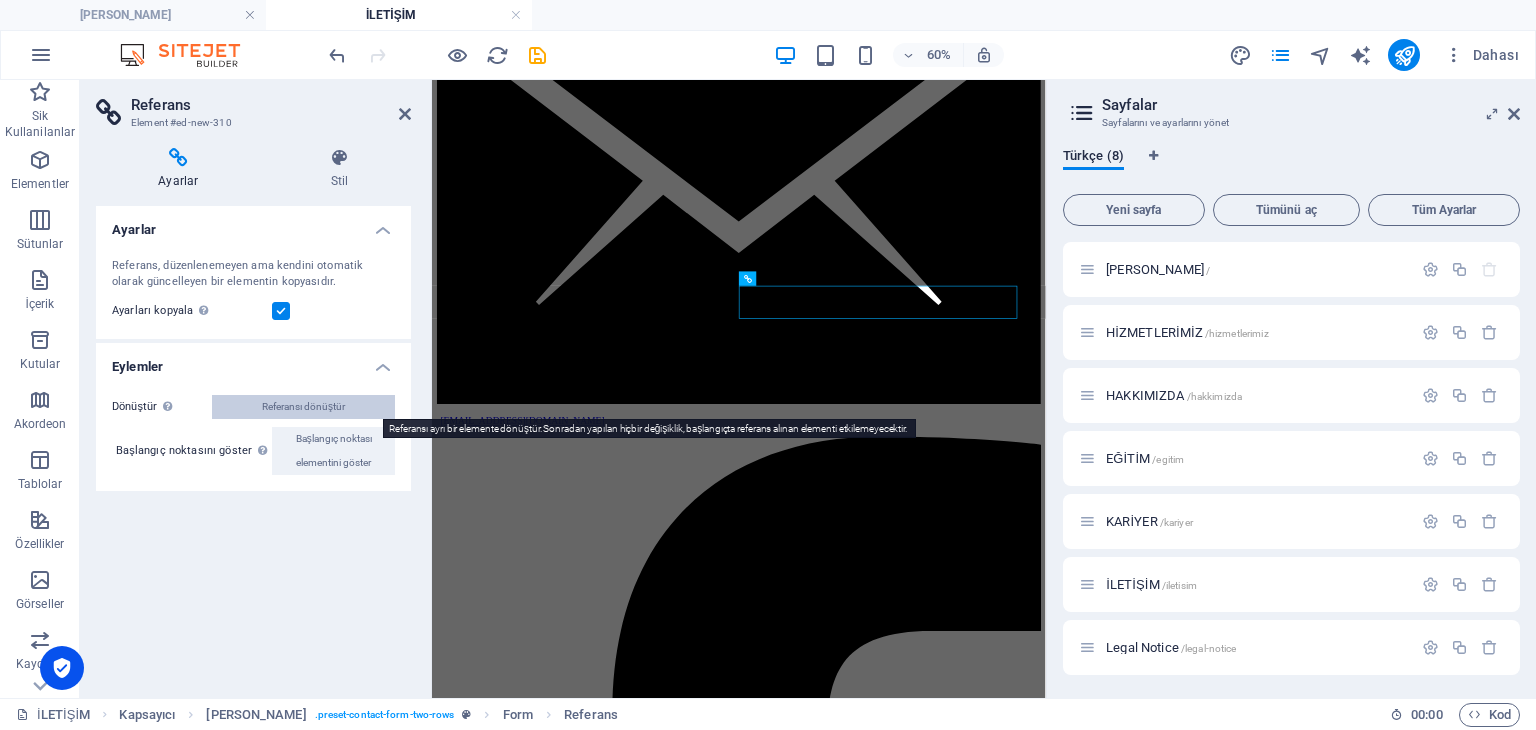 click on "Referansı dönüştür" at bounding box center (303, 407) 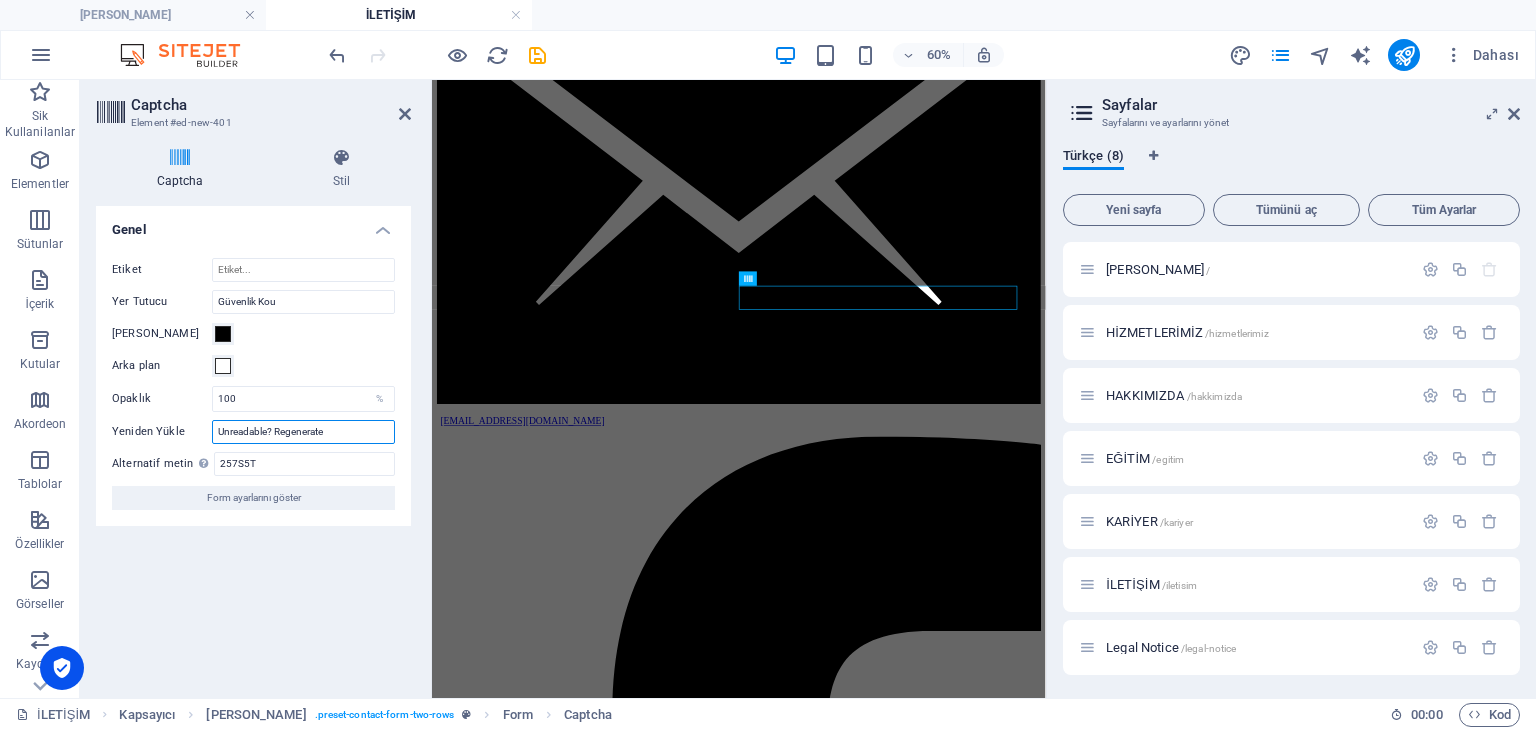drag, startPoint x: 337, startPoint y: 431, endPoint x: 198, endPoint y: 433, distance: 139.01439 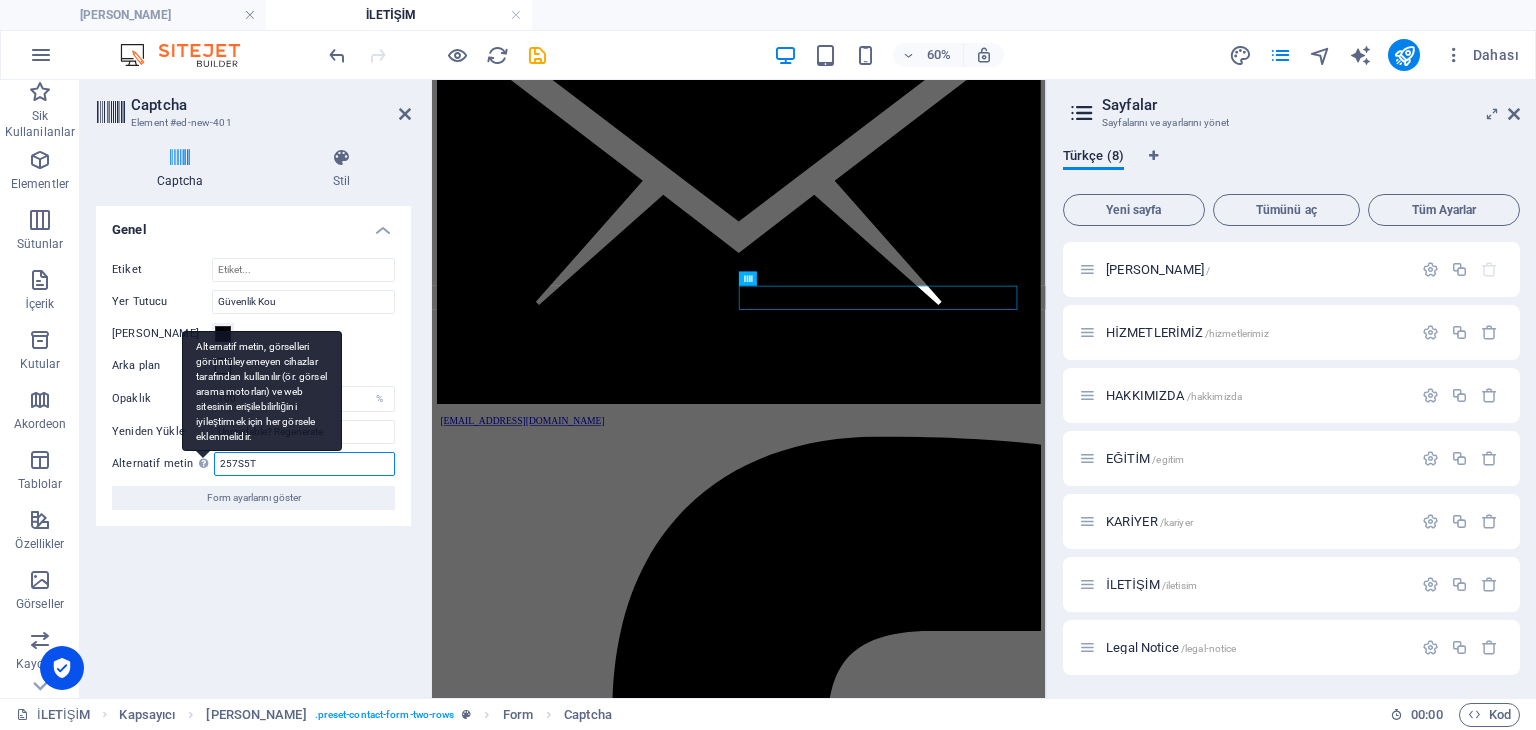 drag, startPoint x: 264, startPoint y: 462, endPoint x: 207, endPoint y: 462, distance: 57 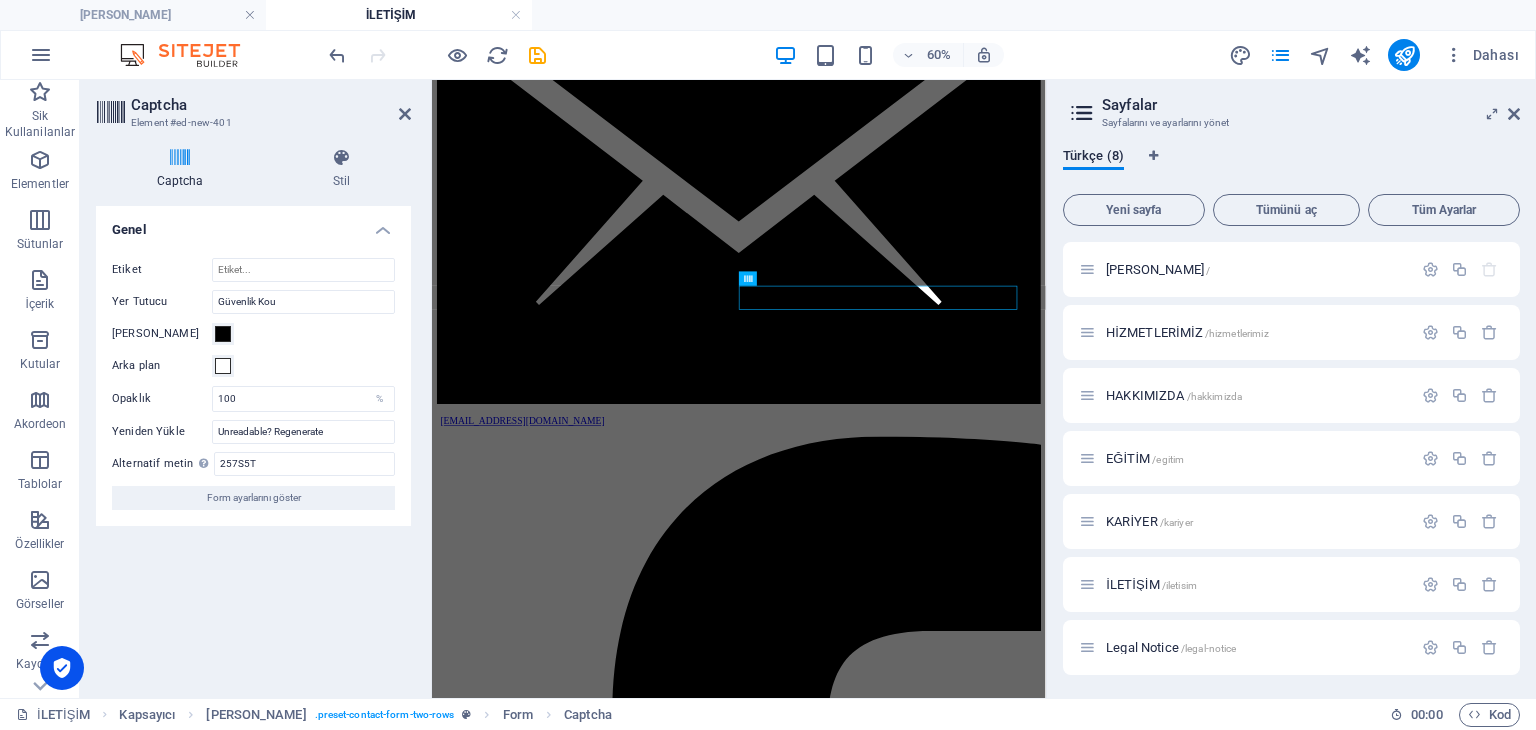 click on "Genel Etiket Yer Tutucu Güvenlik Kou Metin rengi Arka plan Opaklık 100  % Yeniden Yükle Unreadable? Regenerate Alternatif metin Alternatif metin, görselleri görüntüleyemeyen cihazlar tarafından kullanılır (ör. görsel arama motorları) ve web sitesinin erişilebilirliğini iyileştirmek için her görsele eklenmelidir. 257S5T Form ayarlarını göster" at bounding box center [253, 444] 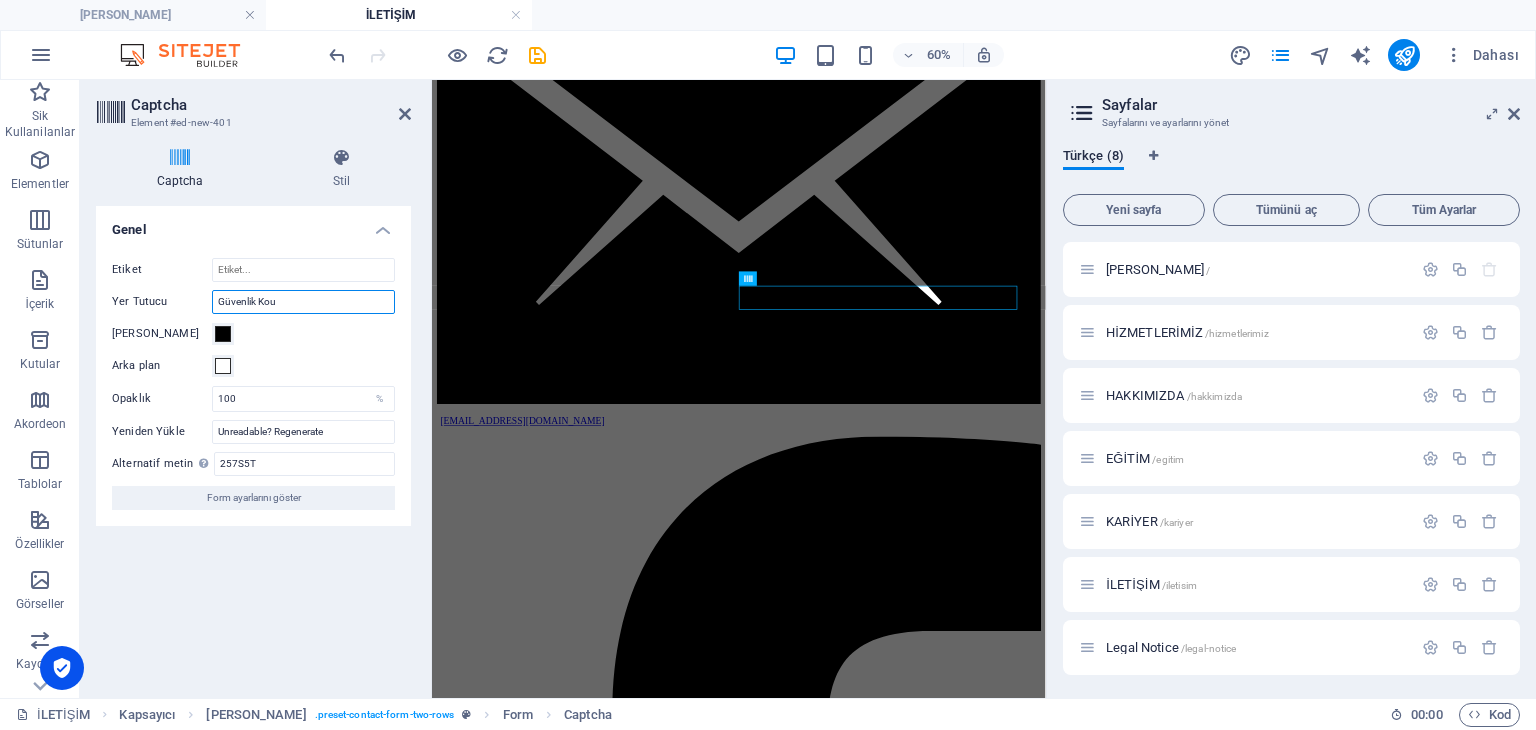 click on "Güvenlik Kou" at bounding box center [303, 302] 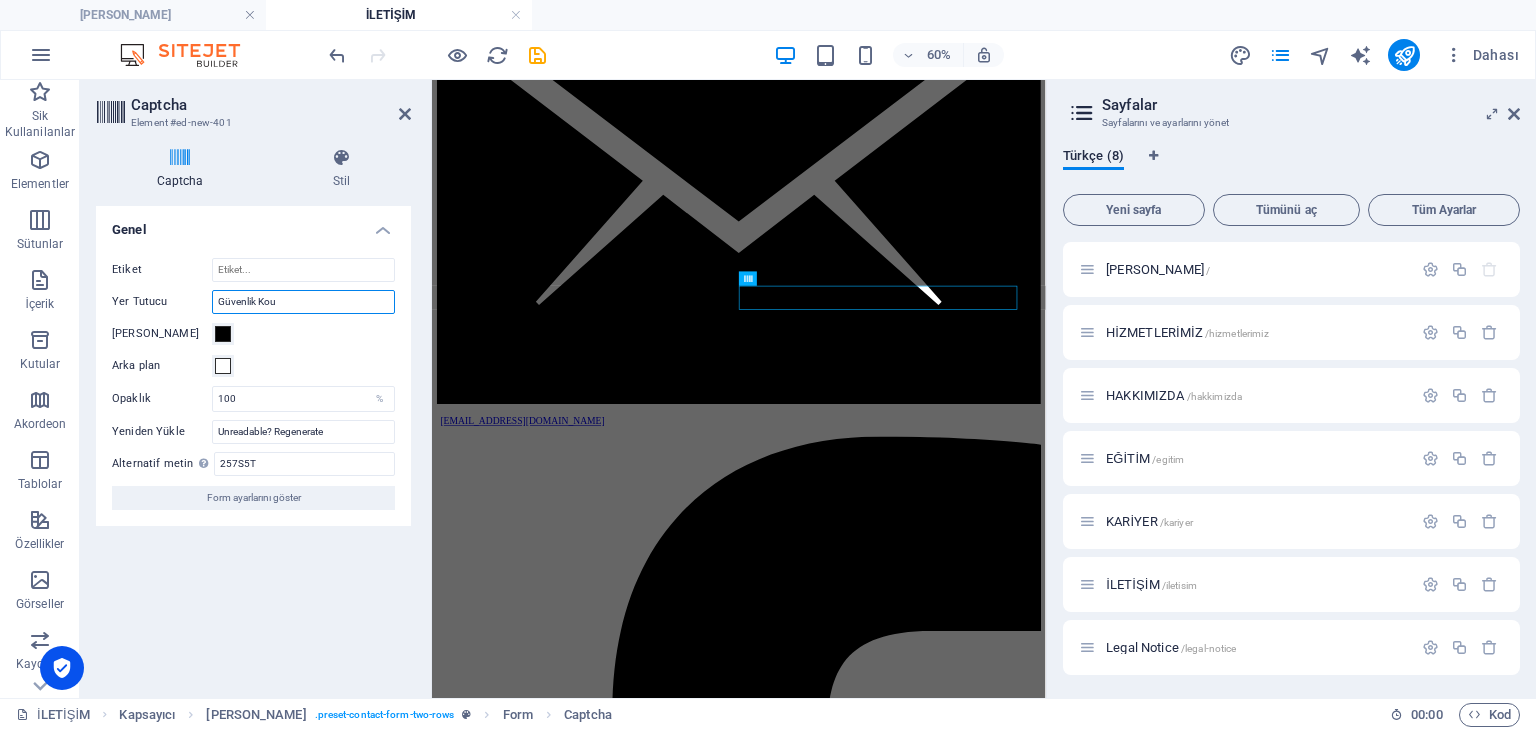 drag, startPoint x: 288, startPoint y: 302, endPoint x: 203, endPoint y: 301, distance: 85.00588 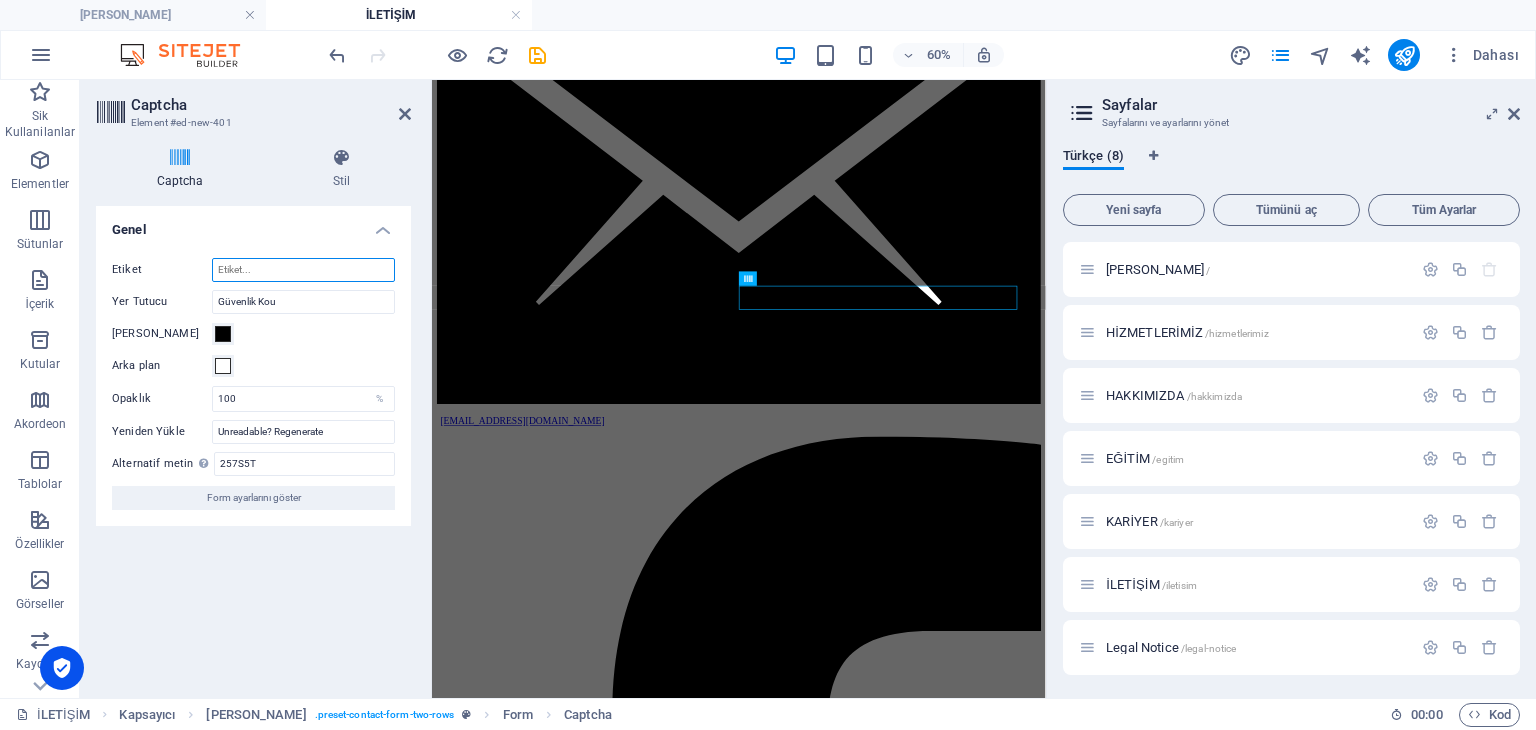 click on "Etiket" at bounding box center [303, 270] 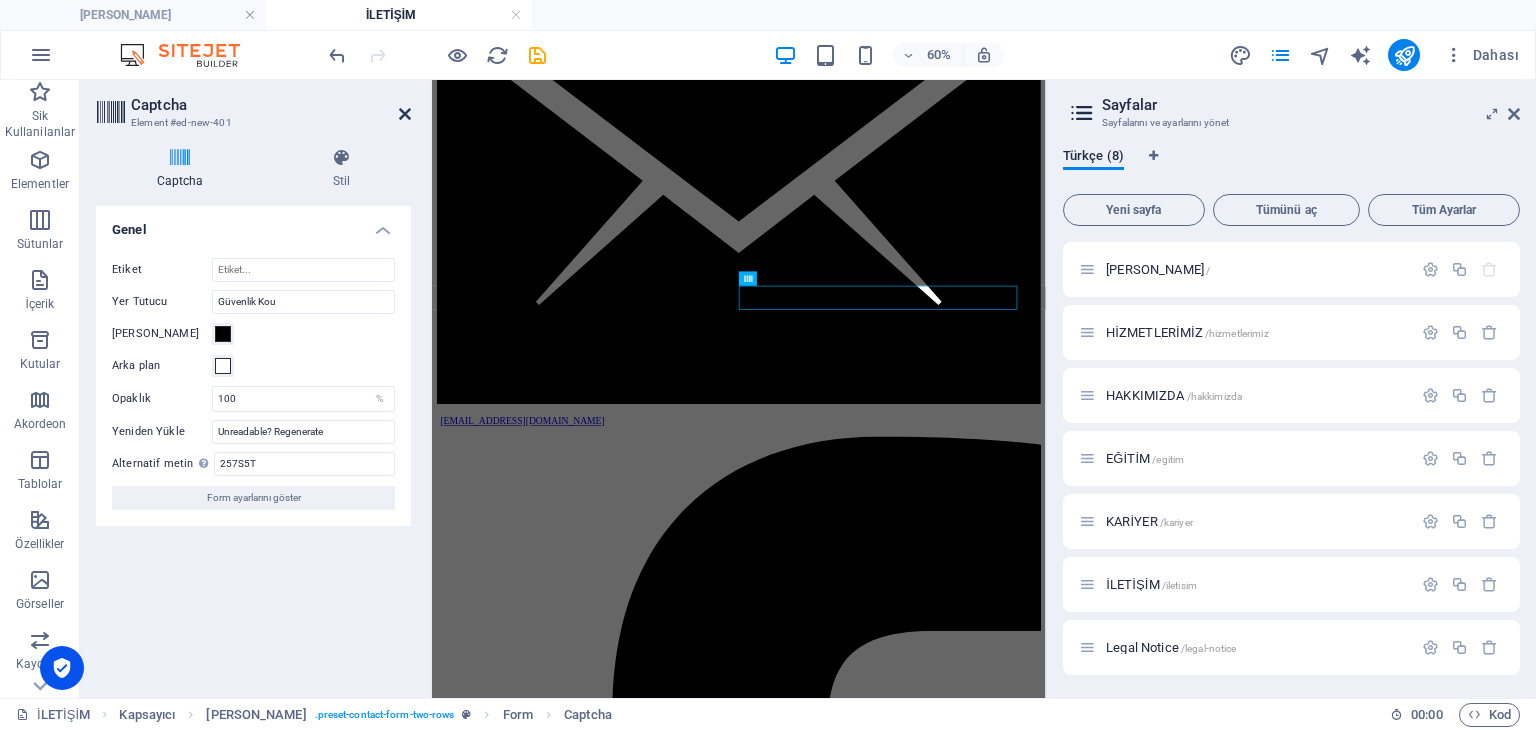 drag, startPoint x: 408, startPoint y: 109, endPoint x: 309, endPoint y: 84, distance: 102.10779 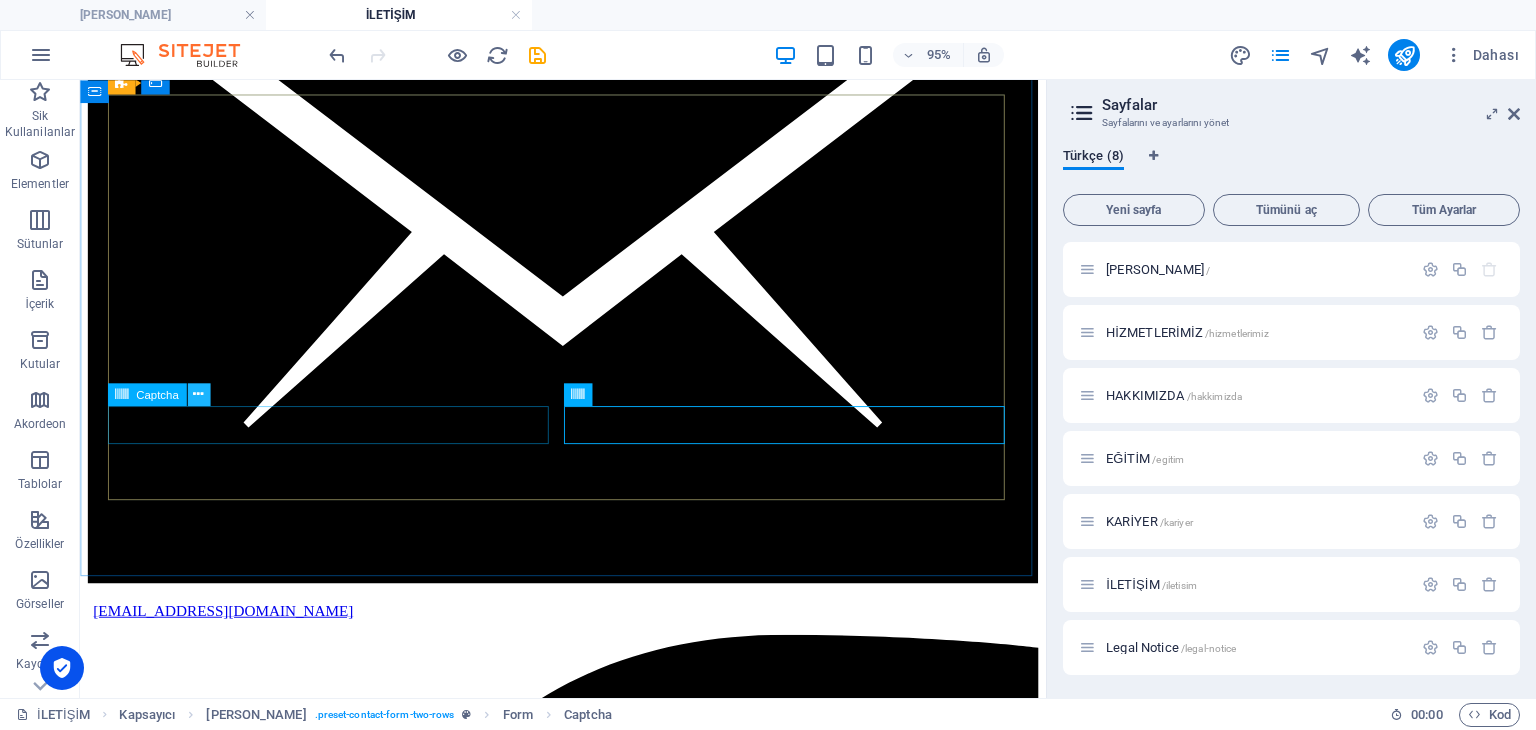 click at bounding box center [198, 395] 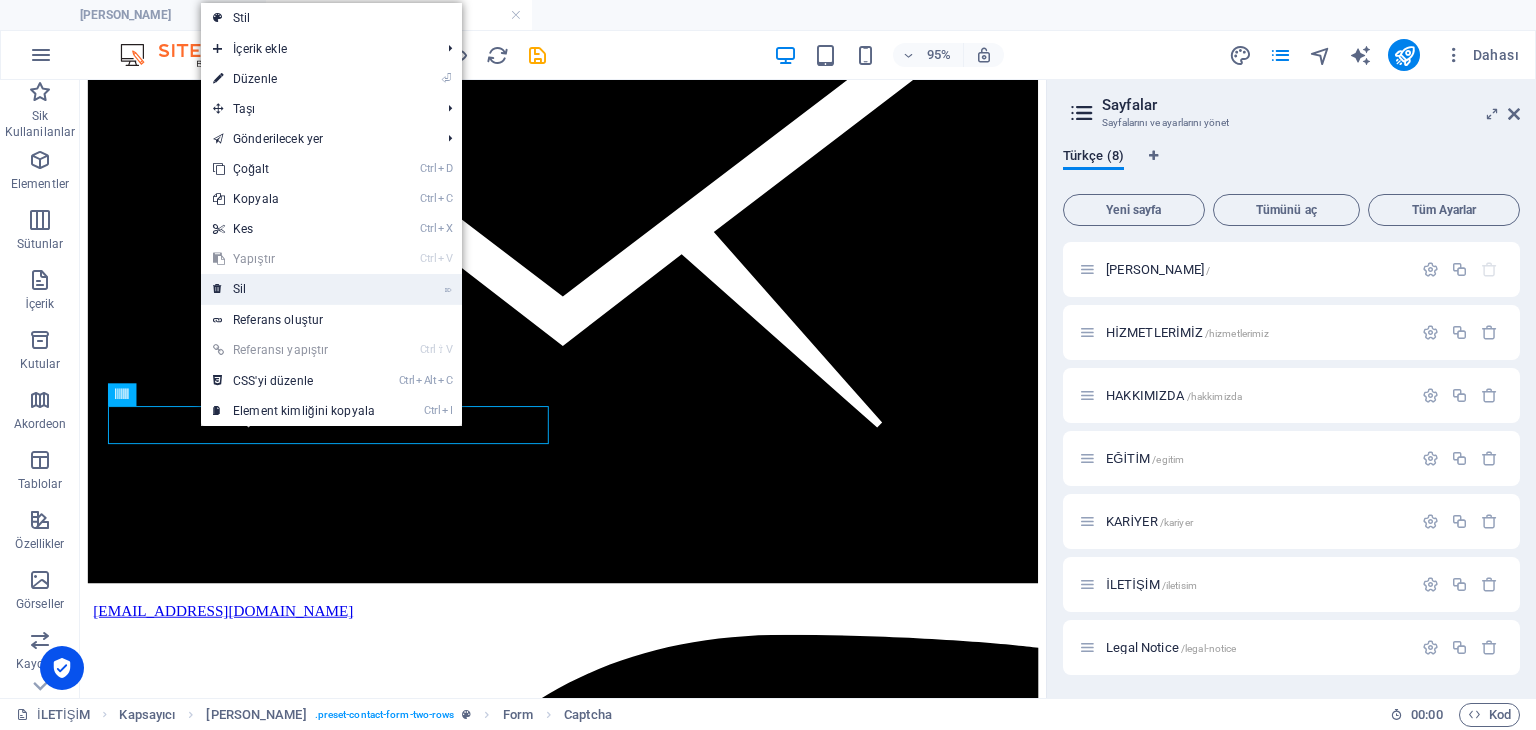 click on "⌦  Sil" at bounding box center [294, 289] 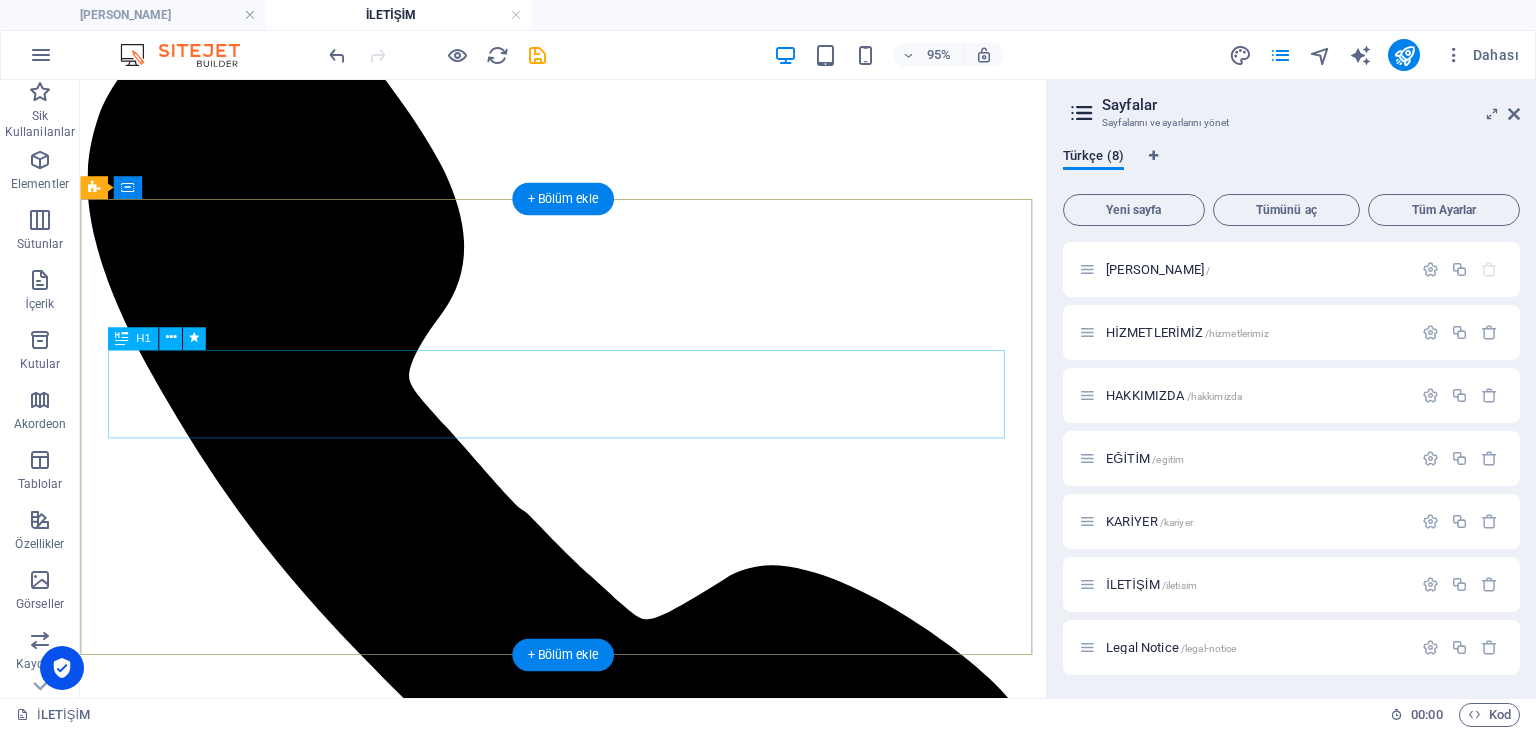 scroll, scrollTop: 0, scrollLeft: 0, axis: both 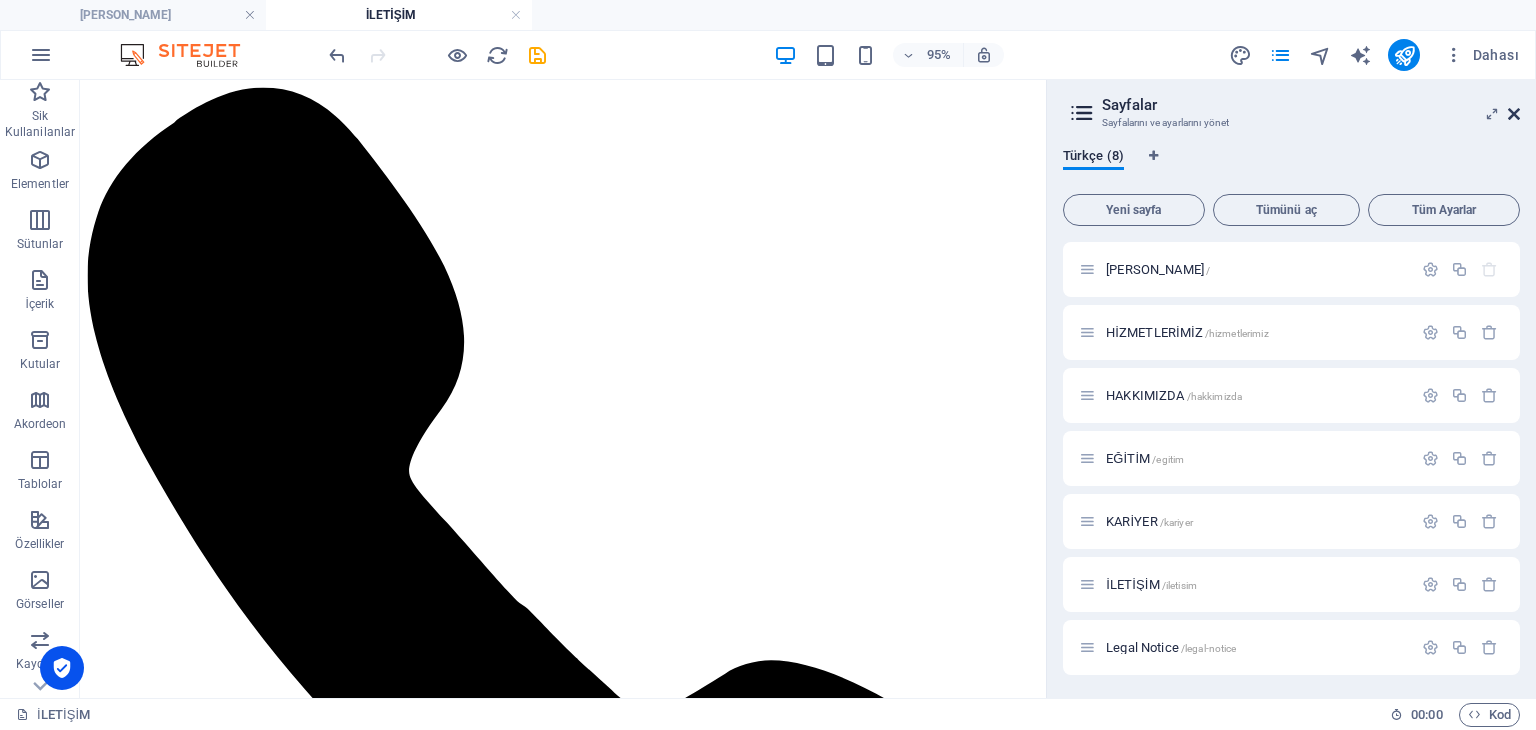 click at bounding box center (1514, 114) 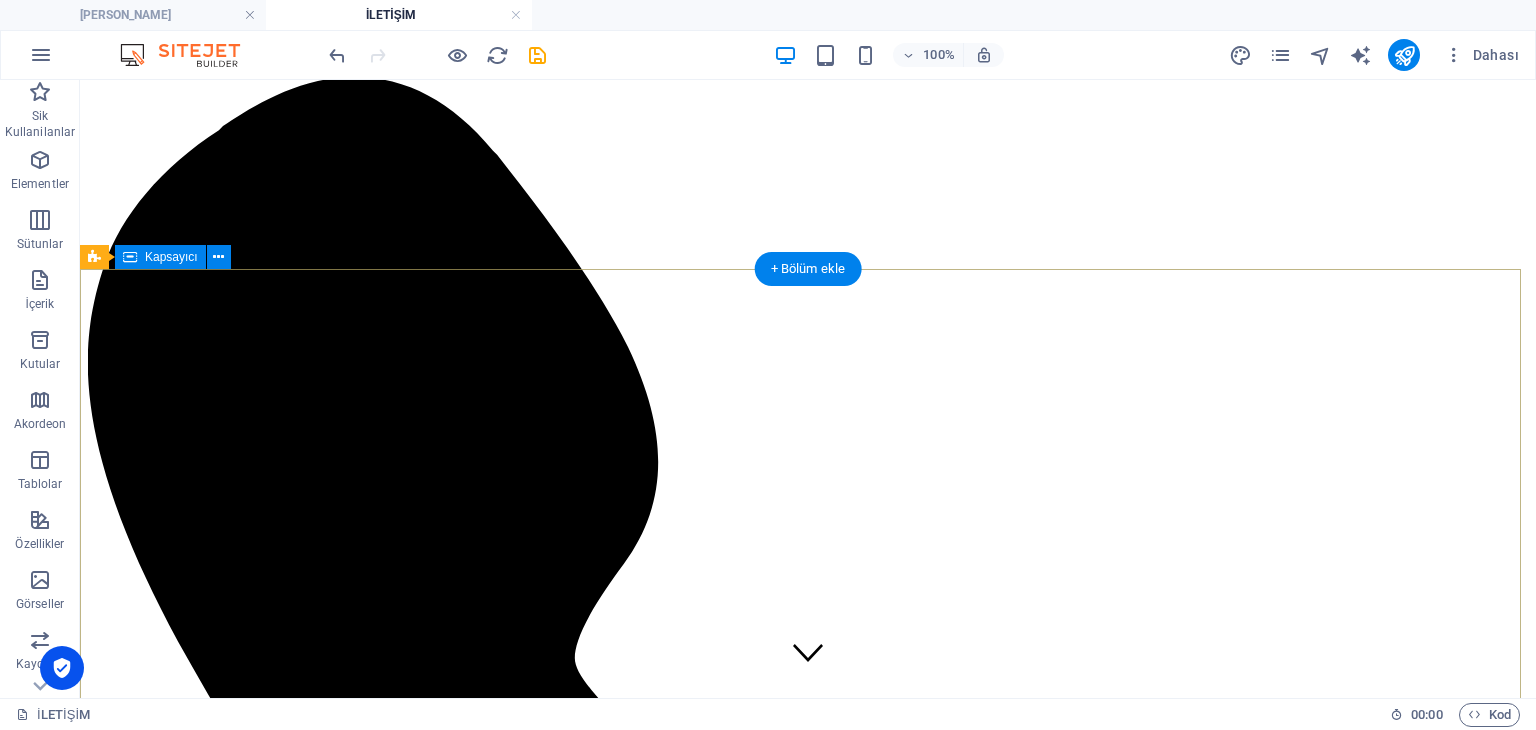 scroll, scrollTop: 0, scrollLeft: 0, axis: both 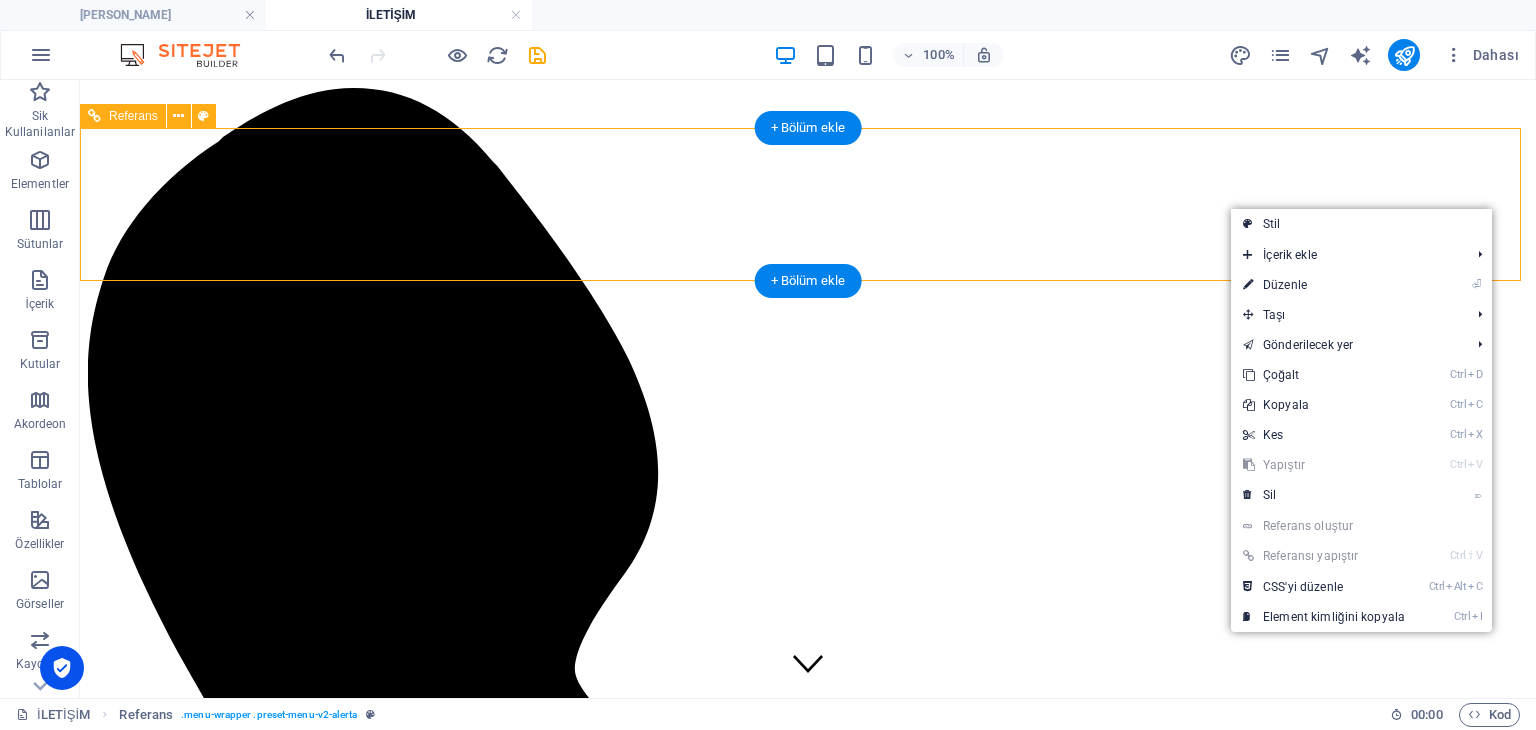 click on "[PERSON_NAME] HİZMETLERİMİZ HAKKIMIZDA EĞİTİM KARİYER İLETİŞİM" at bounding box center (808, 8681) 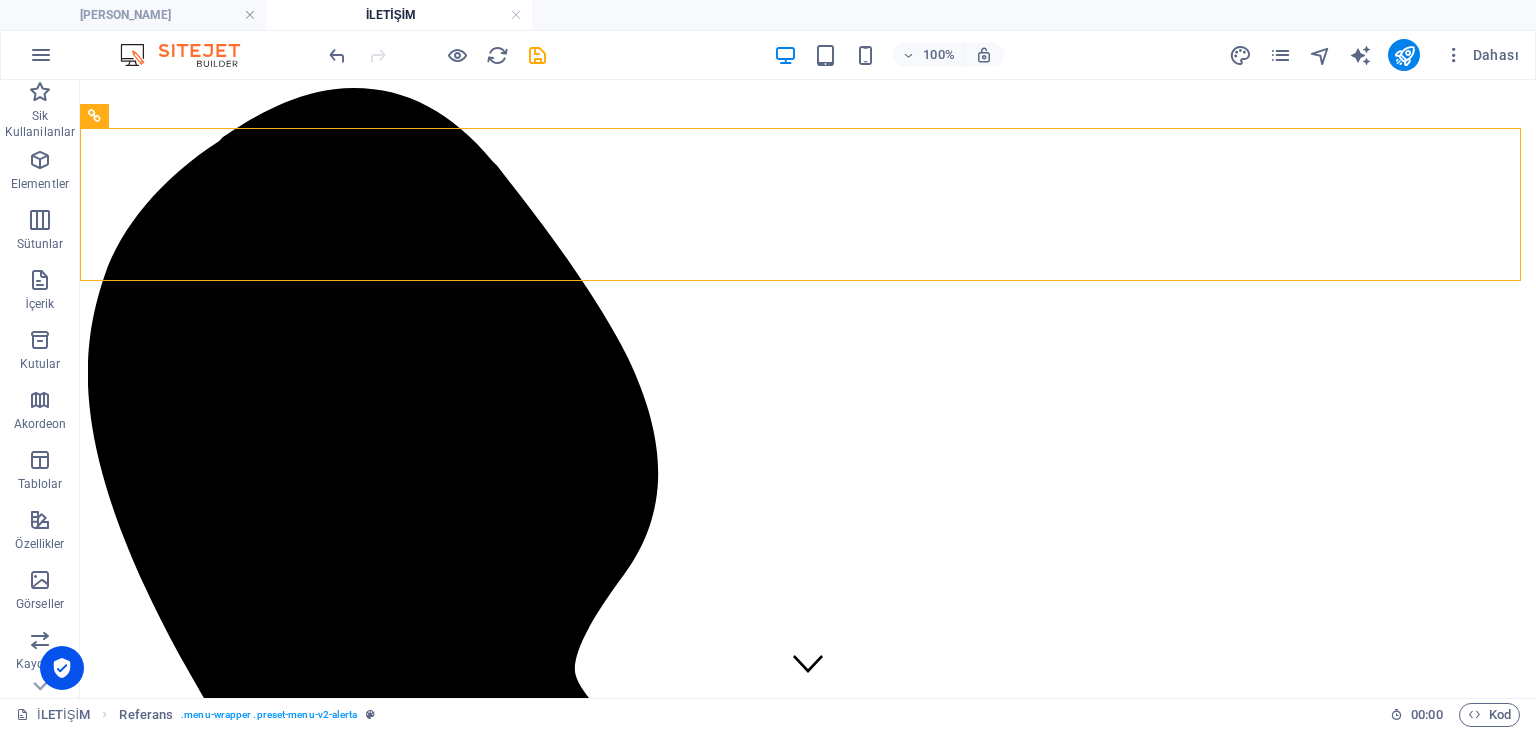 click at bounding box center [457, 55] 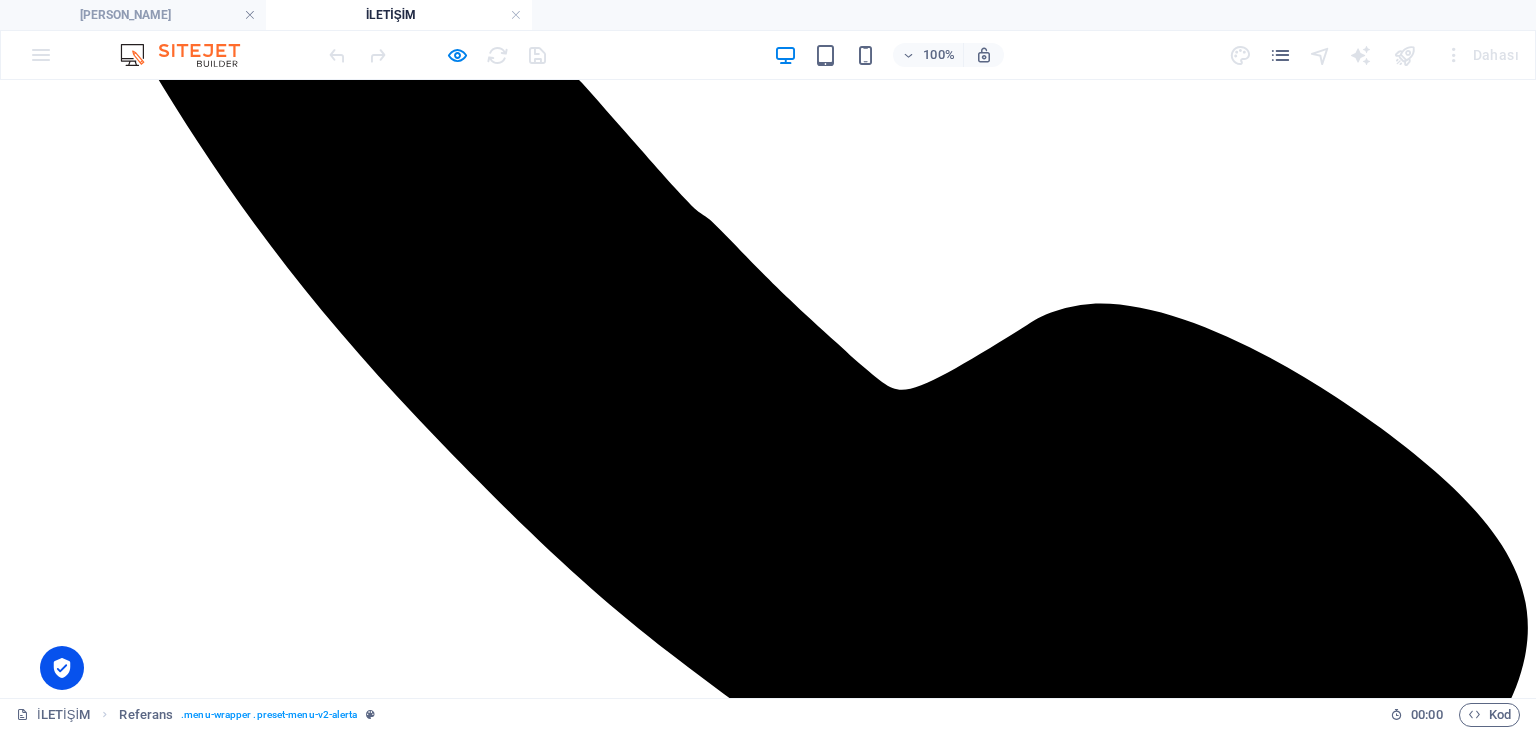 scroll, scrollTop: 0, scrollLeft: 0, axis: both 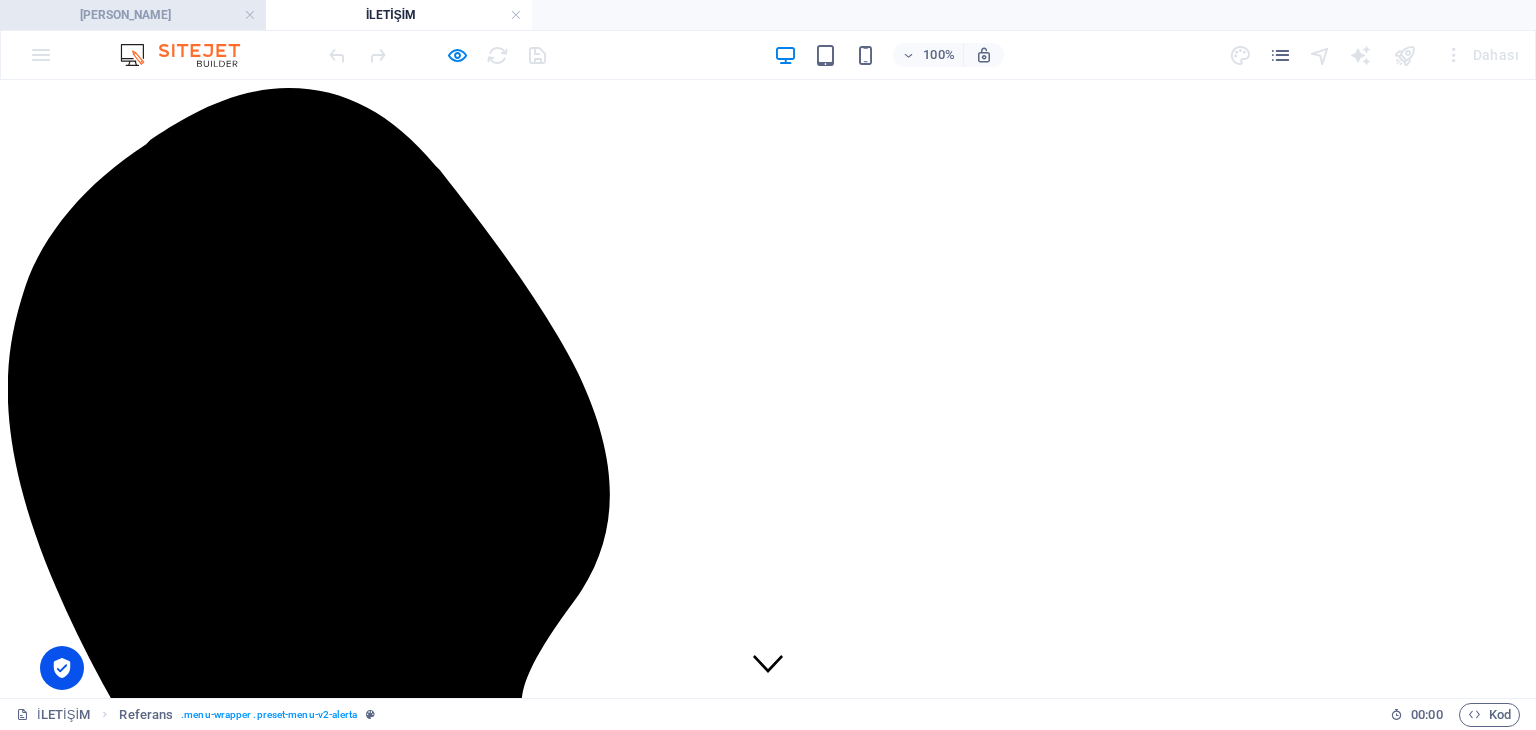 click on "[PERSON_NAME]" at bounding box center [133, 15] 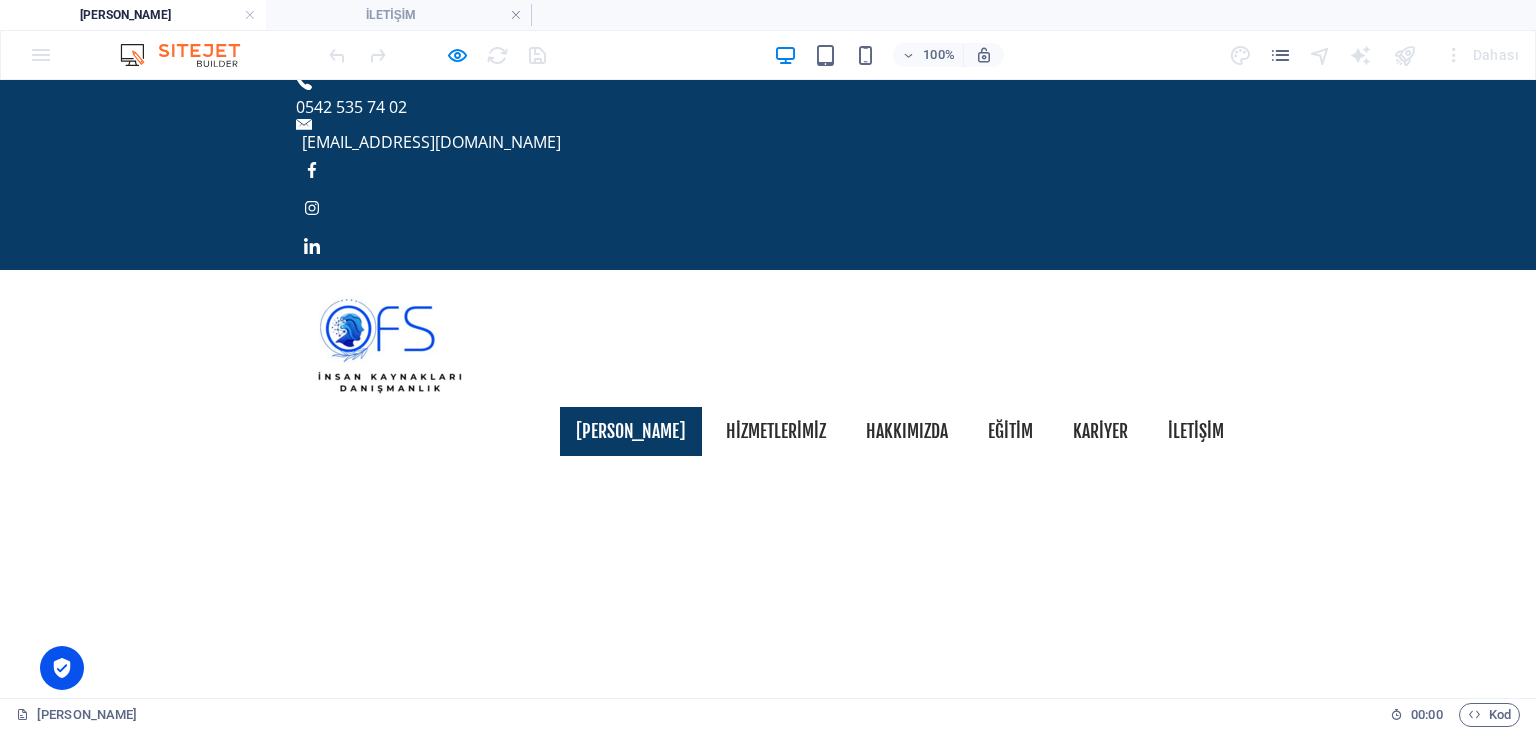 scroll, scrollTop: 0, scrollLeft: 0, axis: both 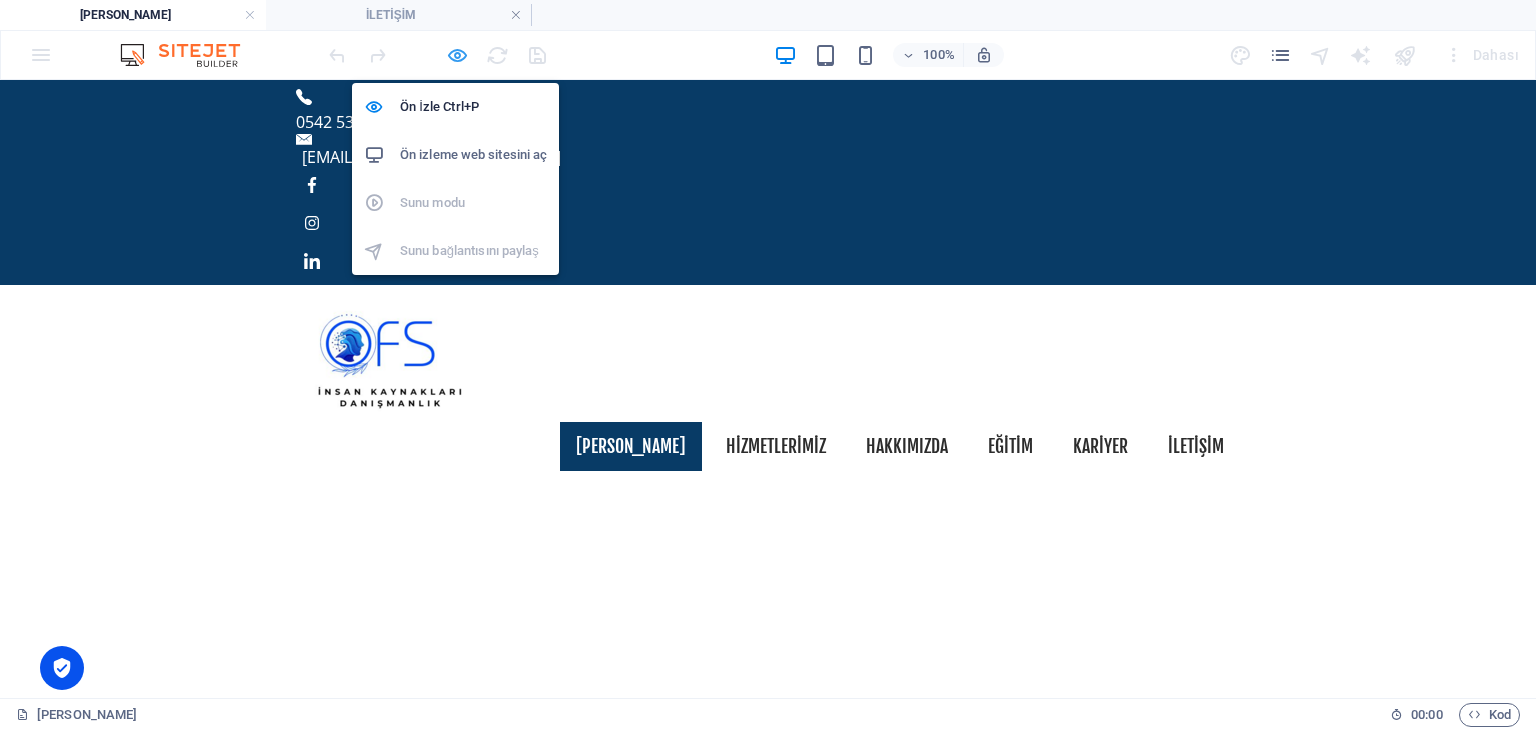 click at bounding box center [457, 55] 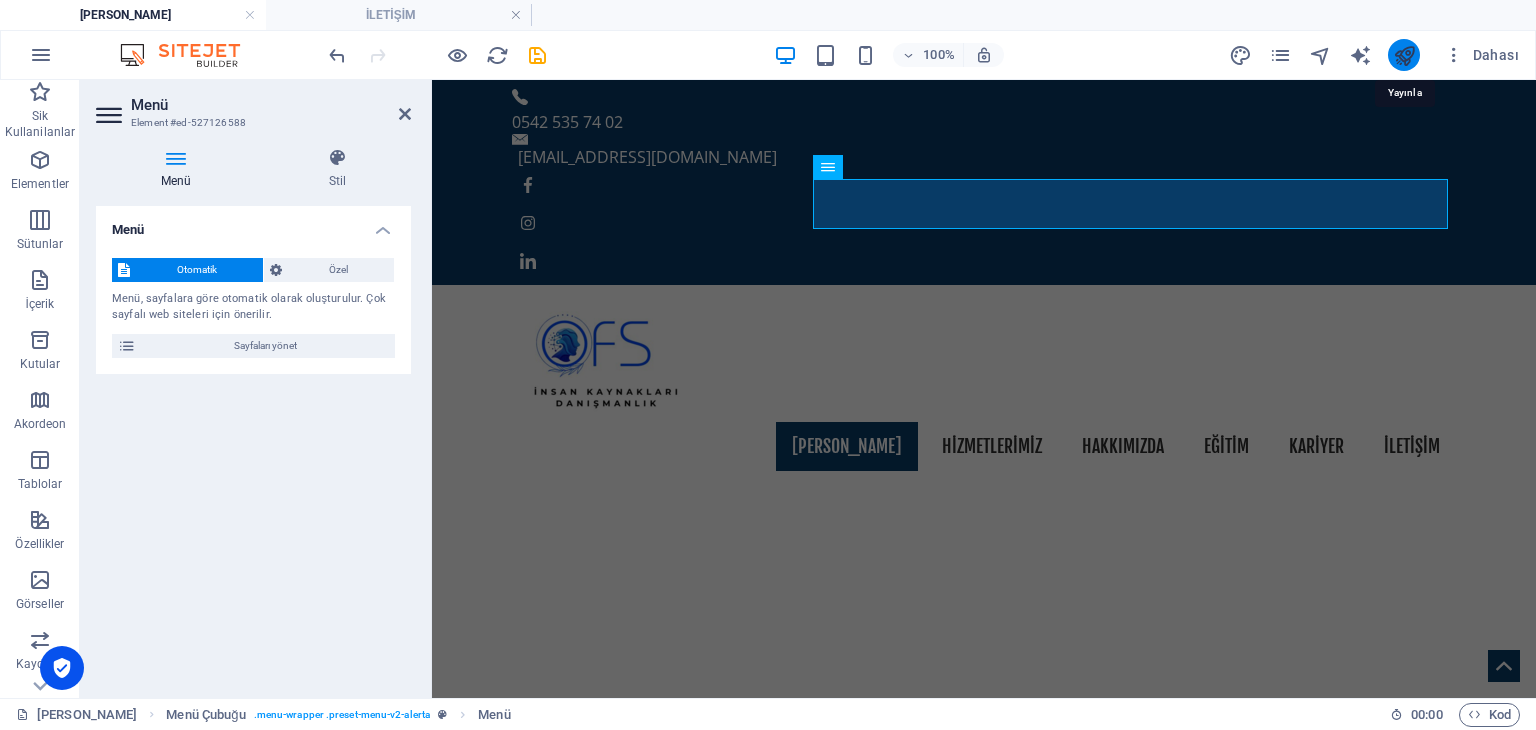 click at bounding box center [1404, 55] 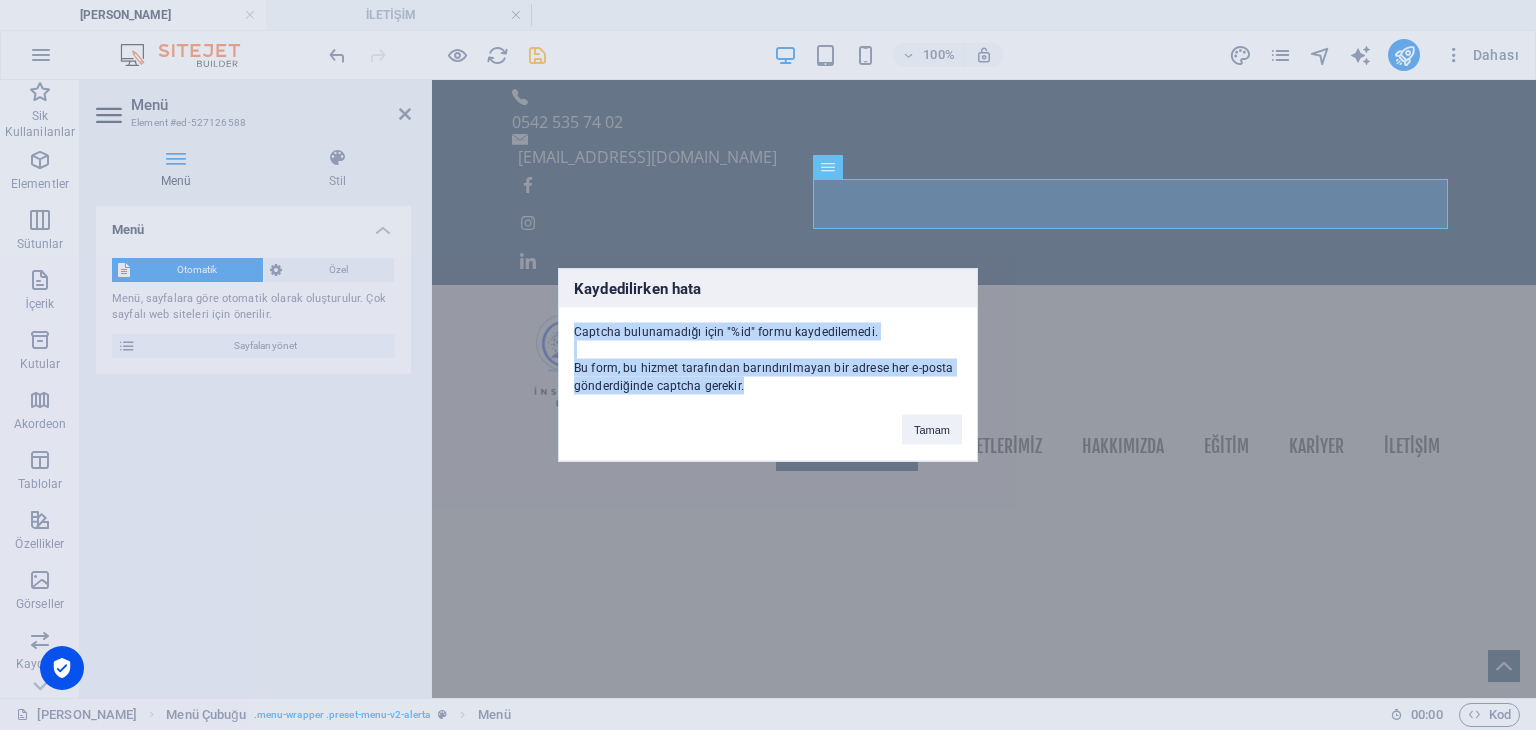 drag, startPoint x: 576, startPoint y: 338, endPoint x: 768, endPoint y: 389, distance: 198.658 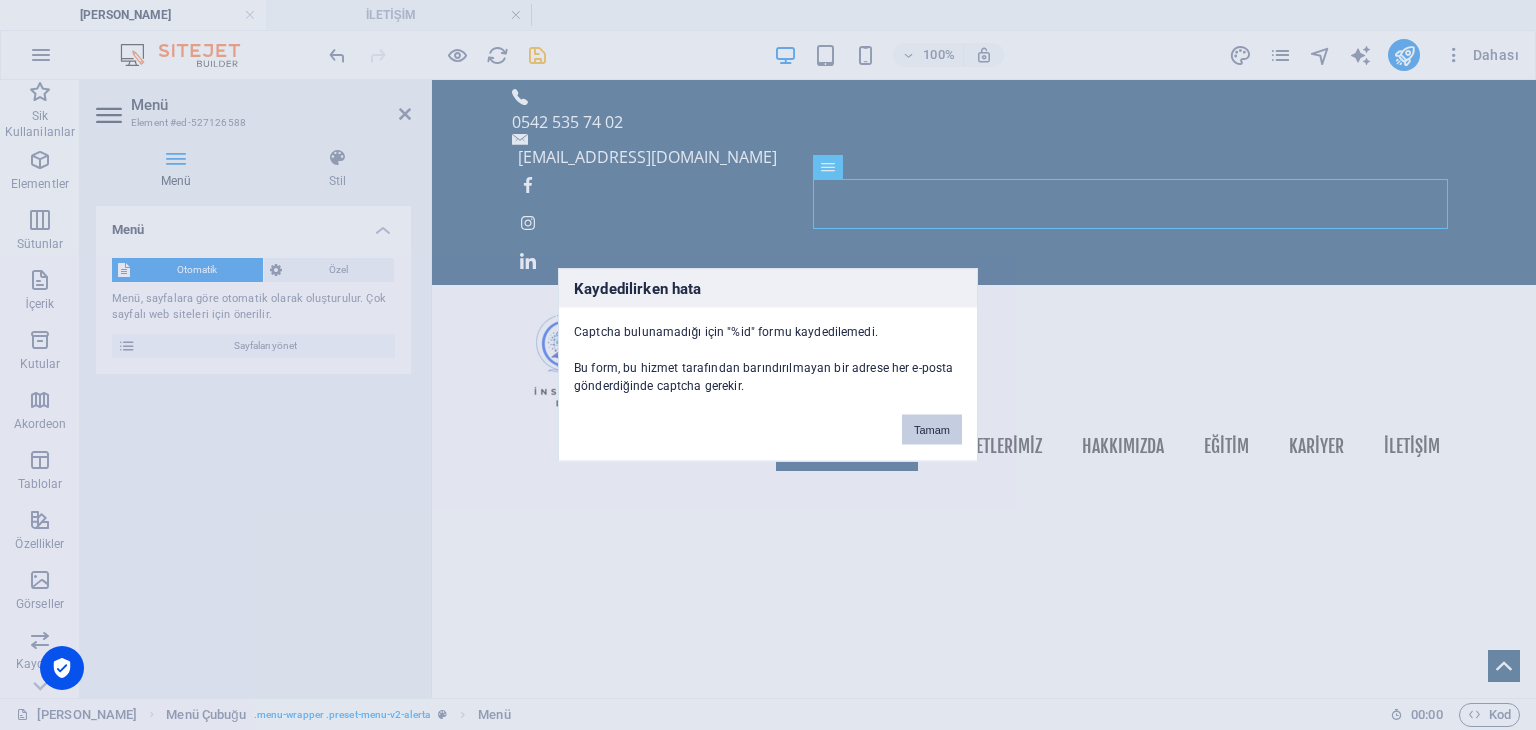 drag, startPoint x: 918, startPoint y: 433, endPoint x: 796, endPoint y: 433, distance: 122 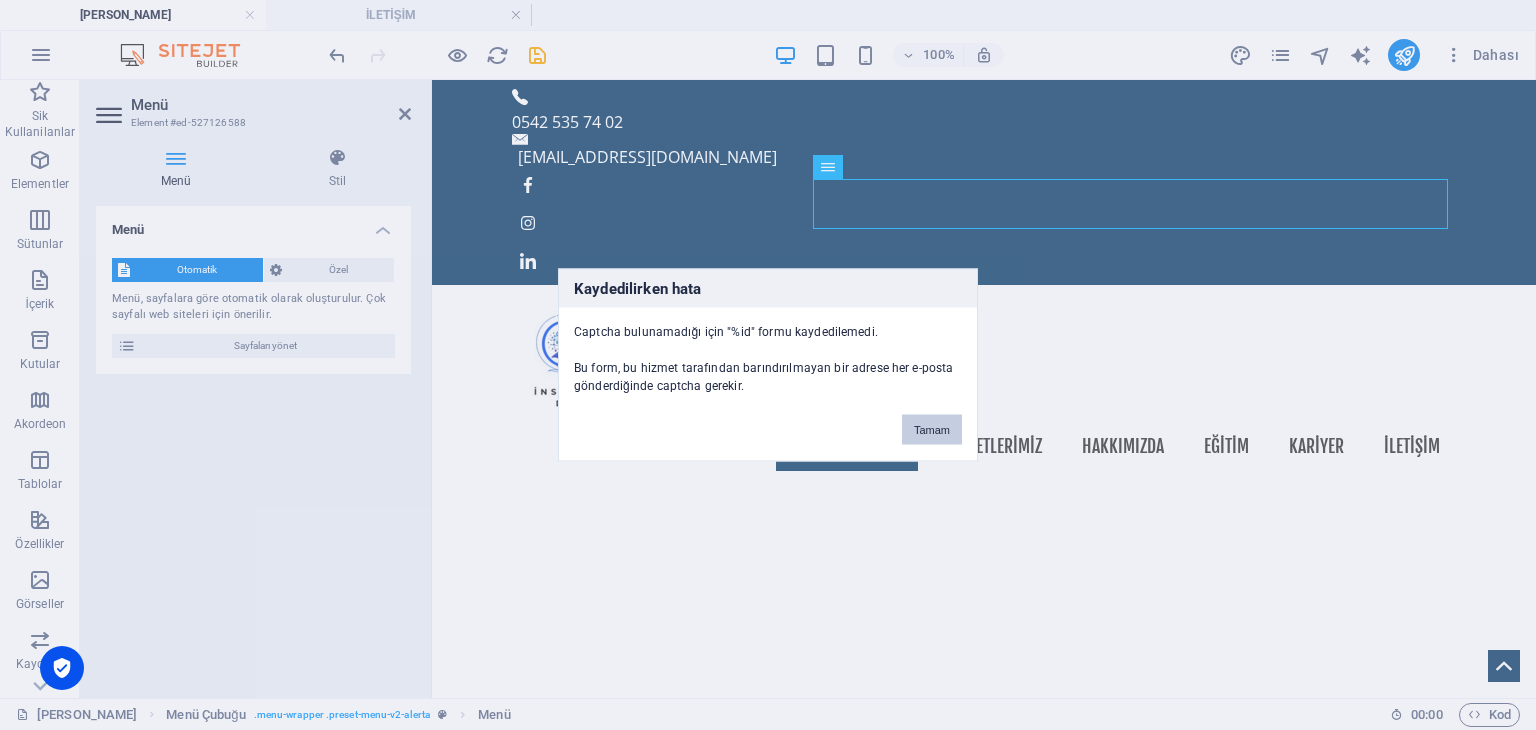 click on "Tamam" at bounding box center (932, 430) 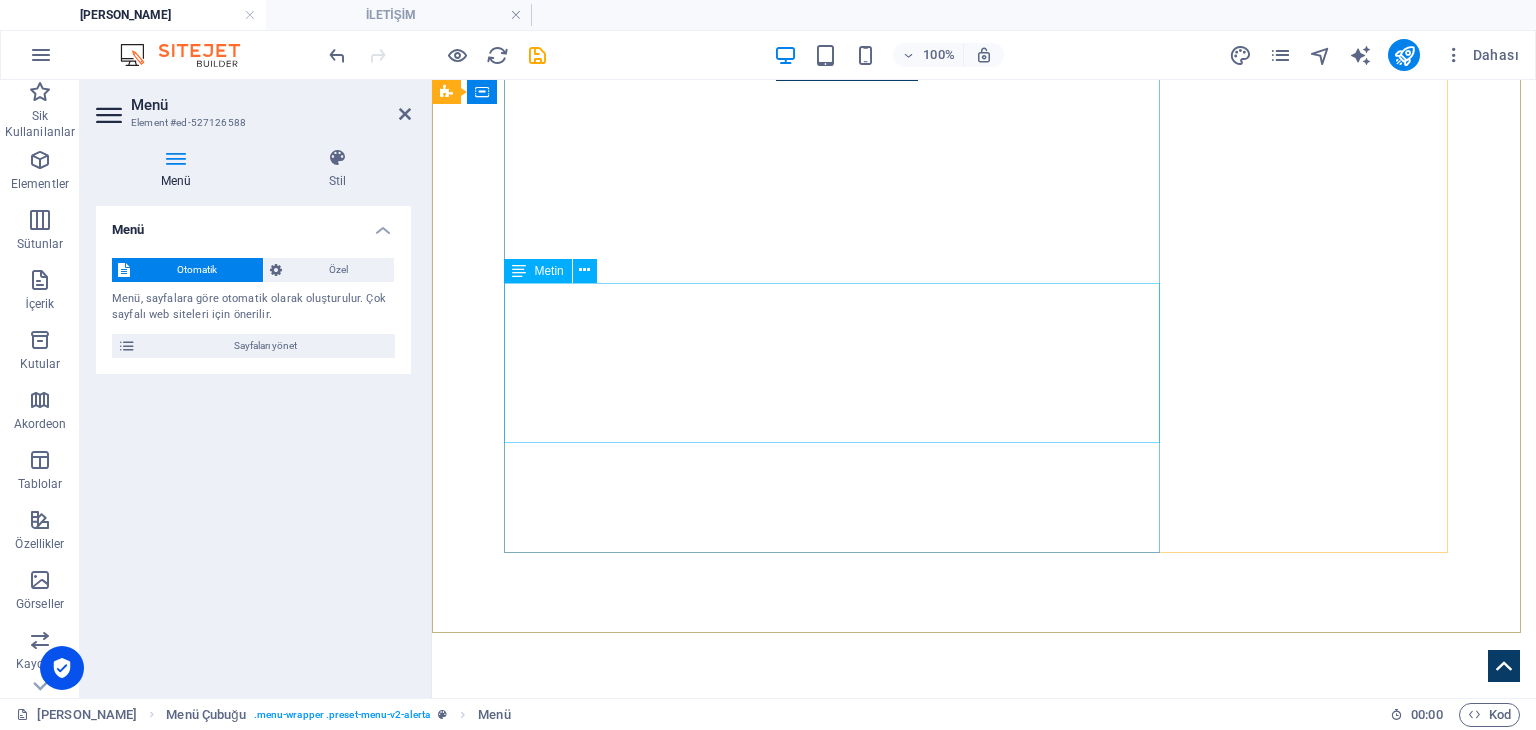 scroll, scrollTop: 400, scrollLeft: 0, axis: vertical 